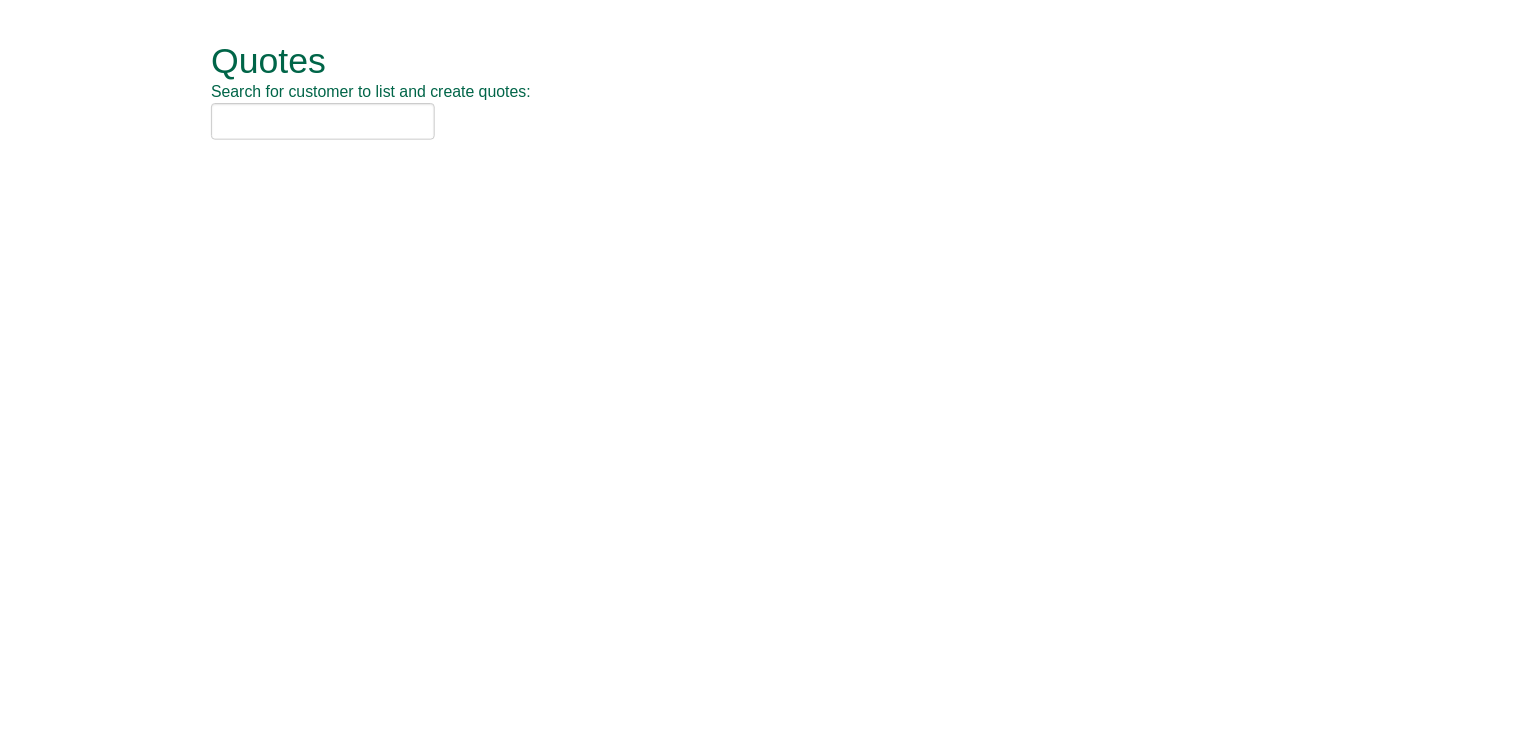 scroll, scrollTop: 0, scrollLeft: 0, axis: both 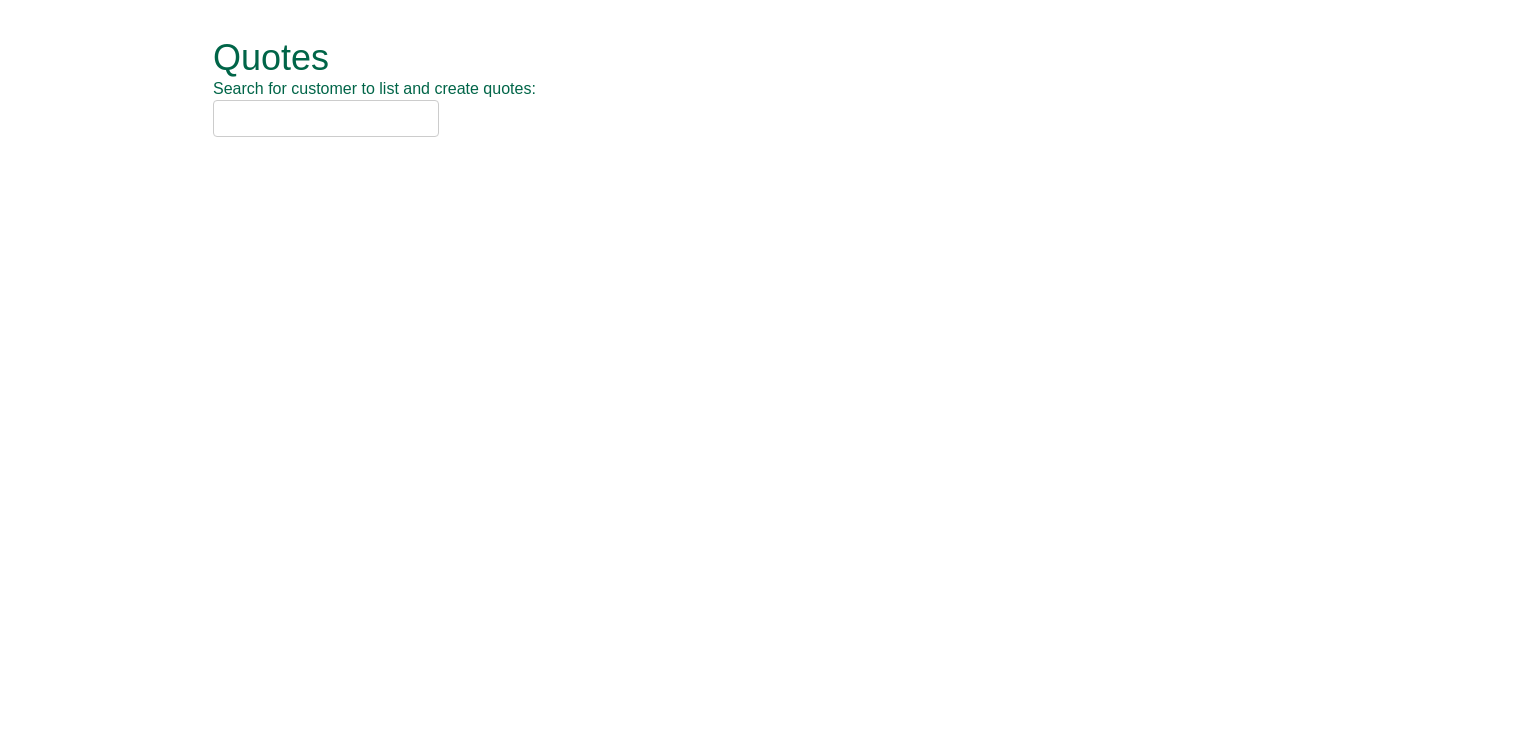 click at bounding box center [326, 118] 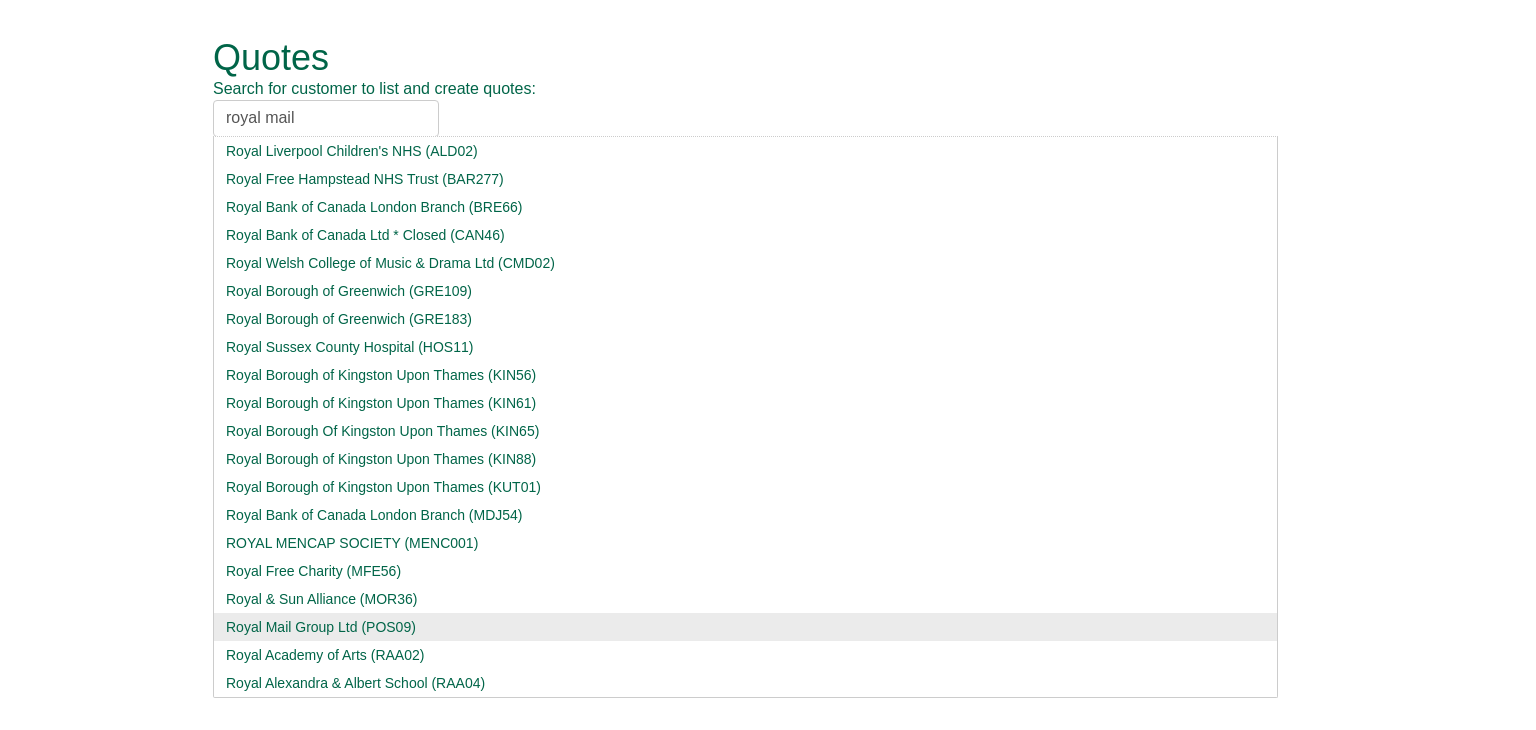 type on "royal mail" 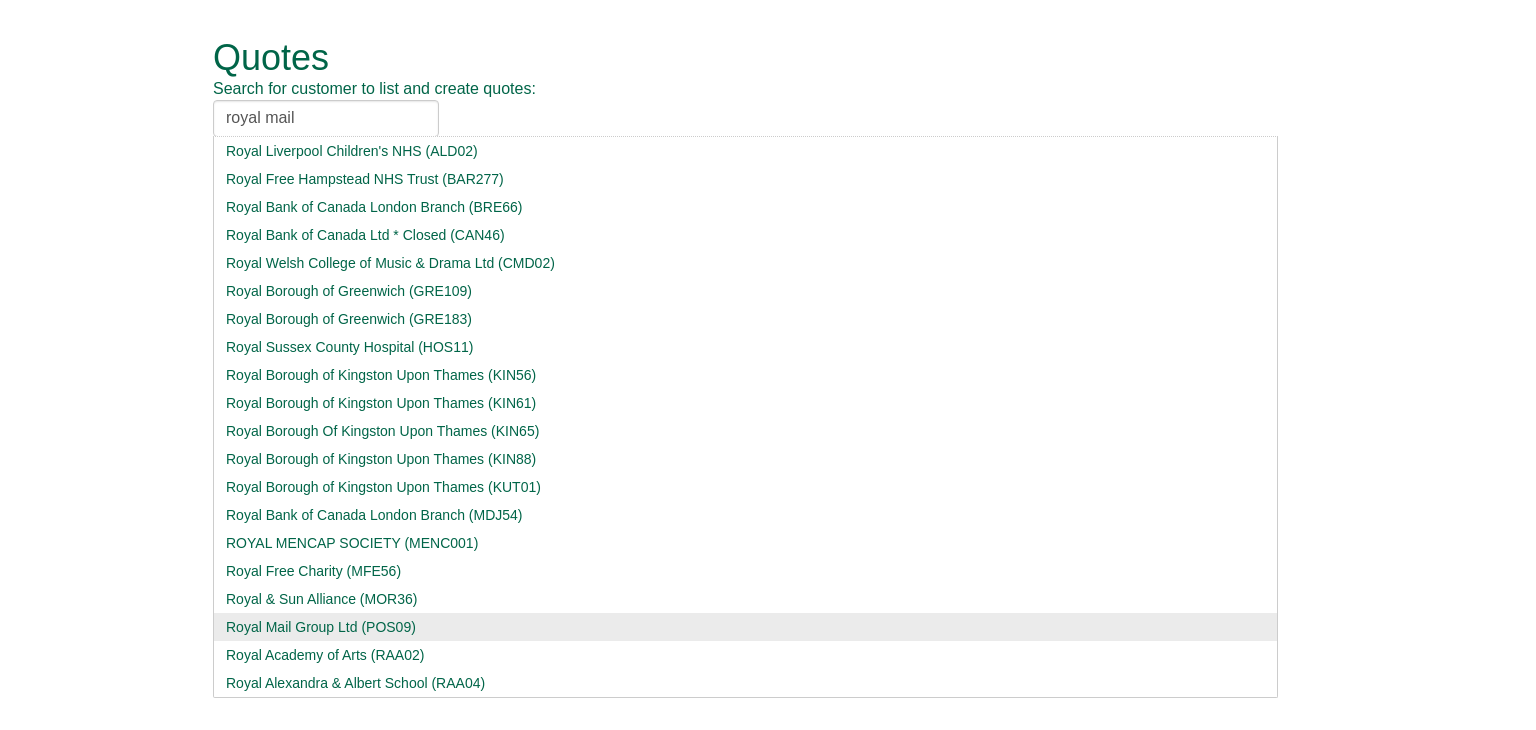 click on "Royal Mail Group Ltd (POS09)" at bounding box center [745, 627] 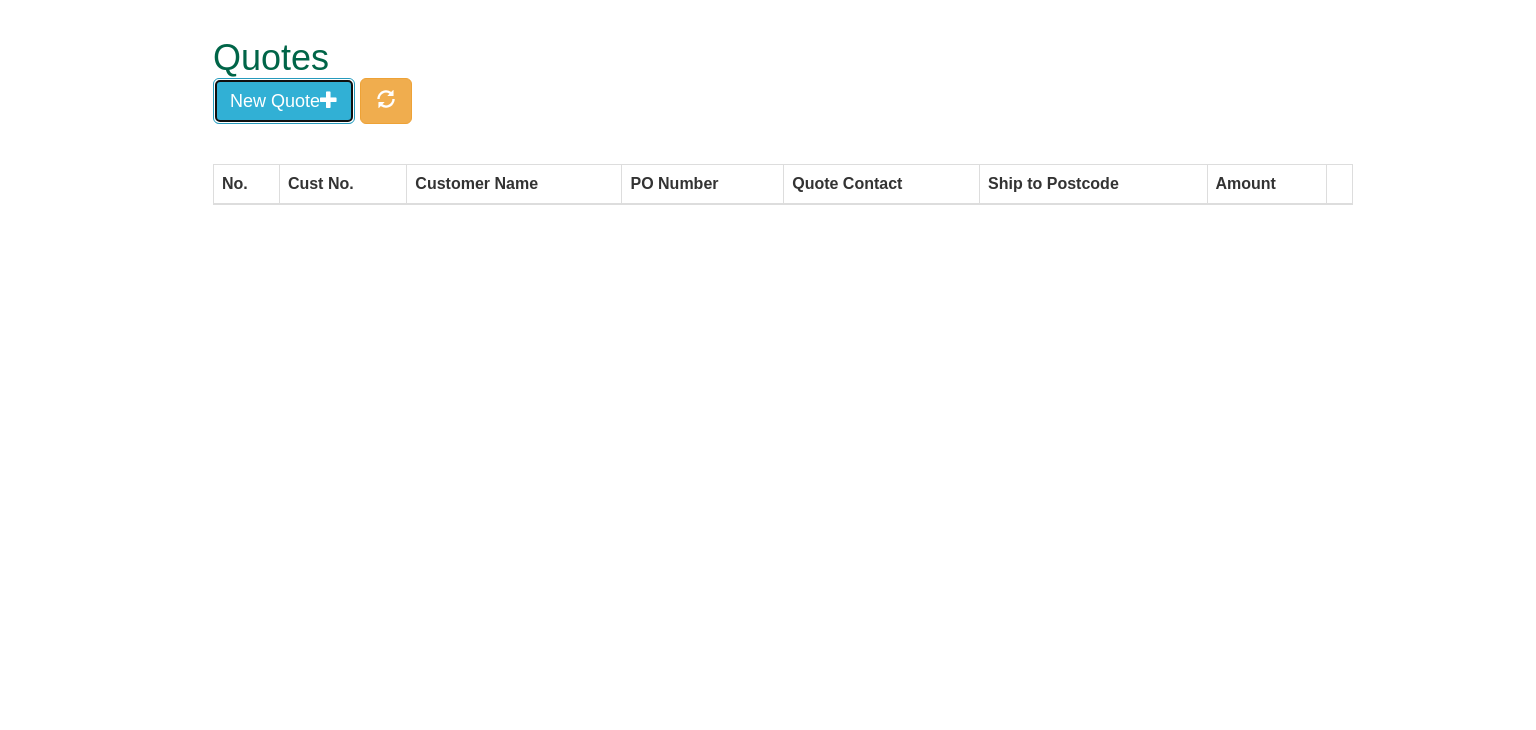 click on "New Quote" at bounding box center [284, 101] 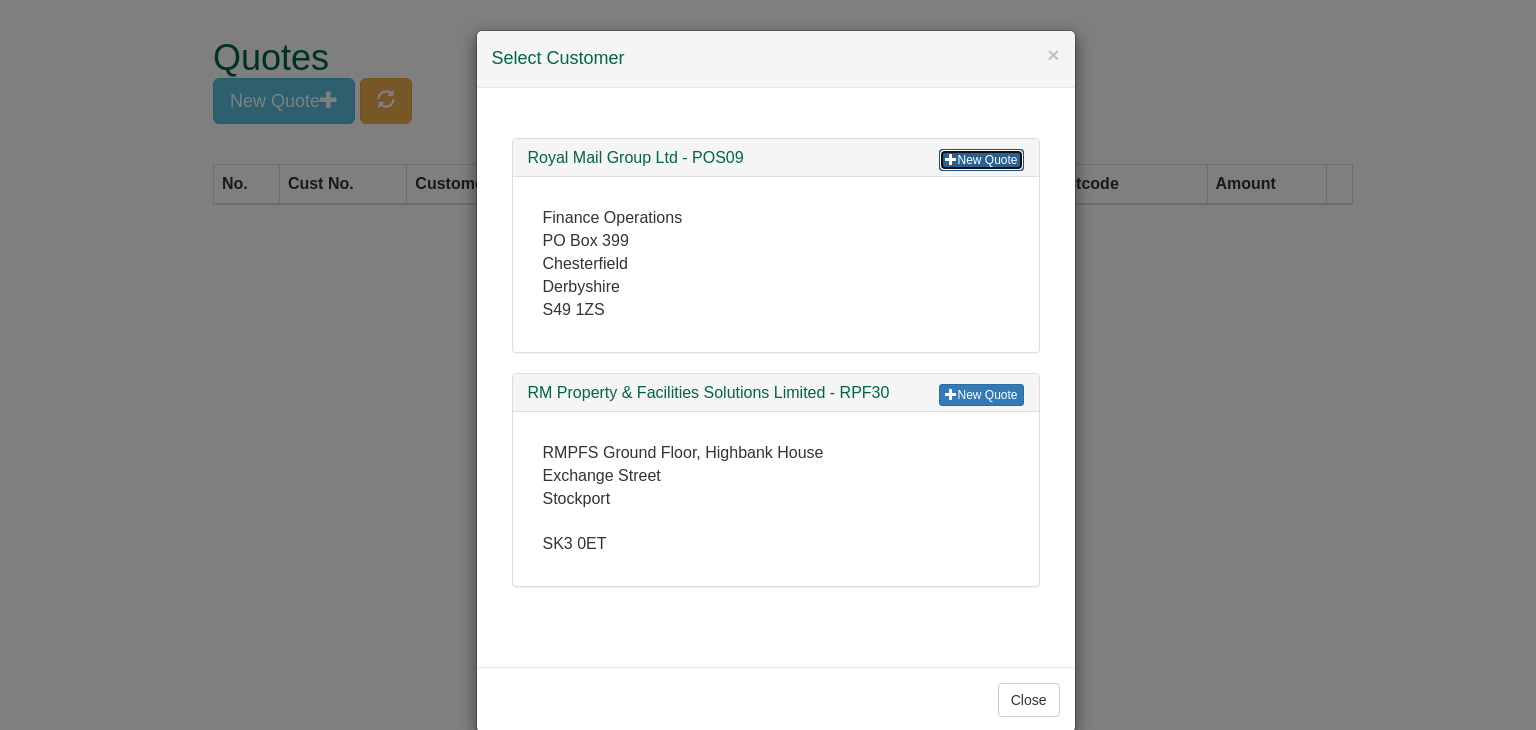 click on "New Quote" at bounding box center [981, 160] 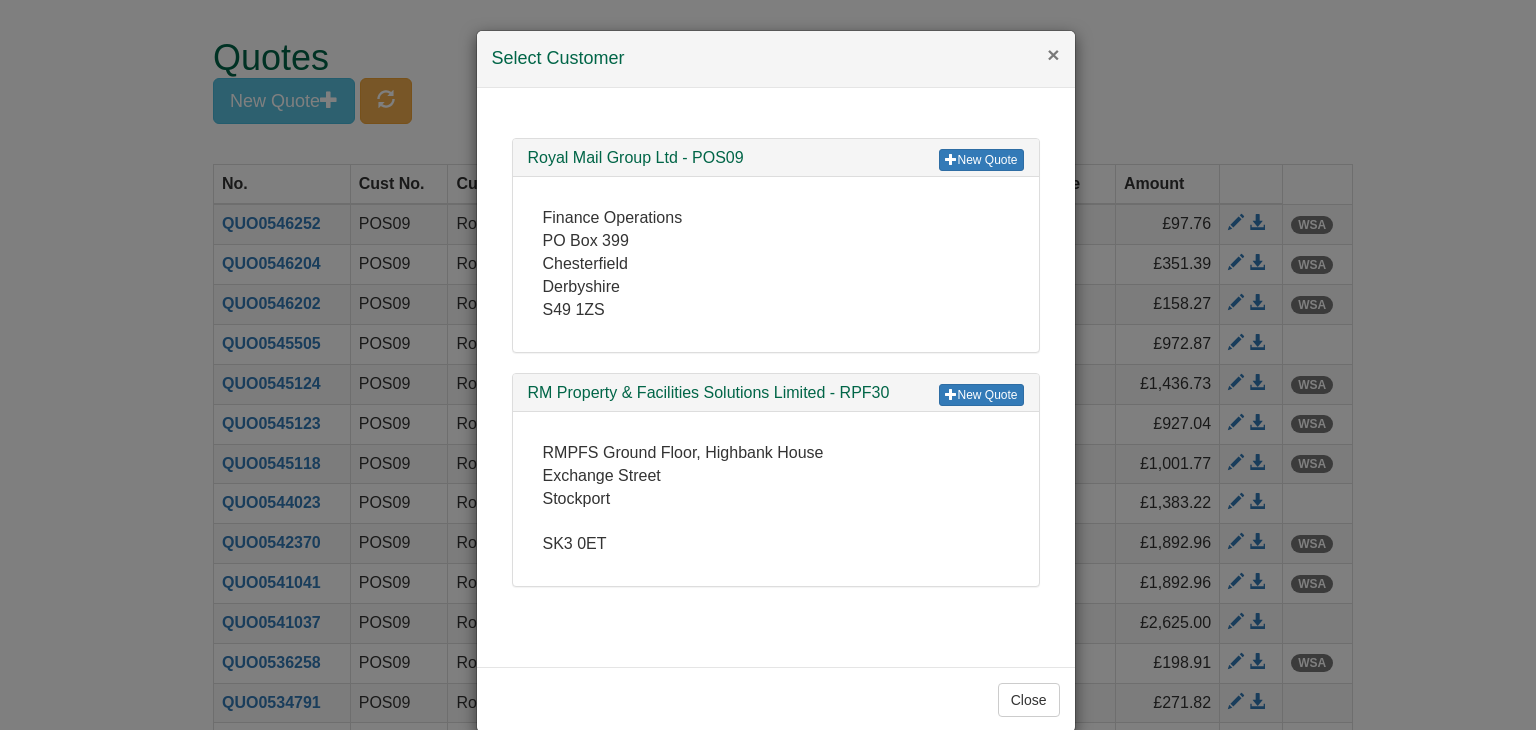 click on "×" at bounding box center [1053, 54] 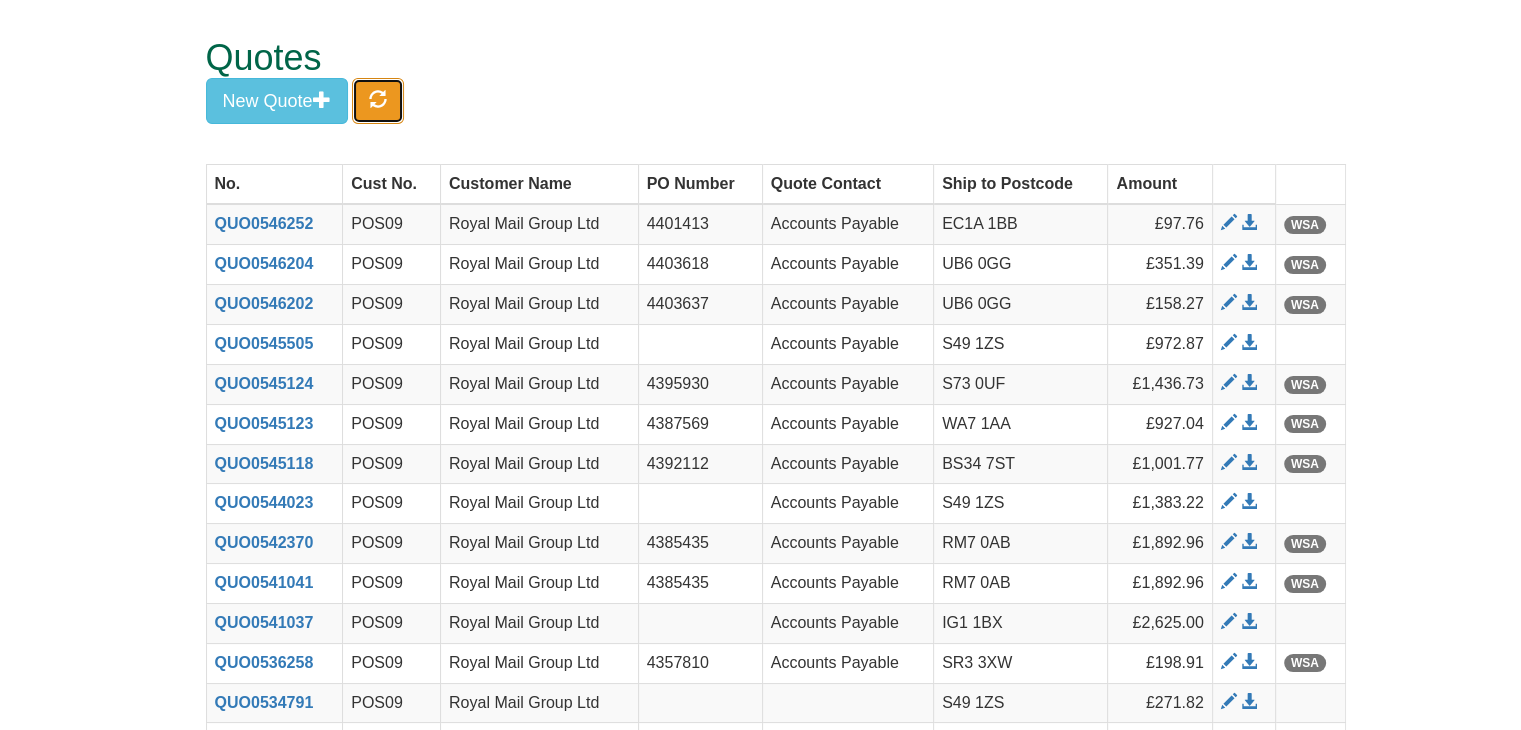 click at bounding box center [378, 99] 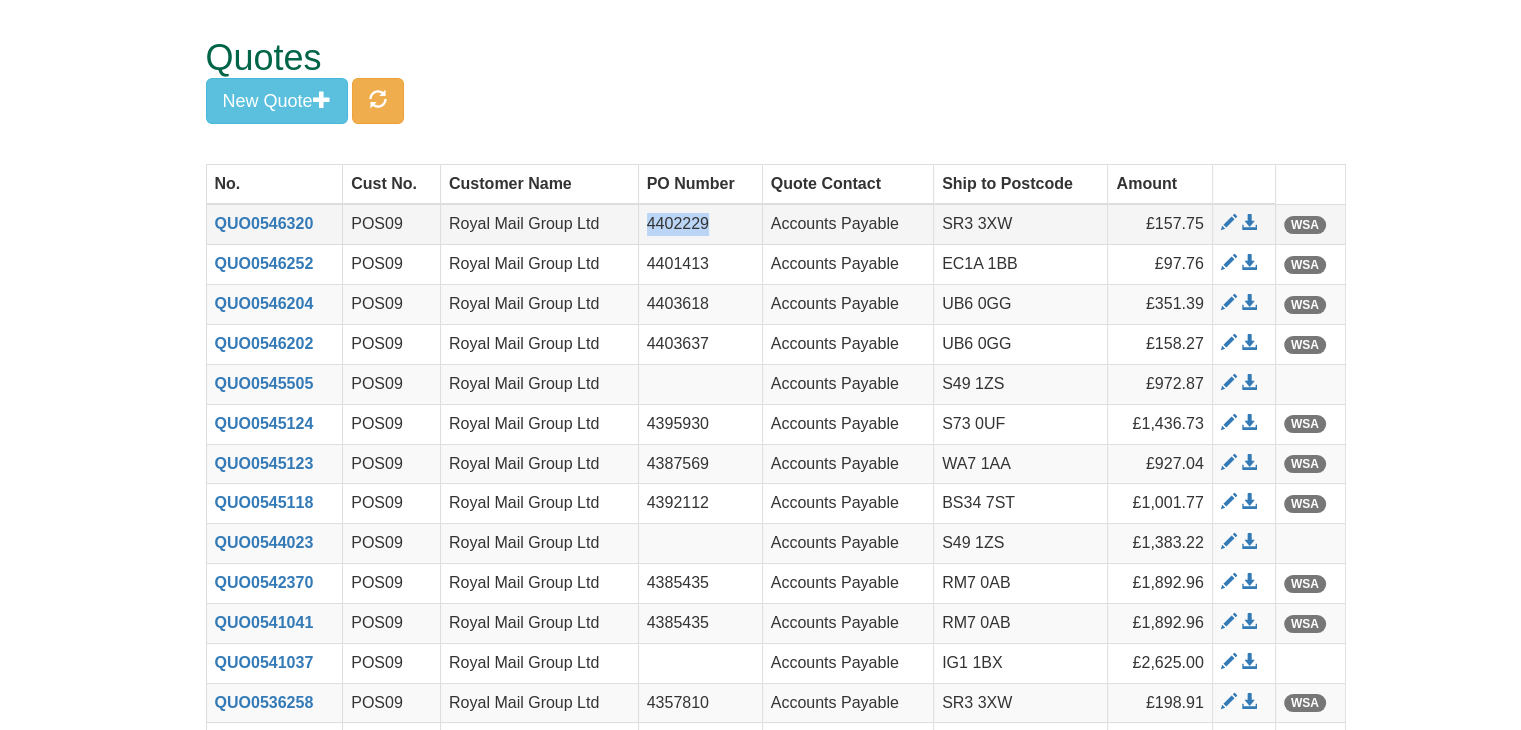 drag, startPoint x: 728, startPoint y: 224, endPoint x: 643, endPoint y: 226, distance: 85.02353 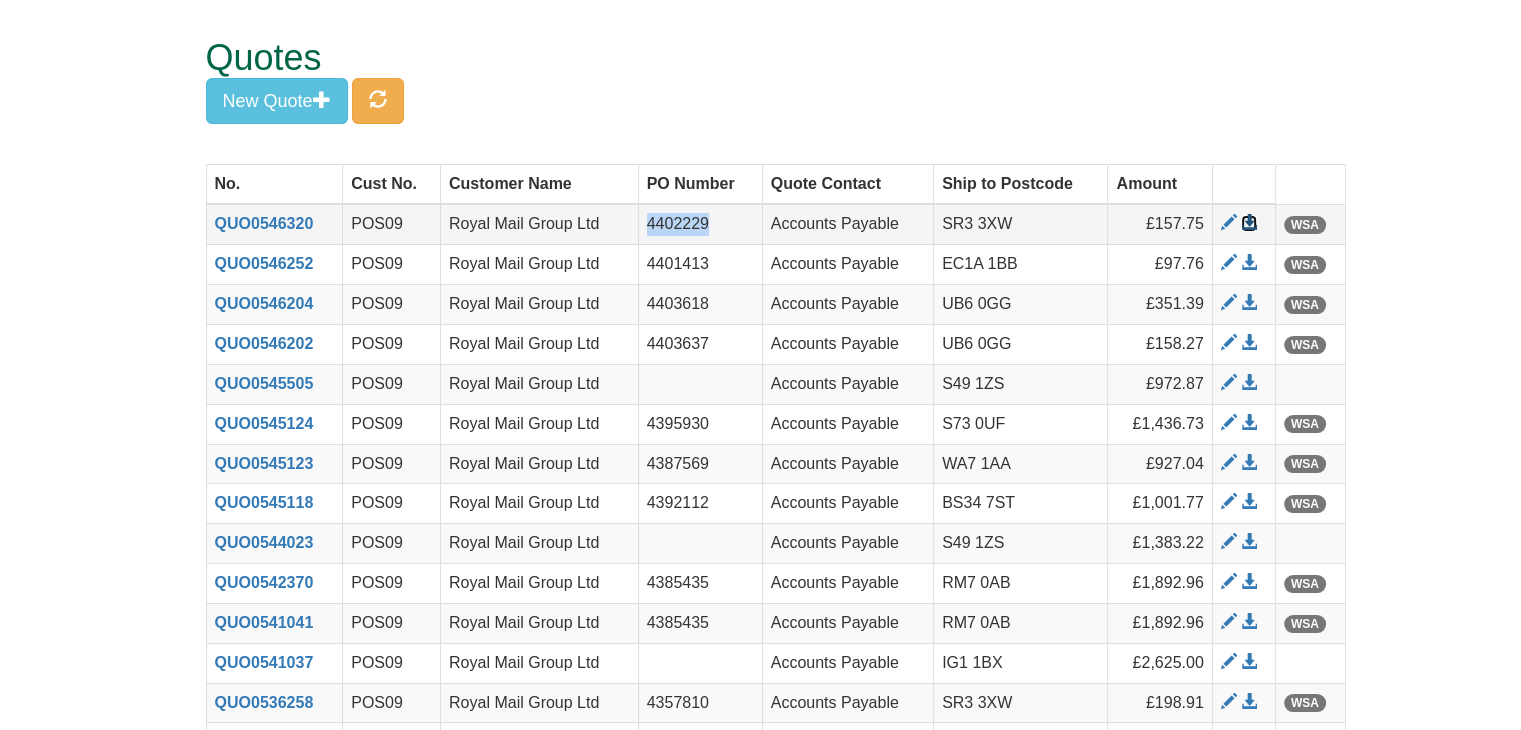 click at bounding box center [1249, 223] 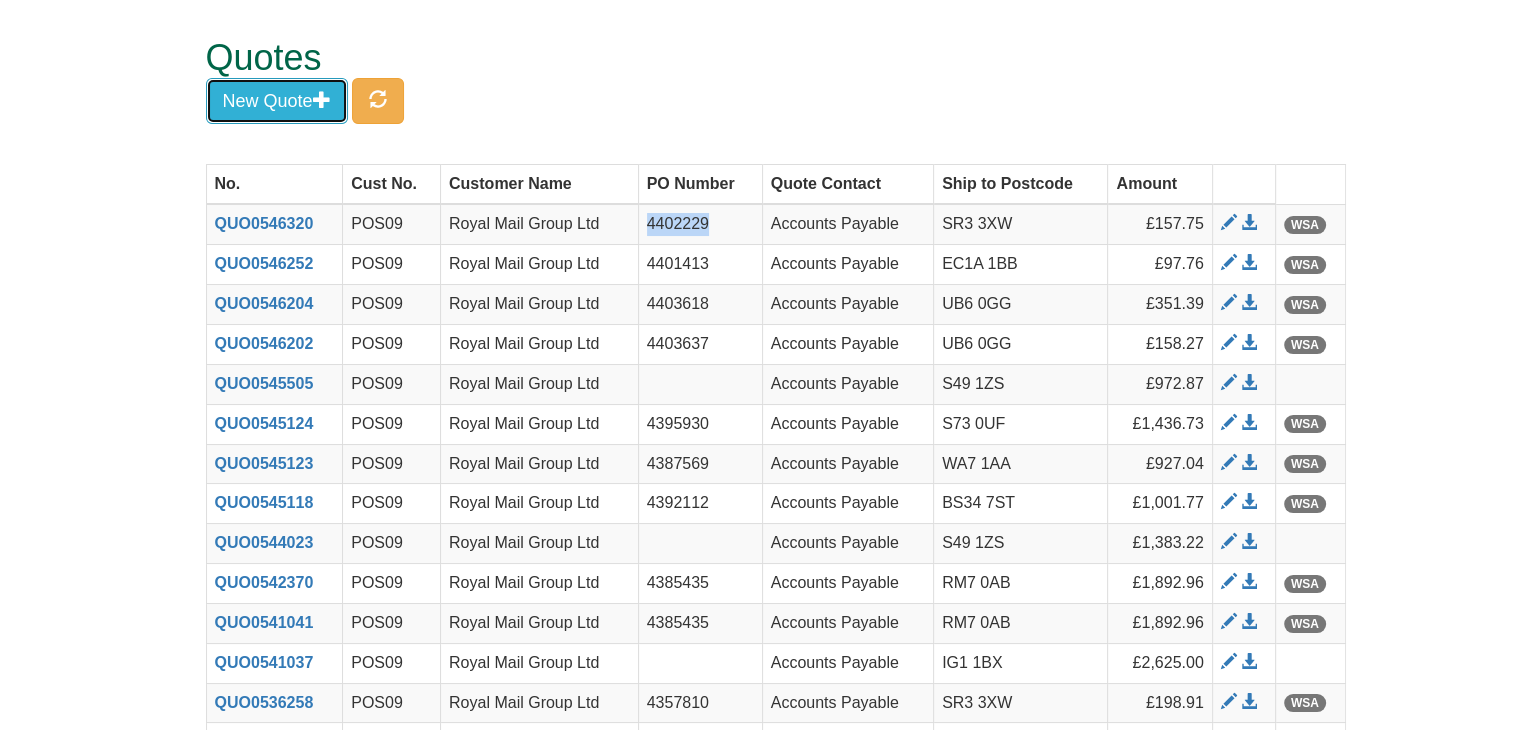 click on "New Quote" at bounding box center (277, 101) 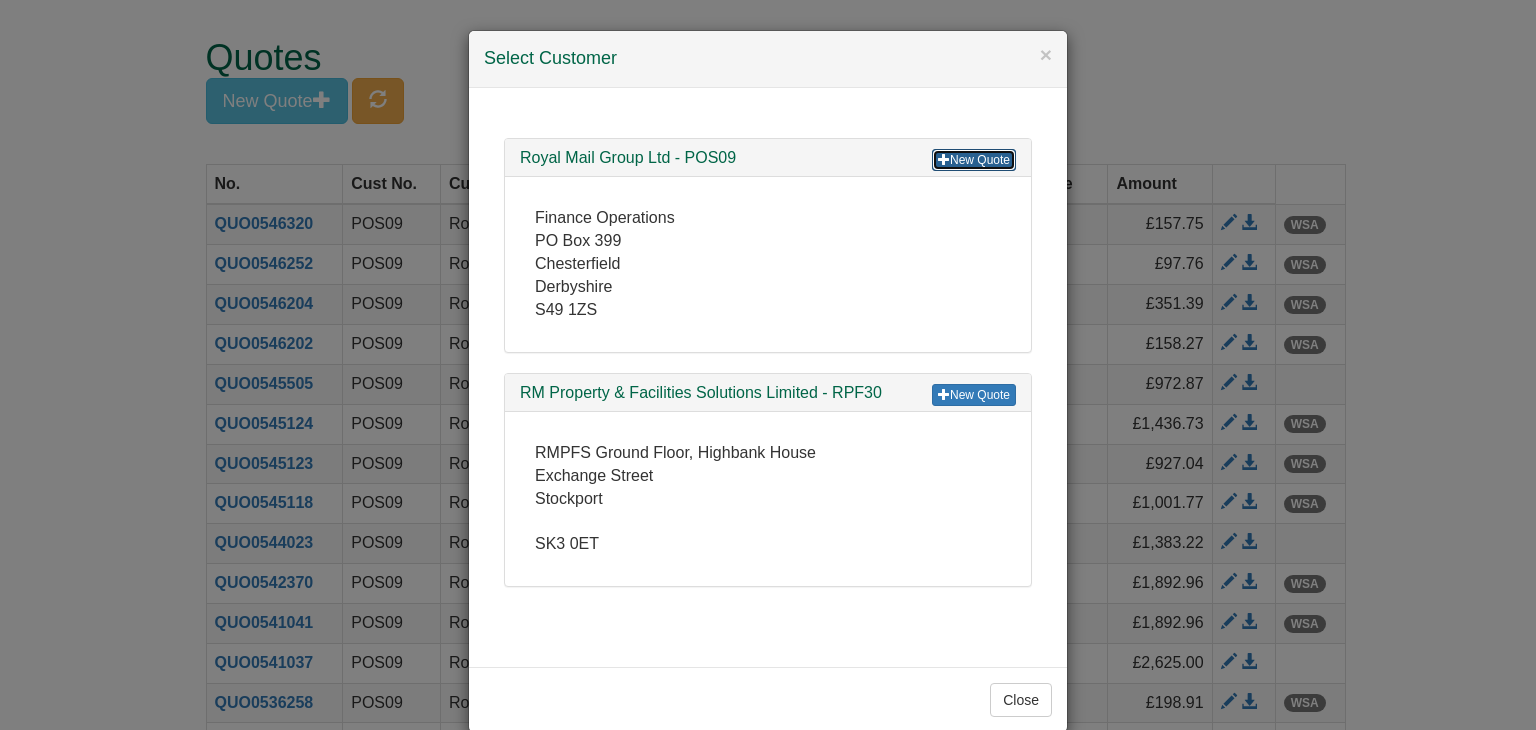 click on "New Quote" at bounding box center (974, 160) 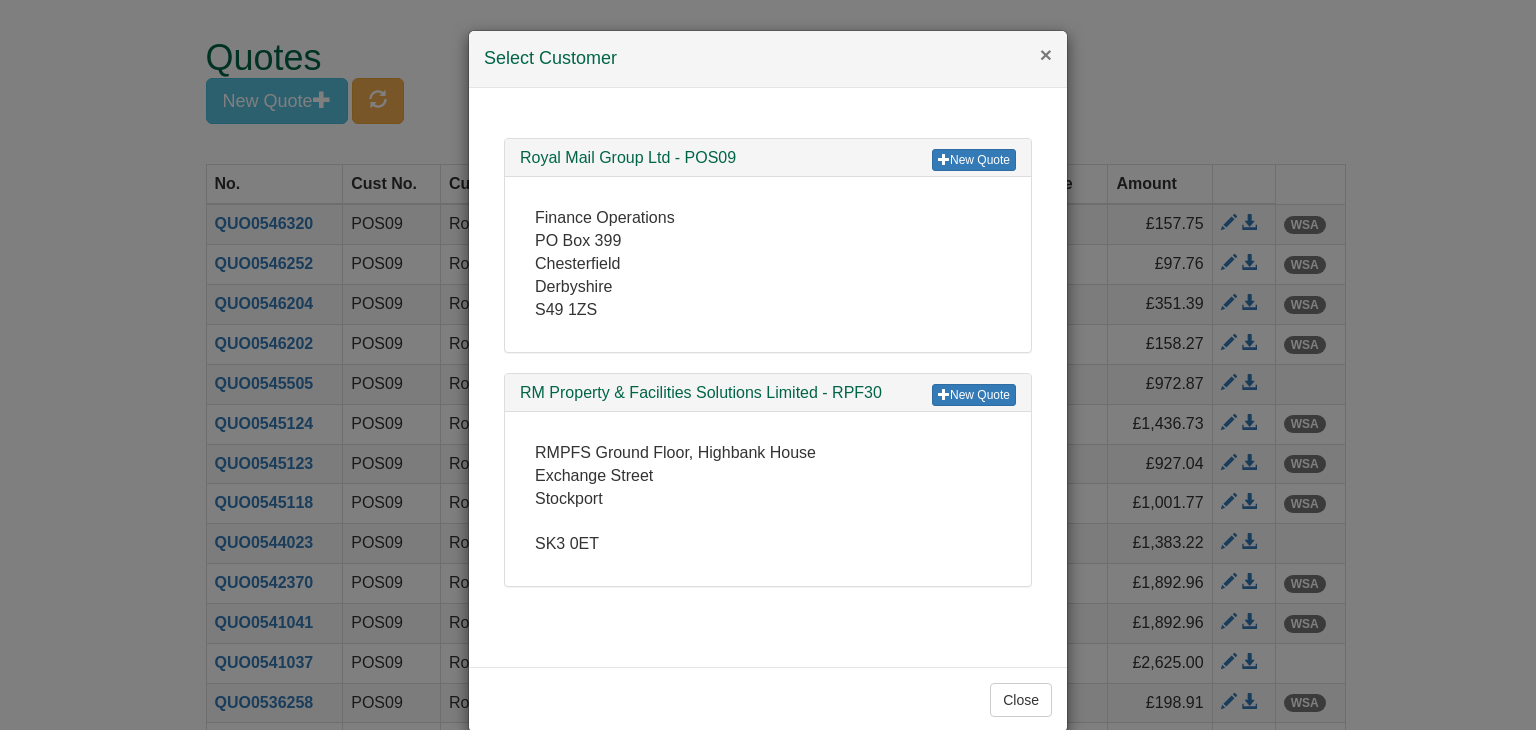click on "×" at bounding box center [1046, 54] 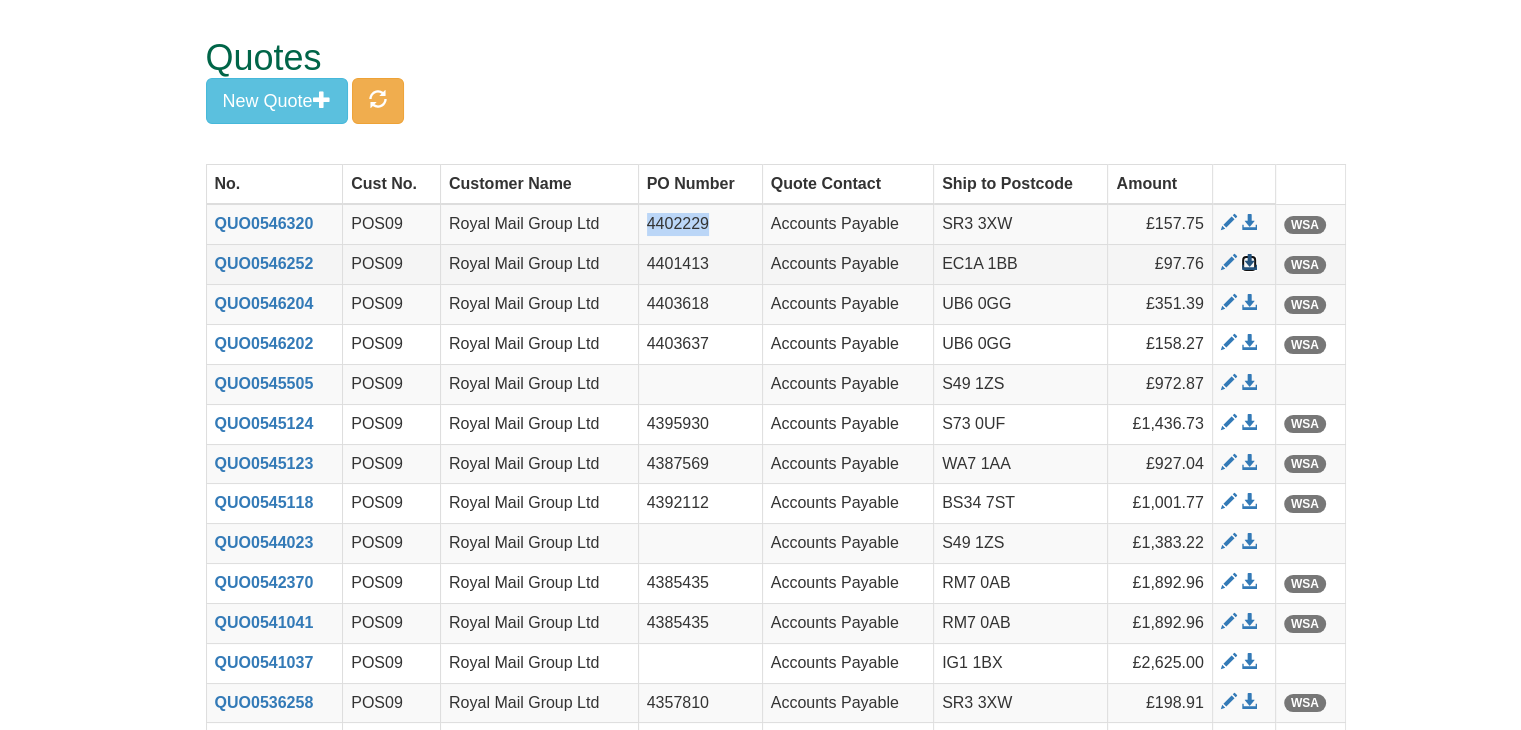 click at bounding box center (1249, 263) 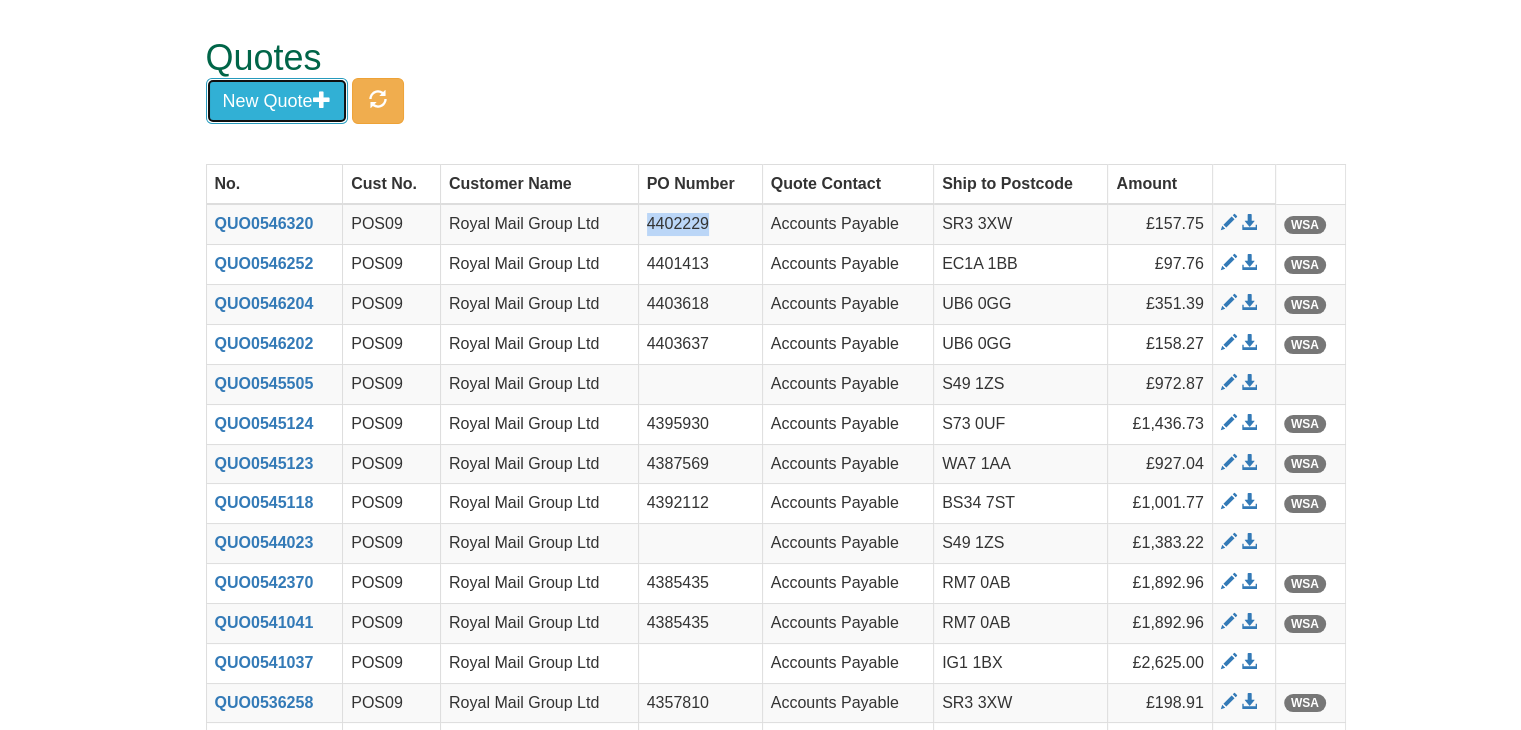 click on "New Quote" at bounding box center [277, 101] 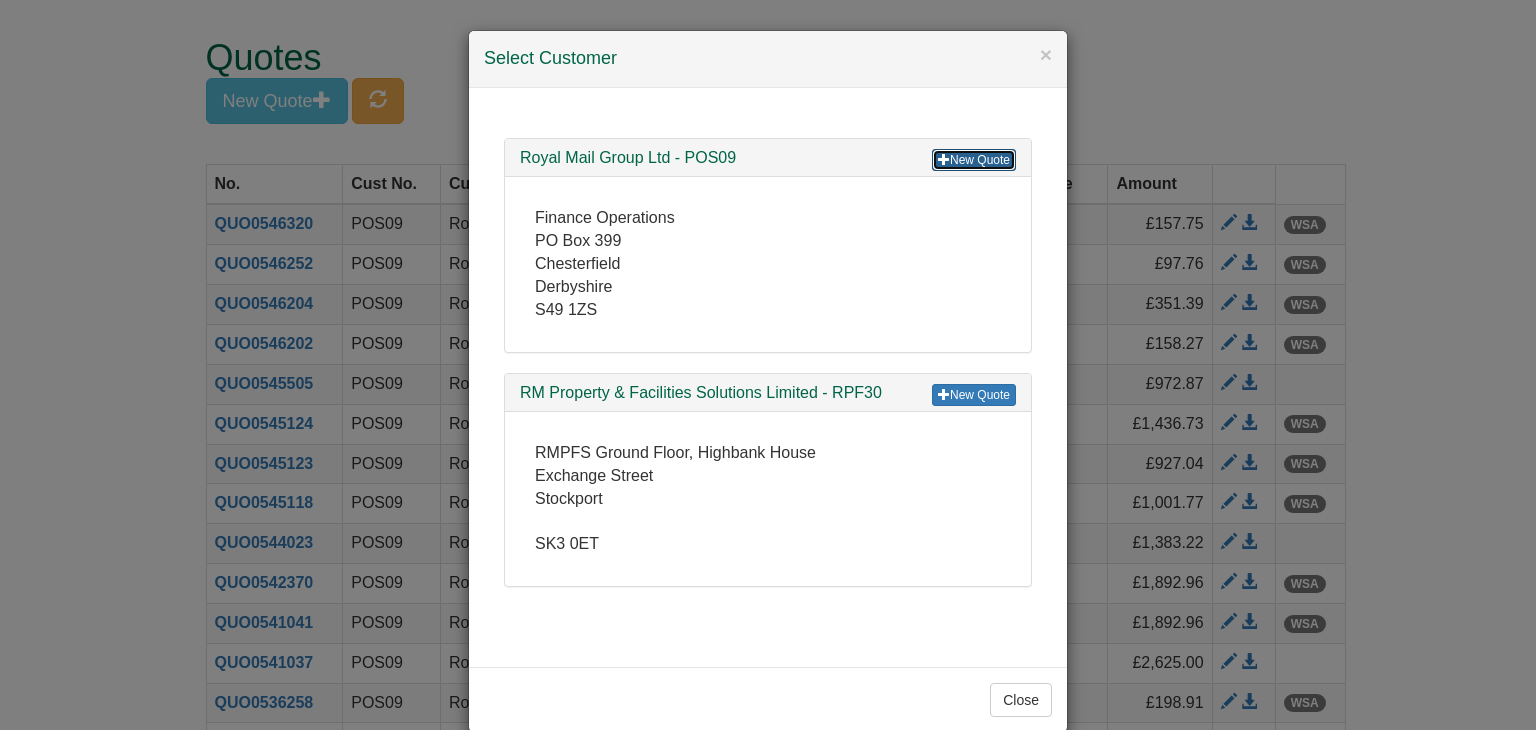click on "New Quote" at bounding box center [974, 160] 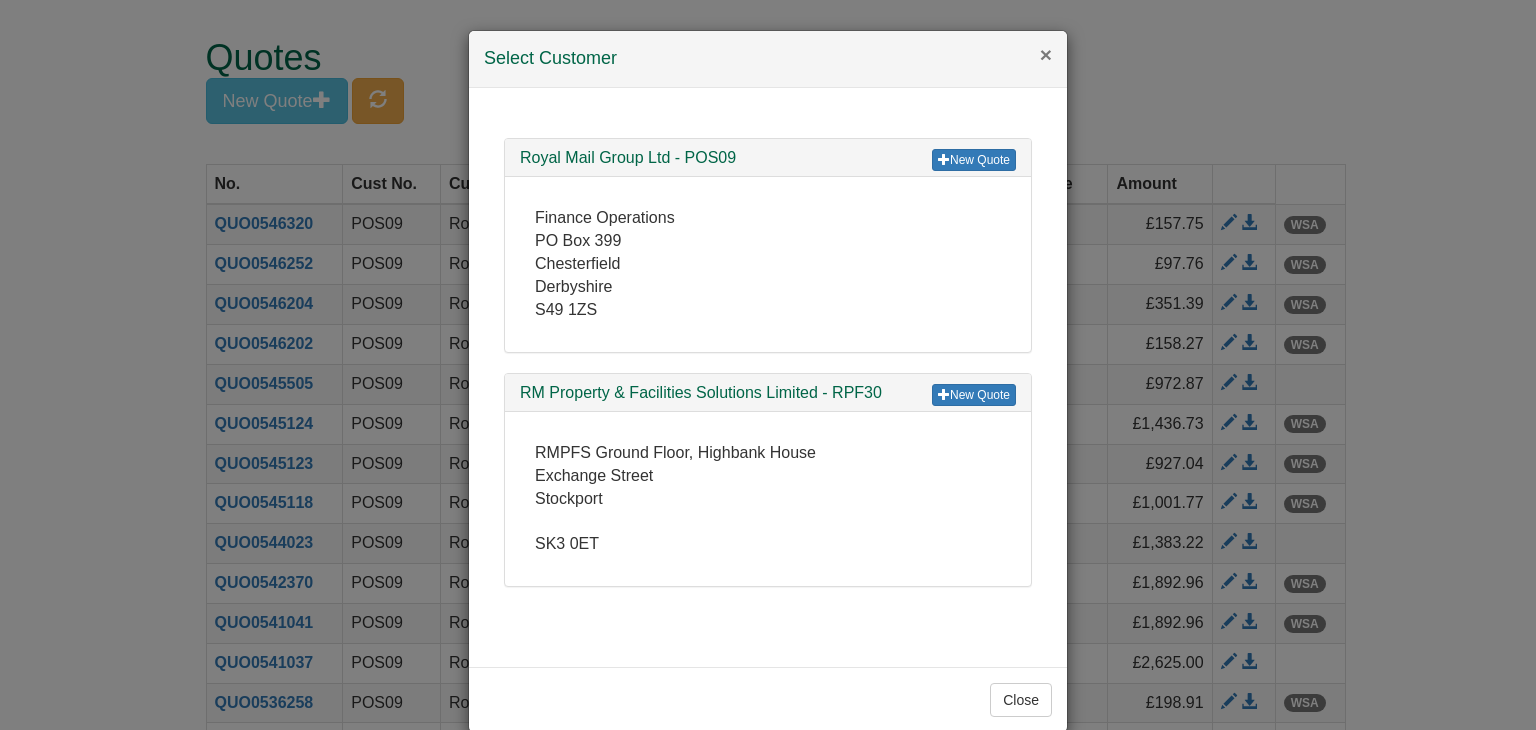 click on "×" at bounding box center (1046, 54) 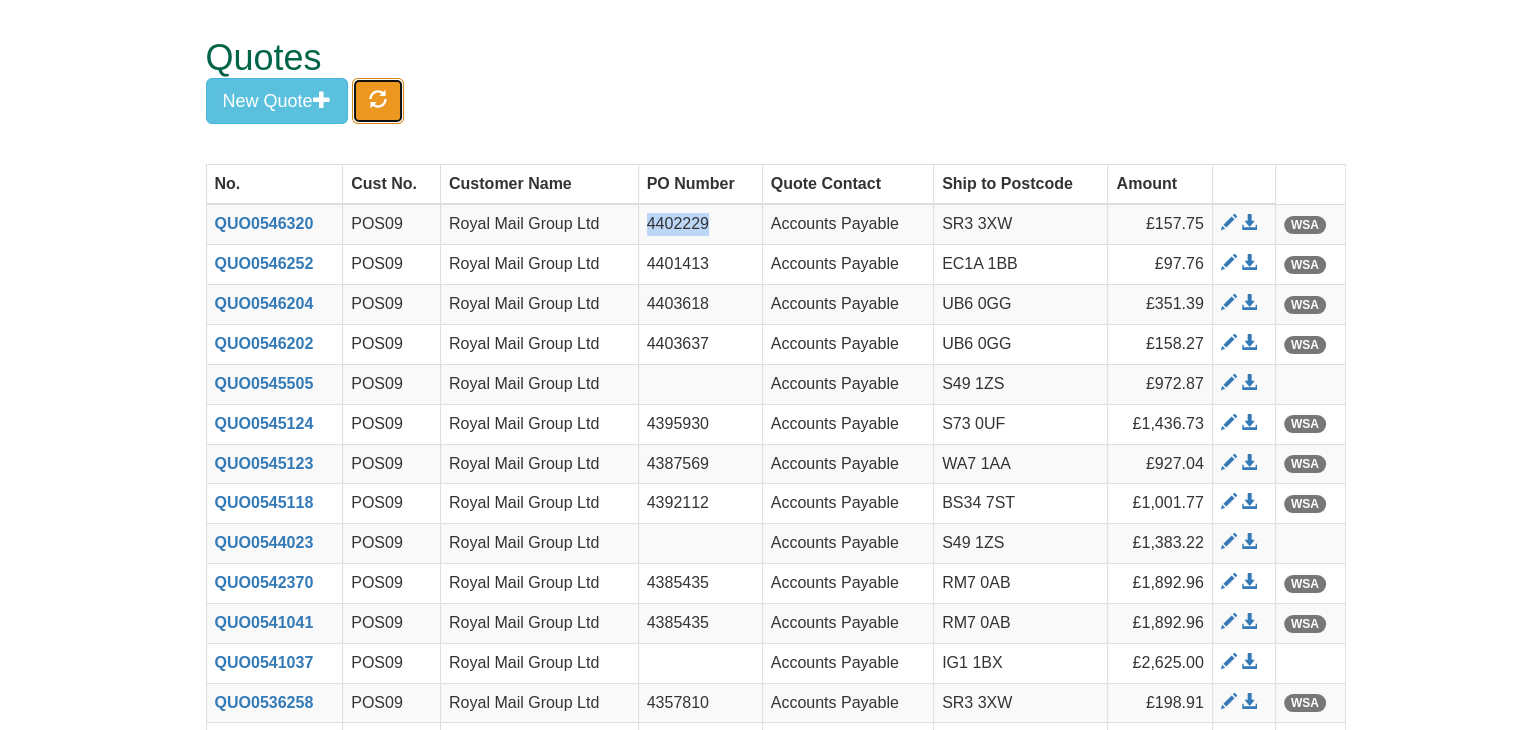 click at bounding box center [378, 101] 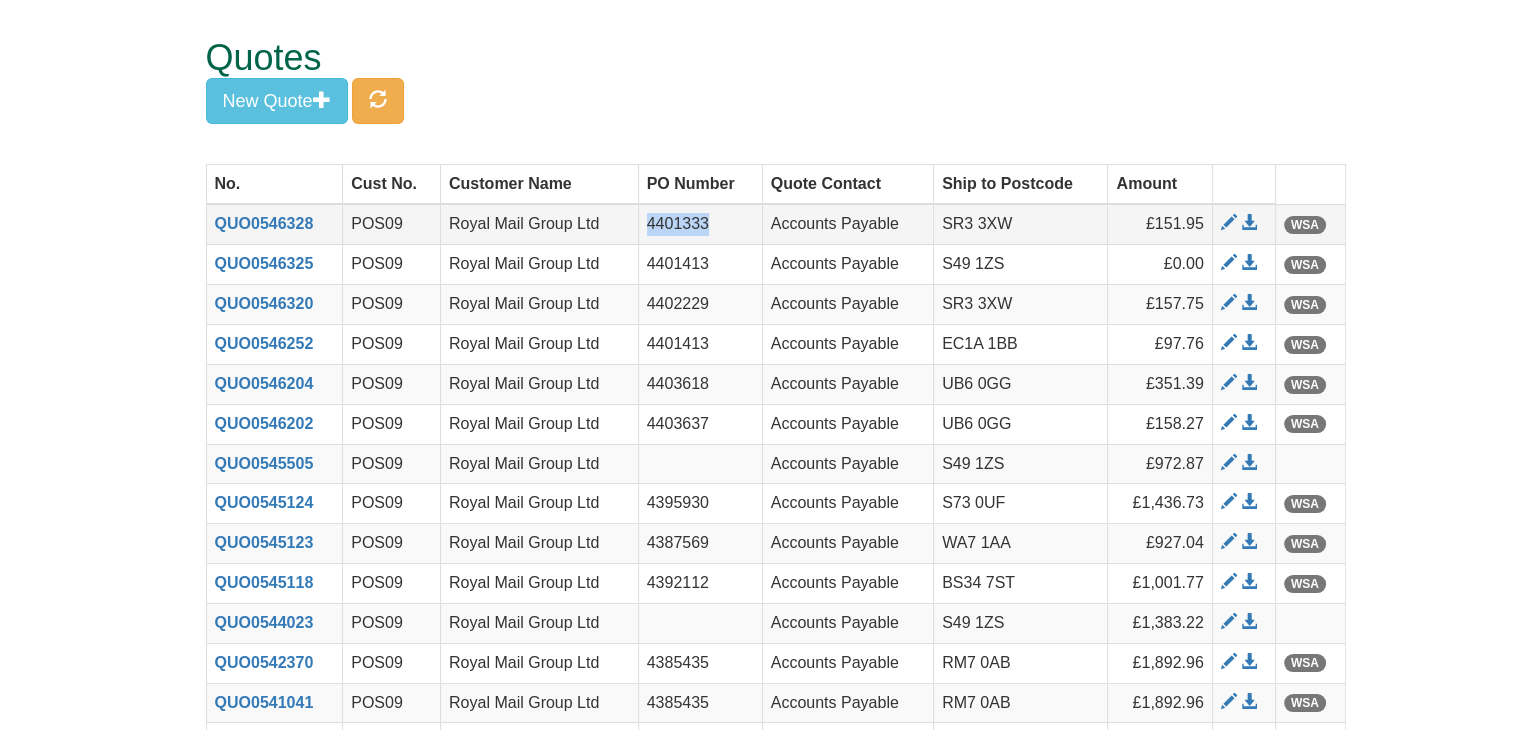 drag, startPoint x: 712, startPoint y: 221, endPoint x: 648, endPoint y: 223, distance: 64.03124 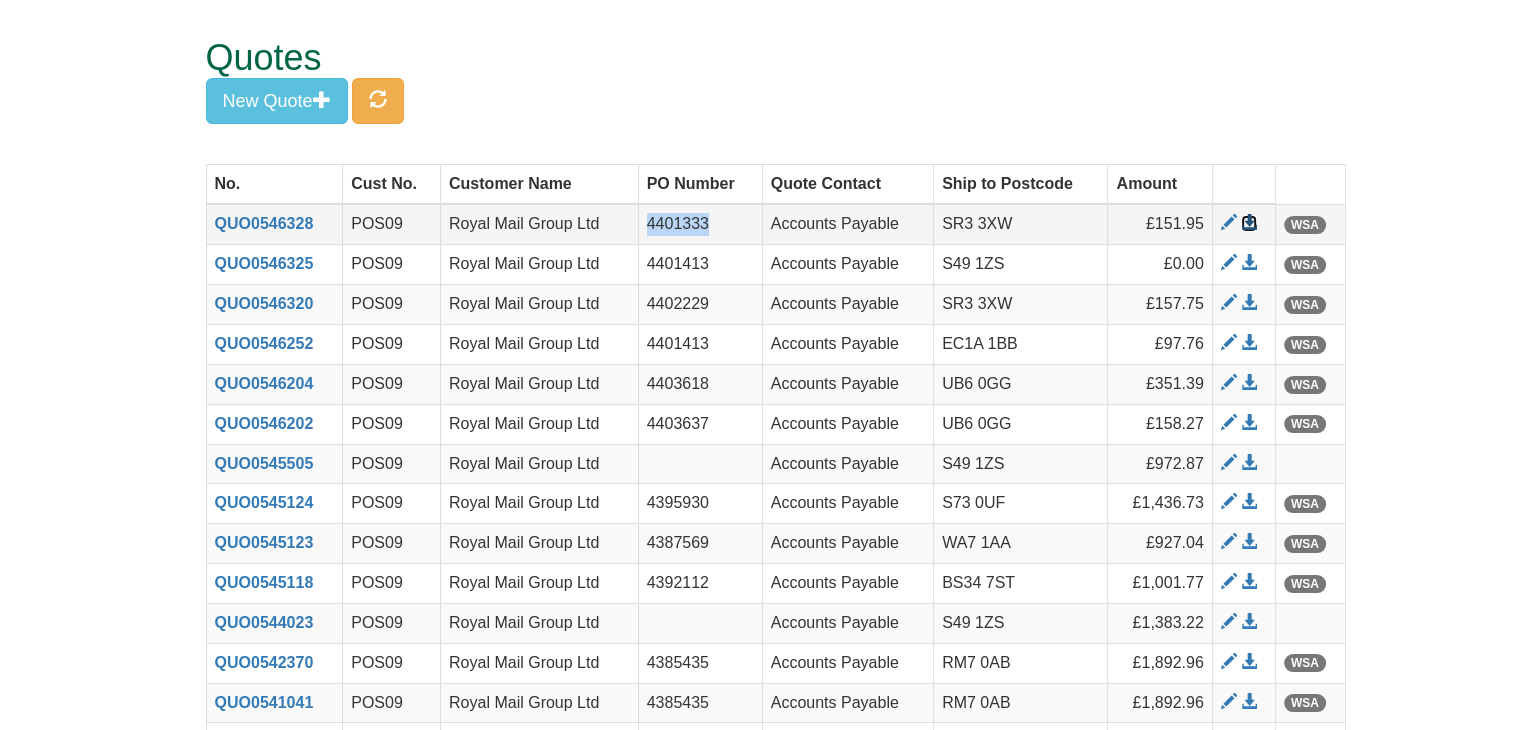 click at bounding box center (1249, 223) 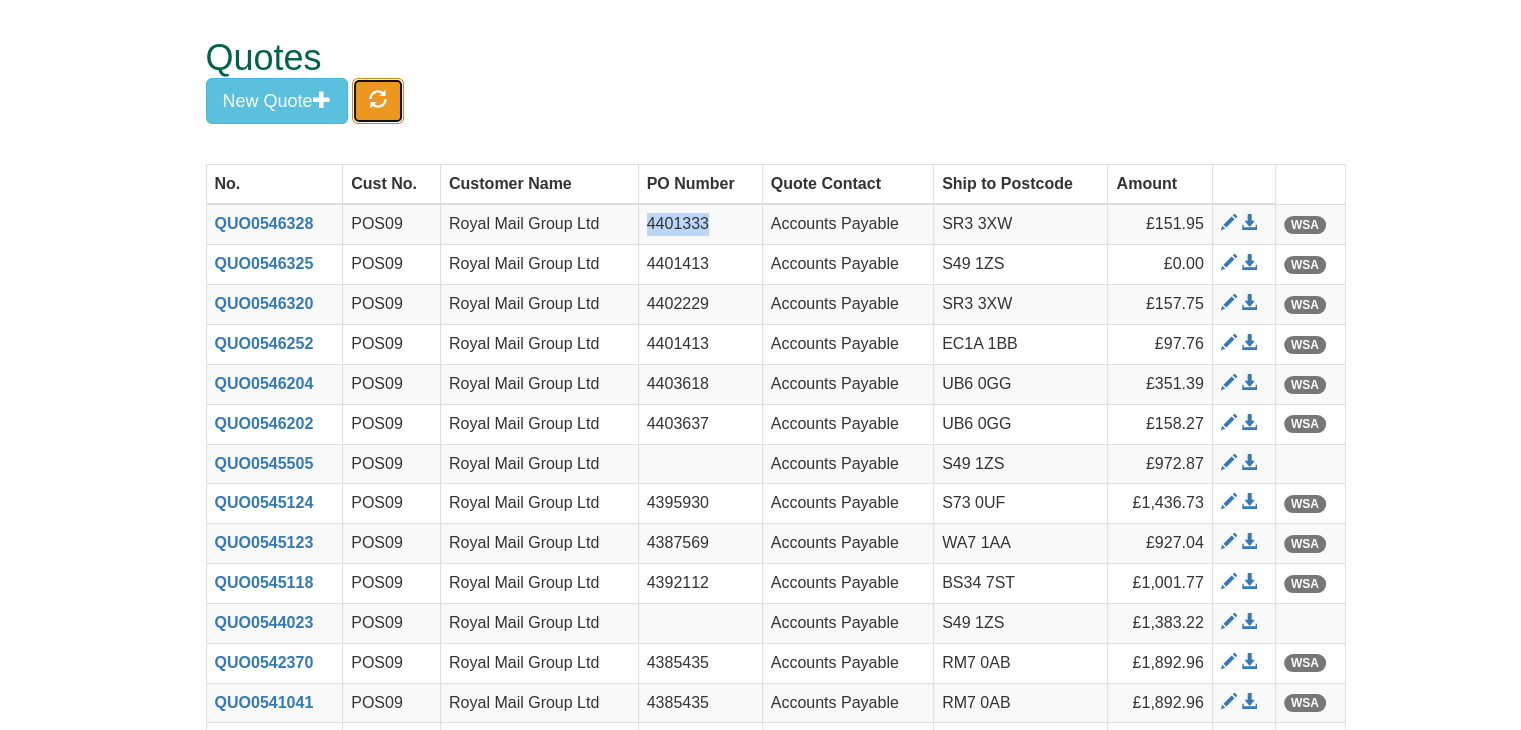 click at bounding box center (378, 99) 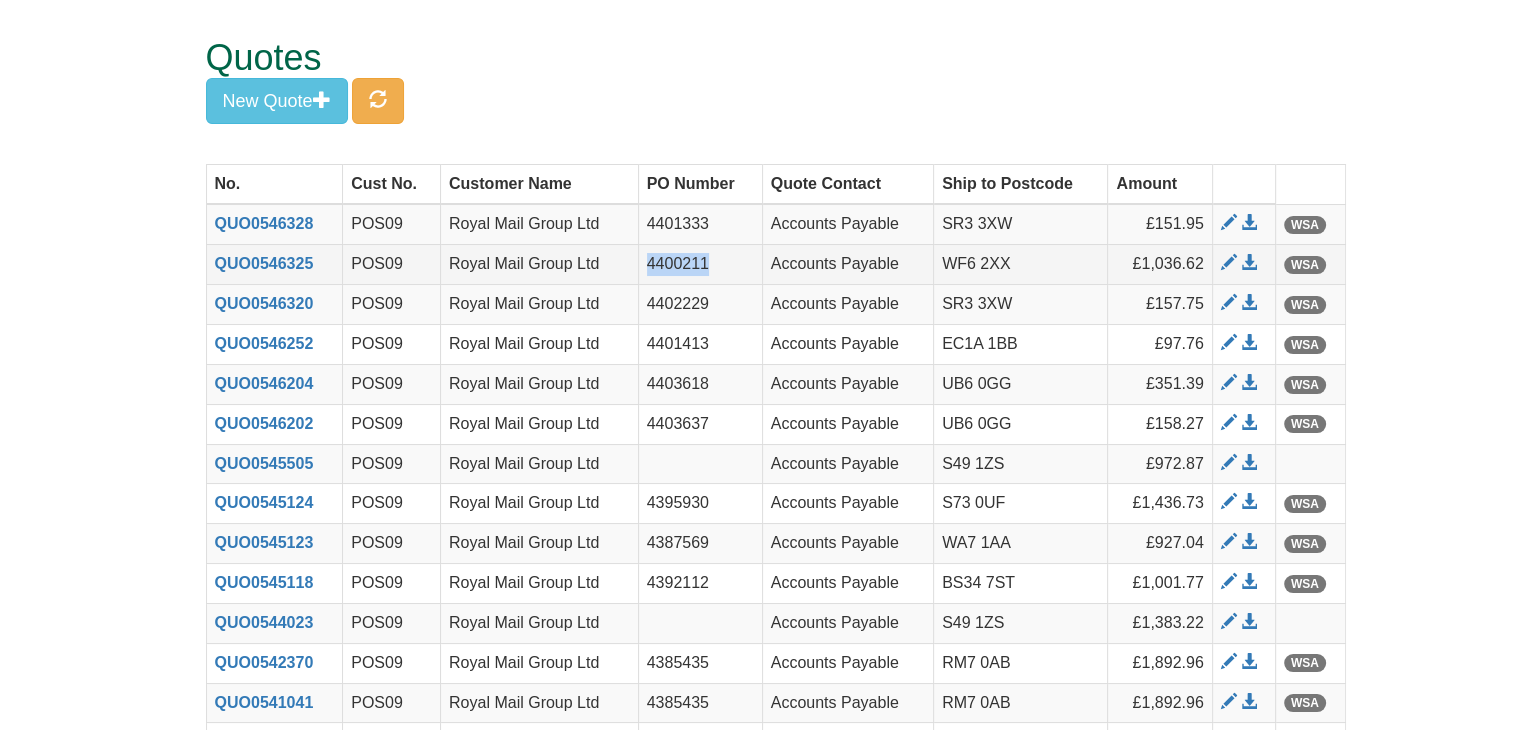 drag, startPoint x: 712, startPoint y: 255, endPoint x: 649, endPoint y: 256, distance: 63.007935 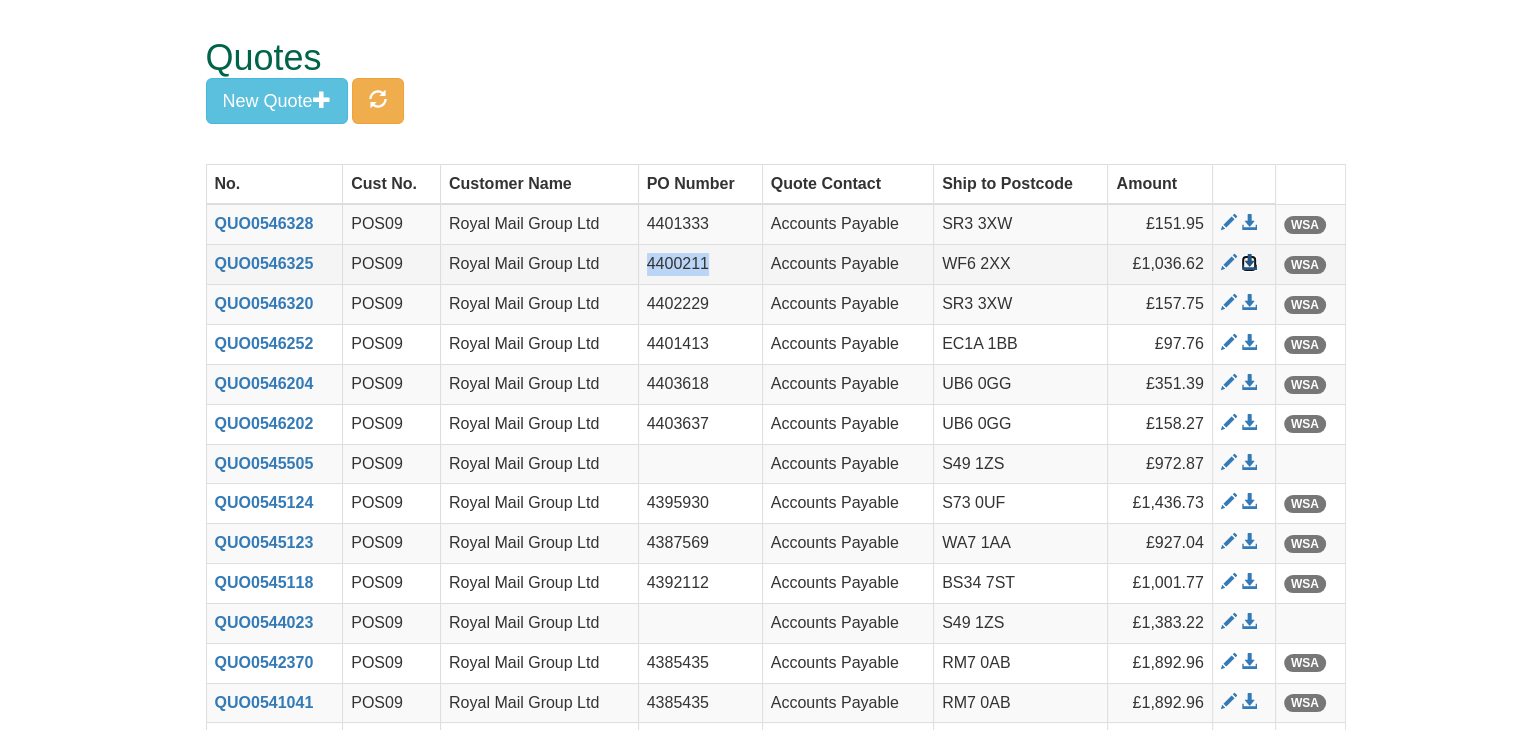 click at bounding box center (1249, 263) 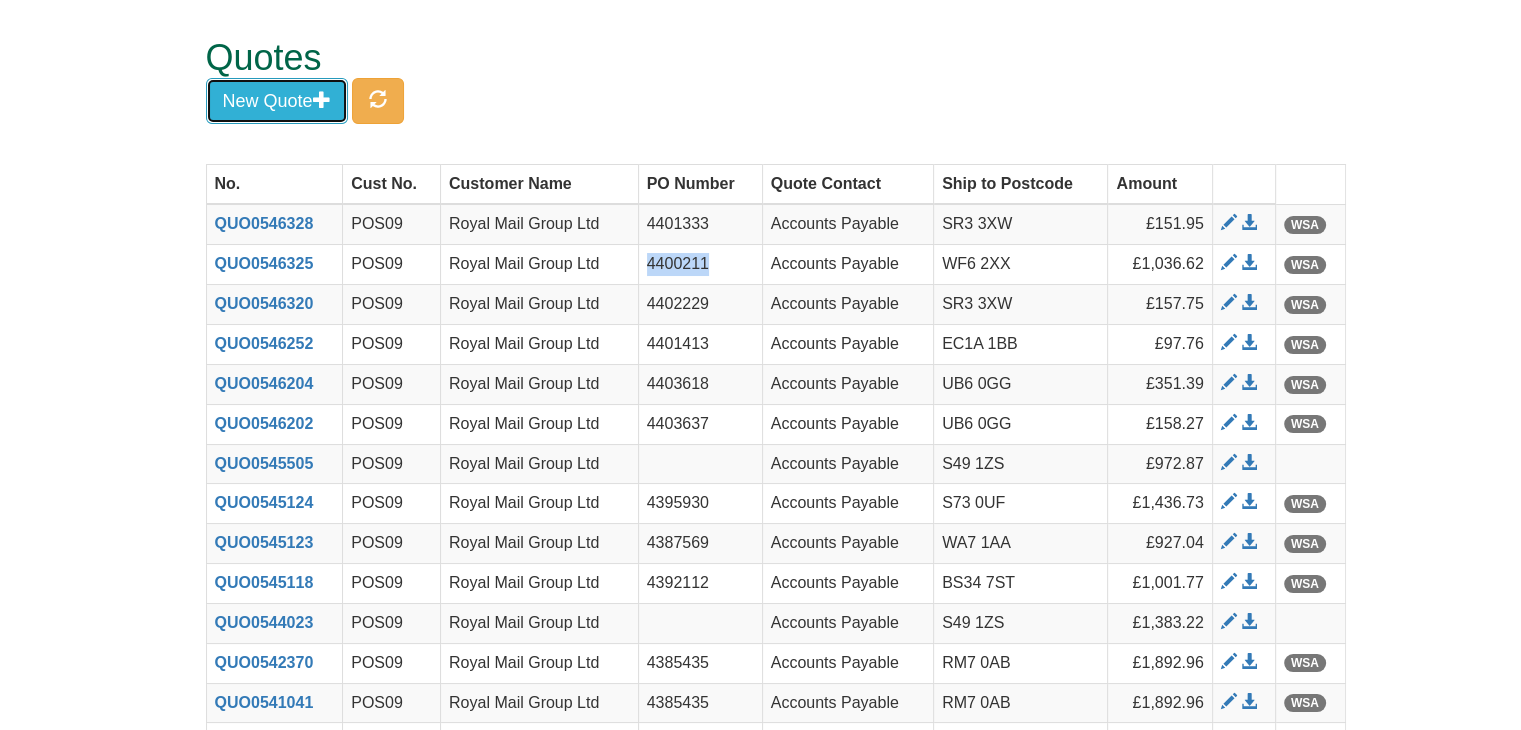 click on "New Quote" at bounding box center [277, 101] 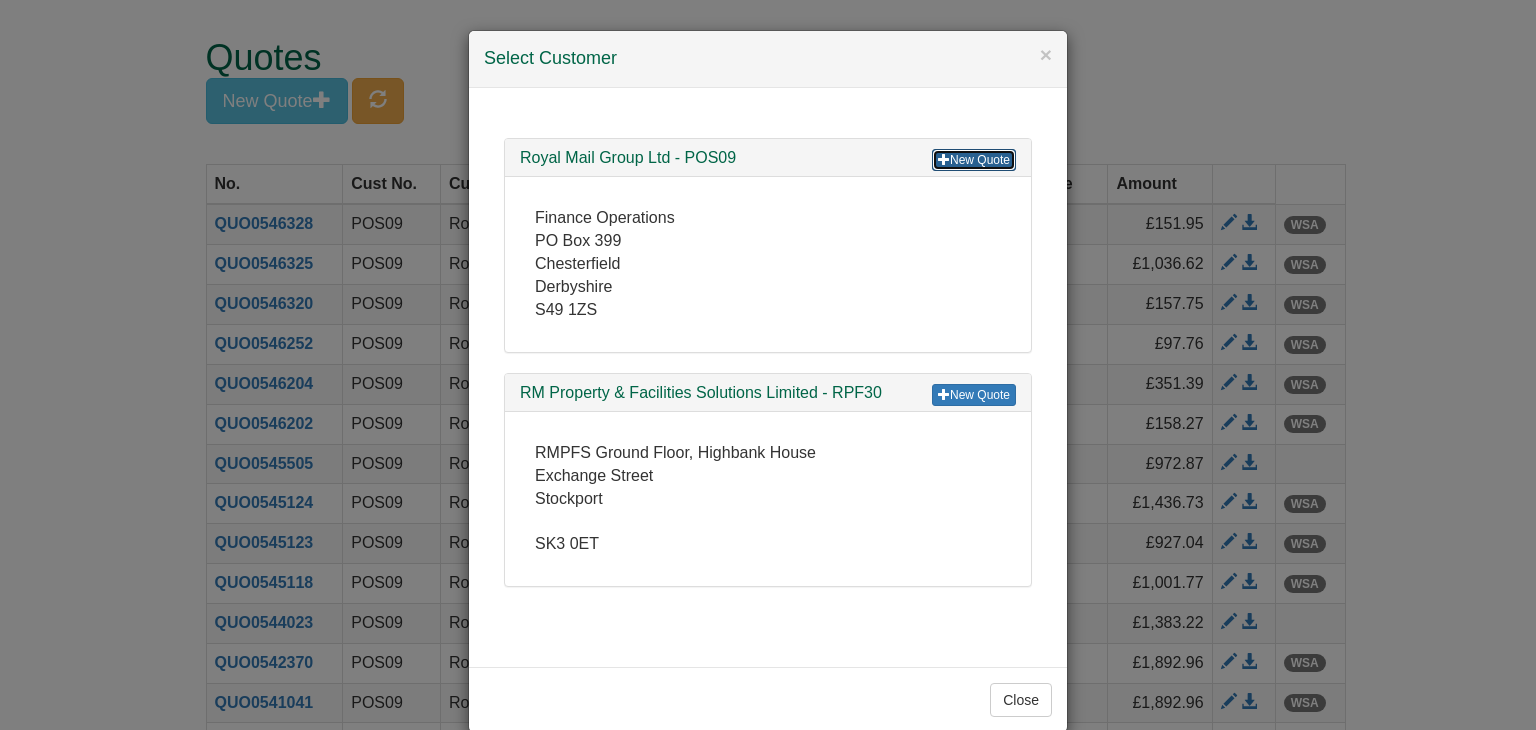click on "New Quote" at bounding box center [974, 160] 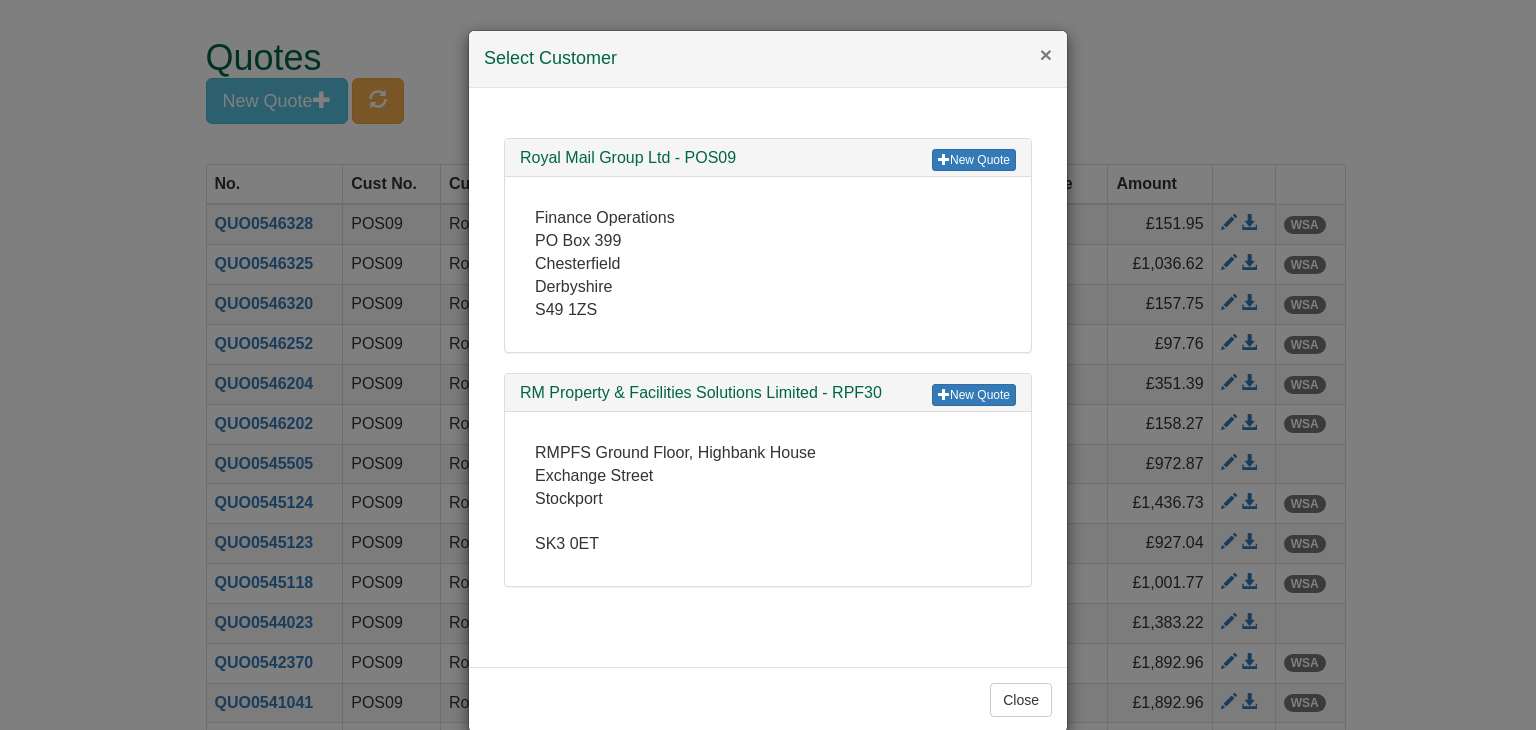 click on "×" at bounding box center (1046, 54) 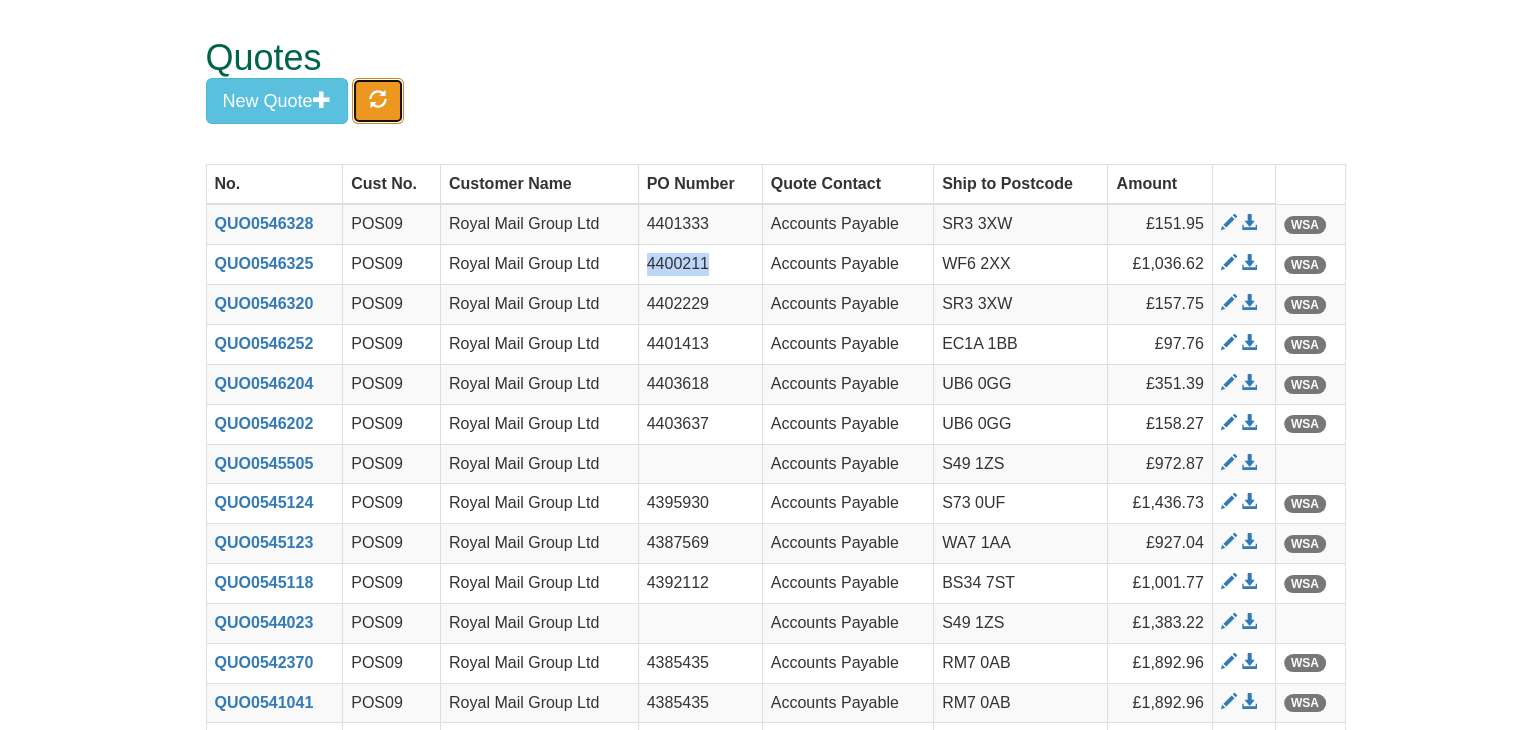 click at bounding box center [378, 99] 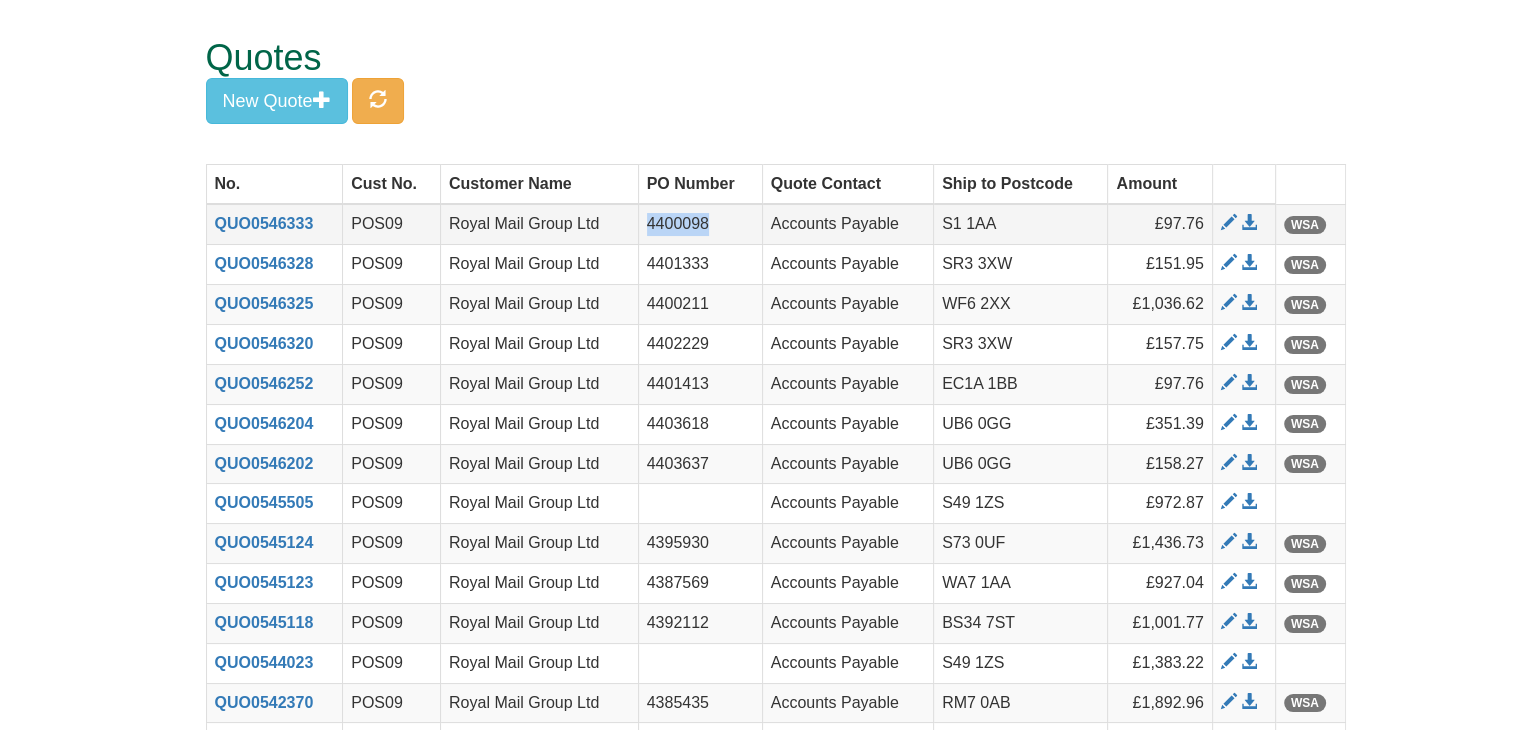 drag, startPoint x: 723, startPoint y: 218, endPoint x: 632, endPoint y: 222, distance: 91.08787 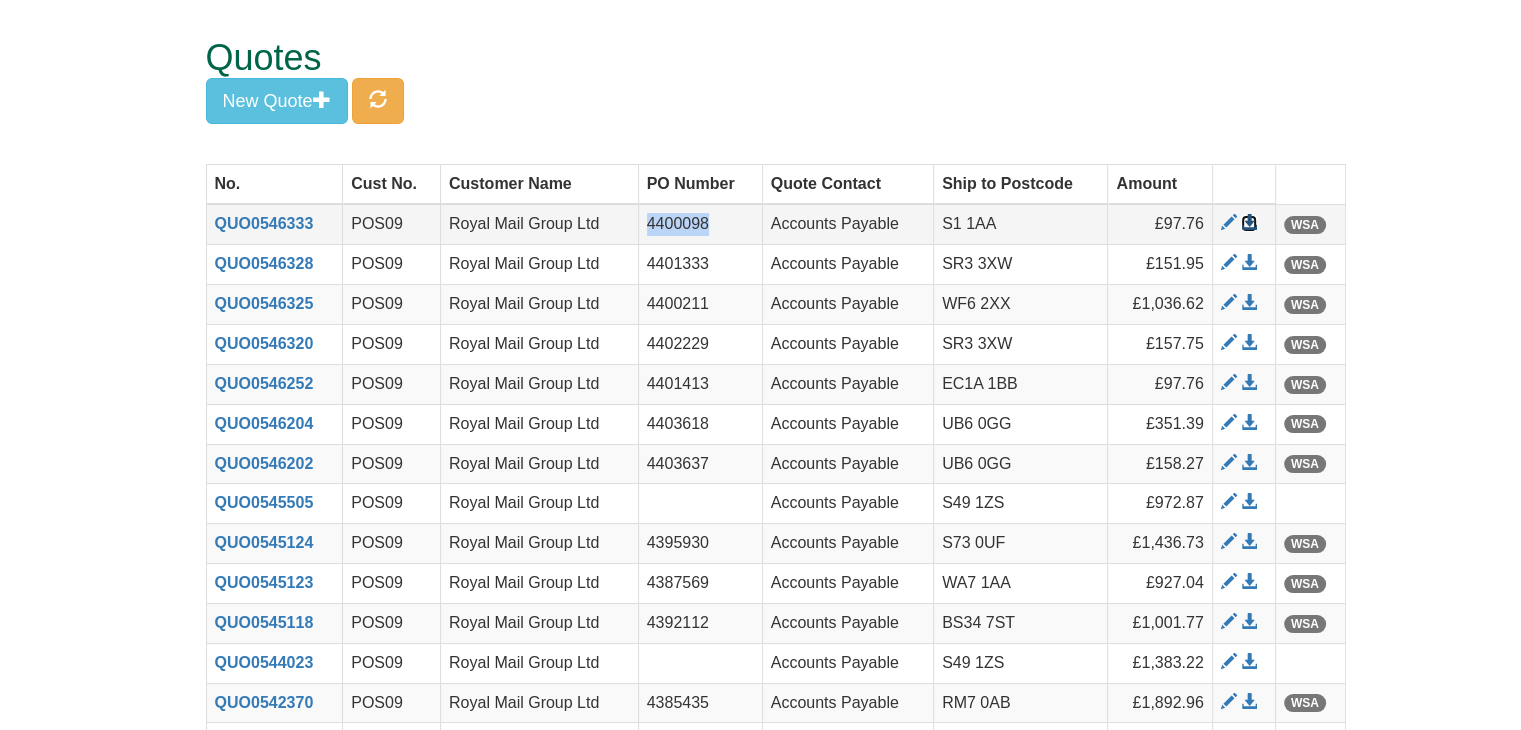 click at bounding box center (1249, 223) 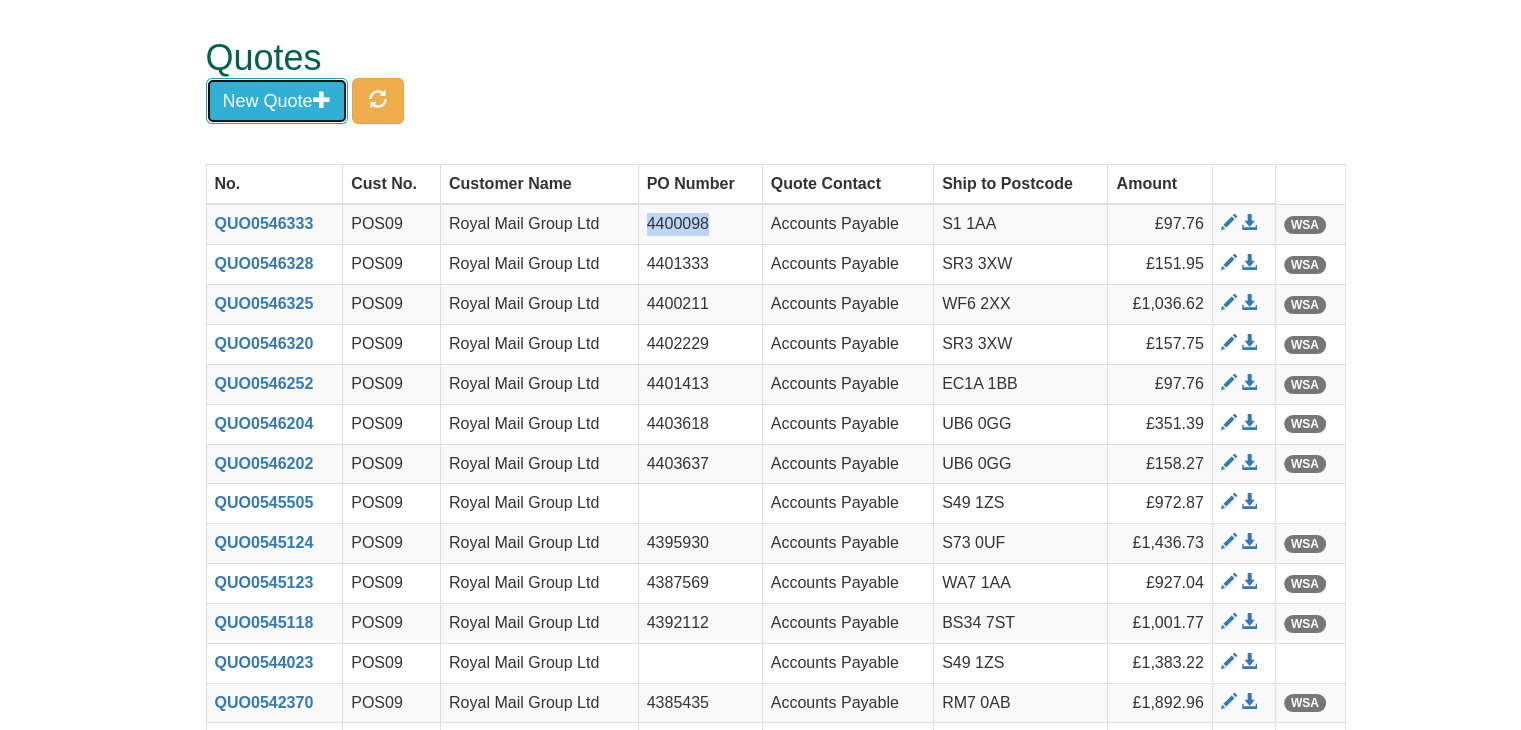 click on "New Quote" at bounding box center [277, 101] 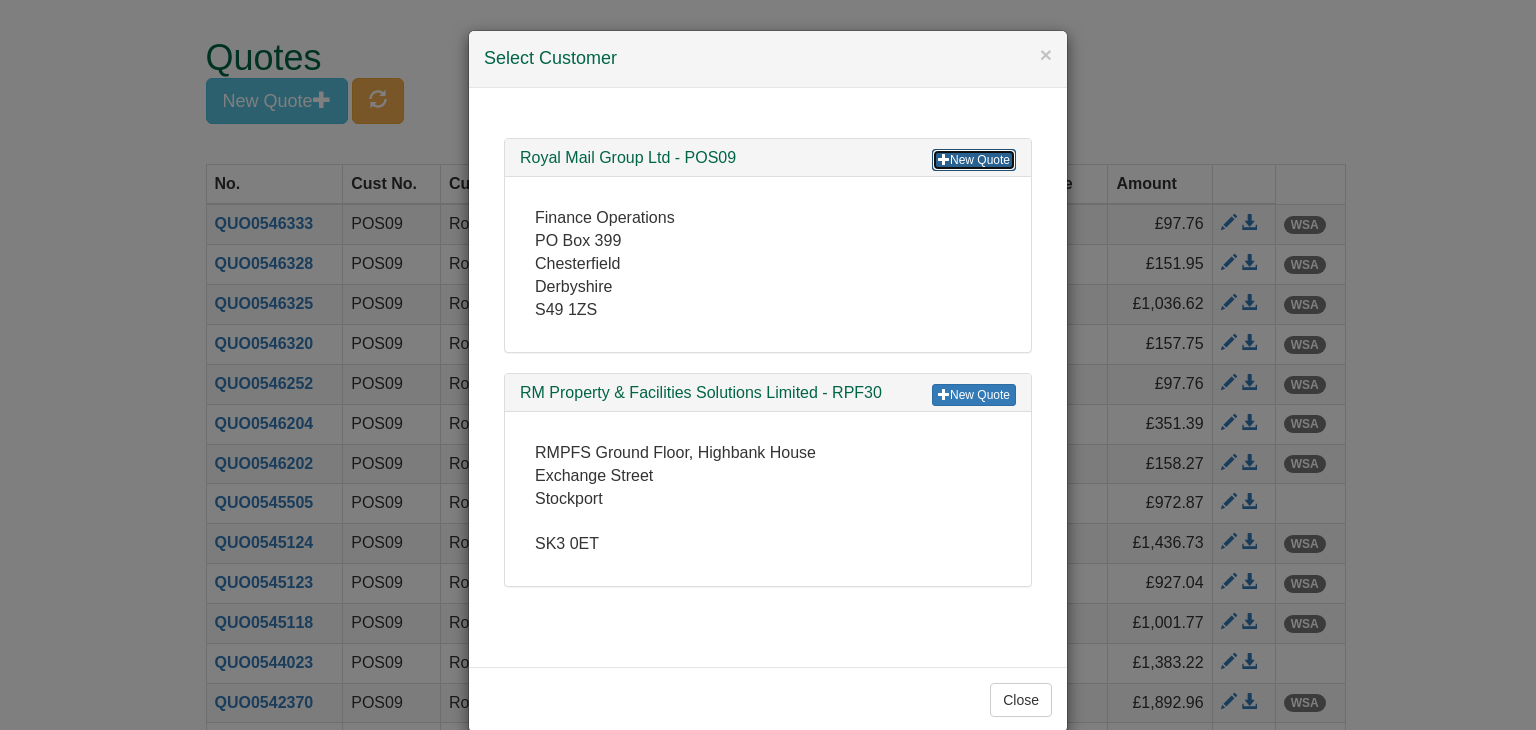click on "New Quote" at bounding box center (974, 160) 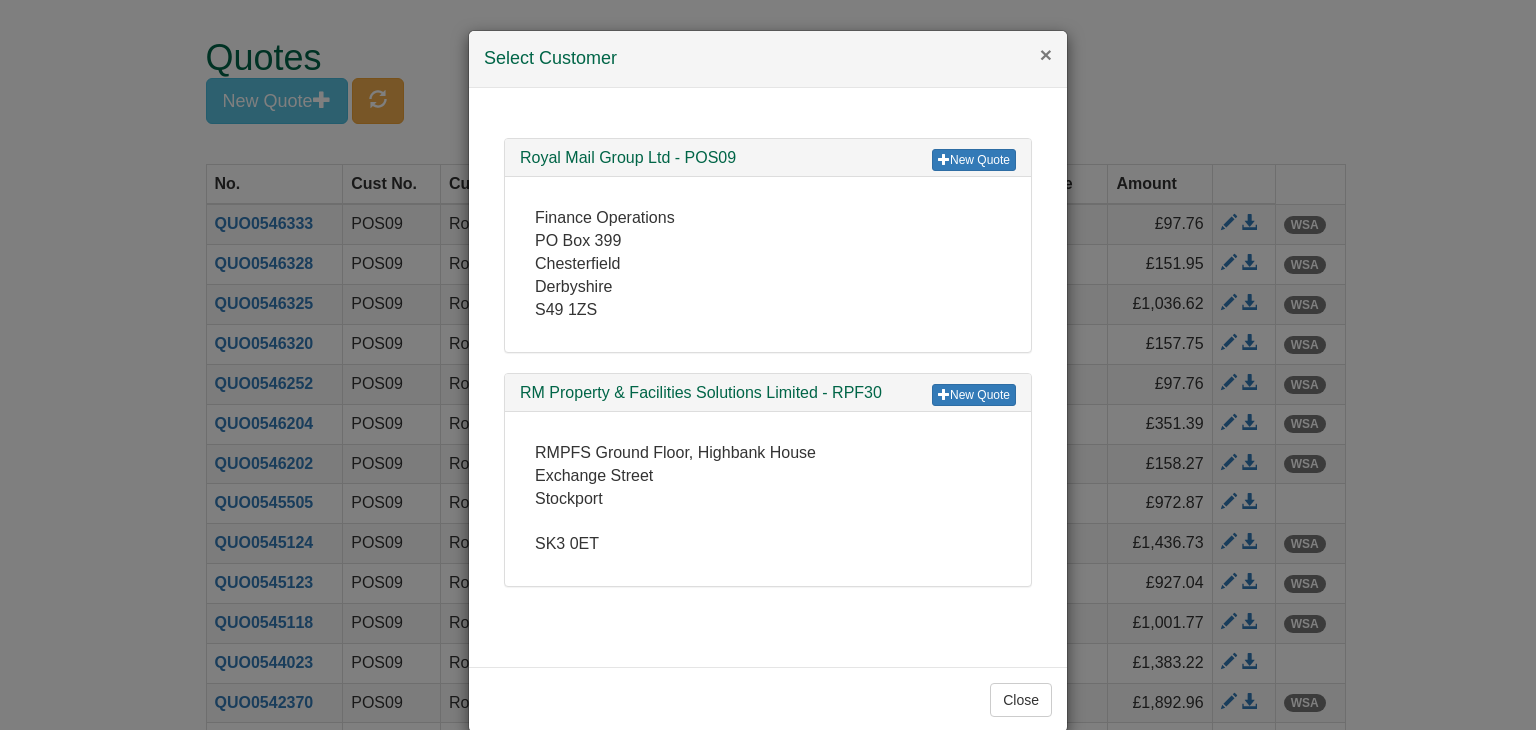 click on "×" at bounding box center [1046, 54] 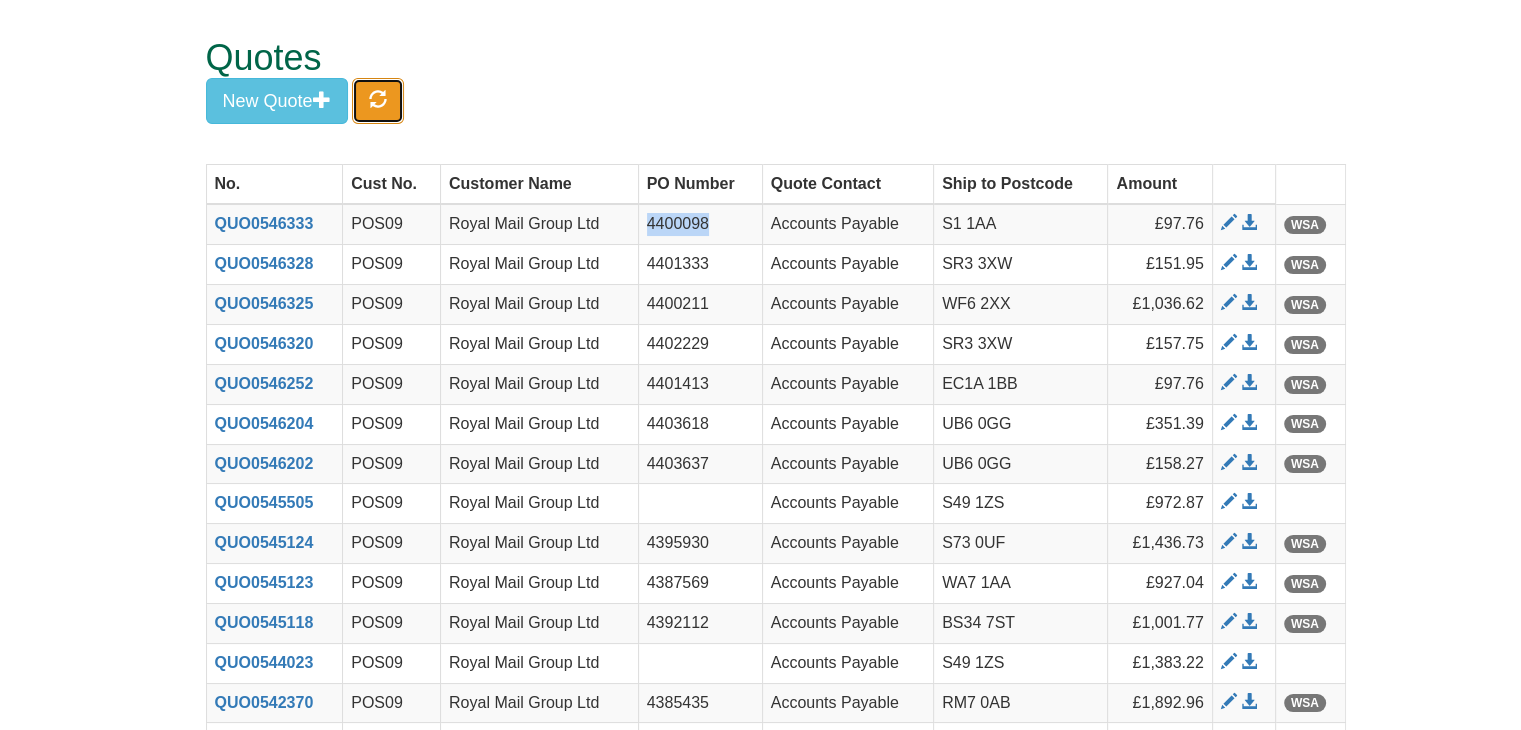 click at bounding box center [378, 99] 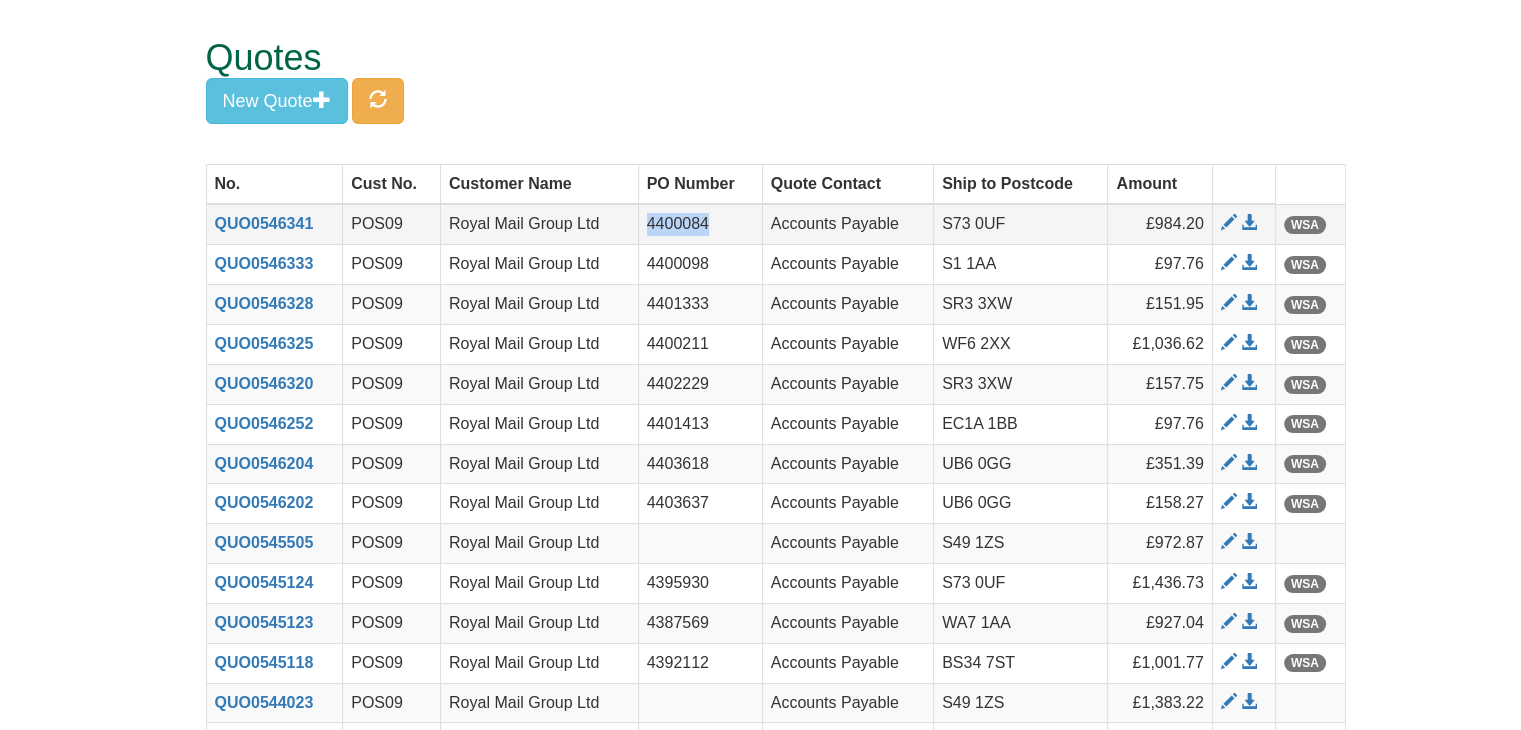drag, startPoint x: 708, startPoint y: 227, endPoint x: 649, endPoint y: 232, distance: 59.211487 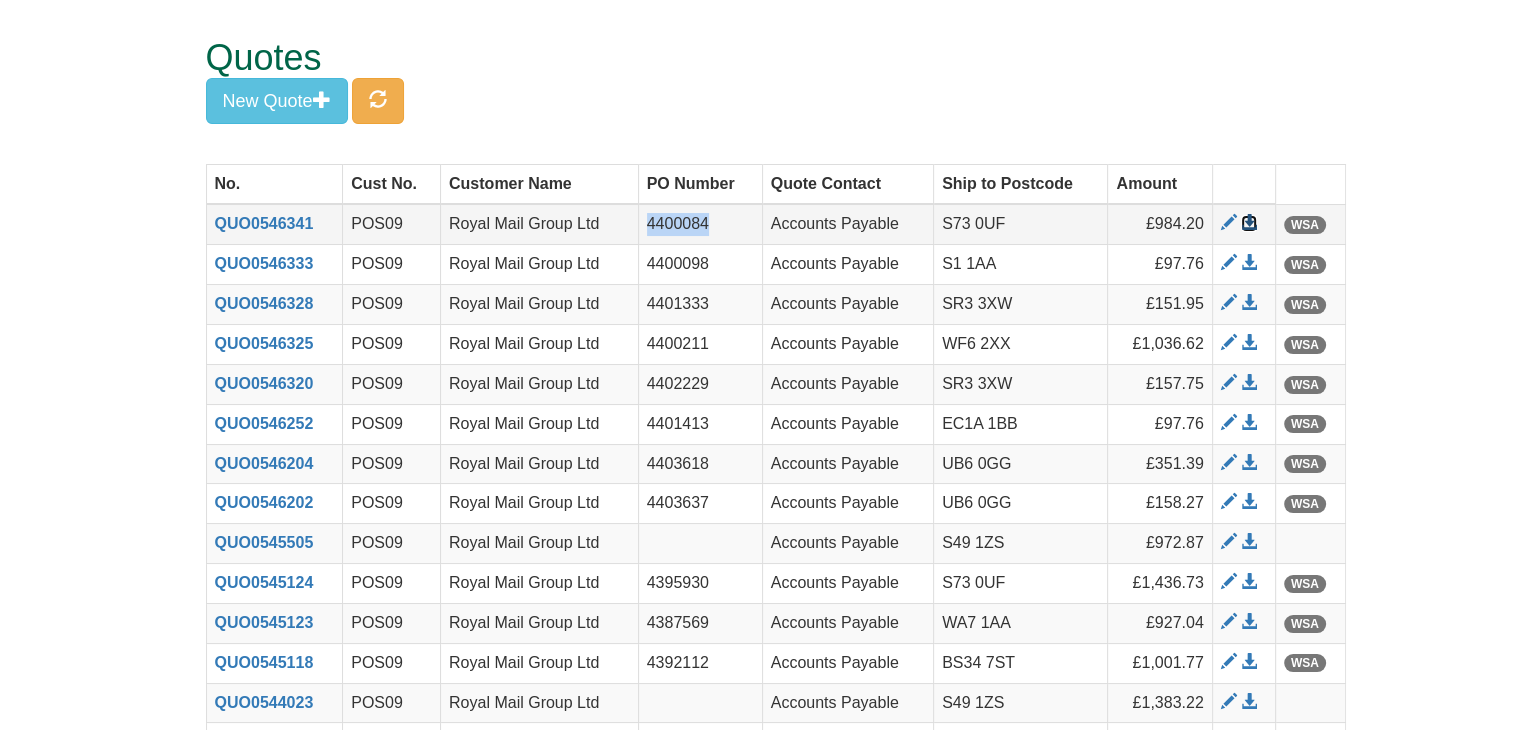 click at bounding box center [1249, 223] 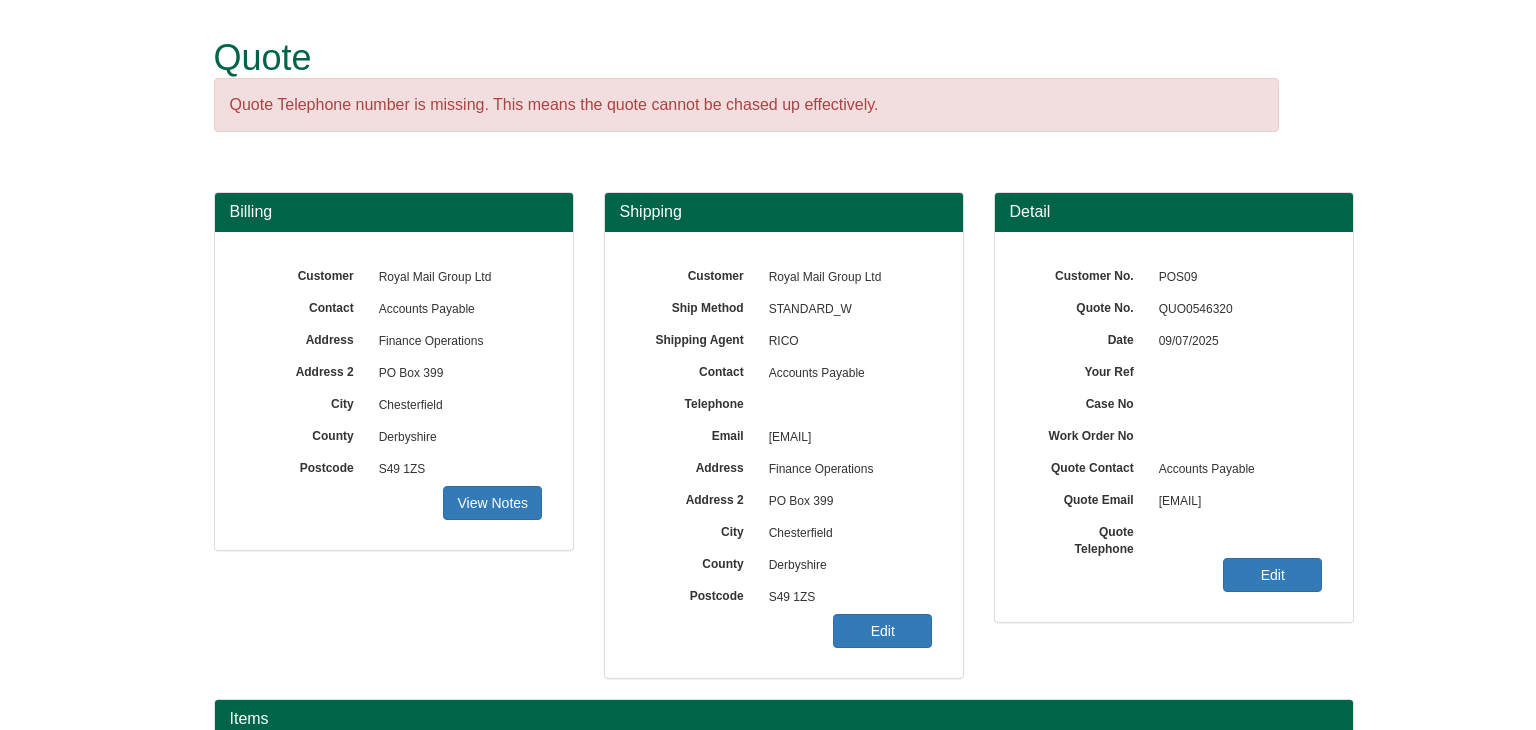 scroll, scrollTop: 0, scrollLeft: 0, axis: both 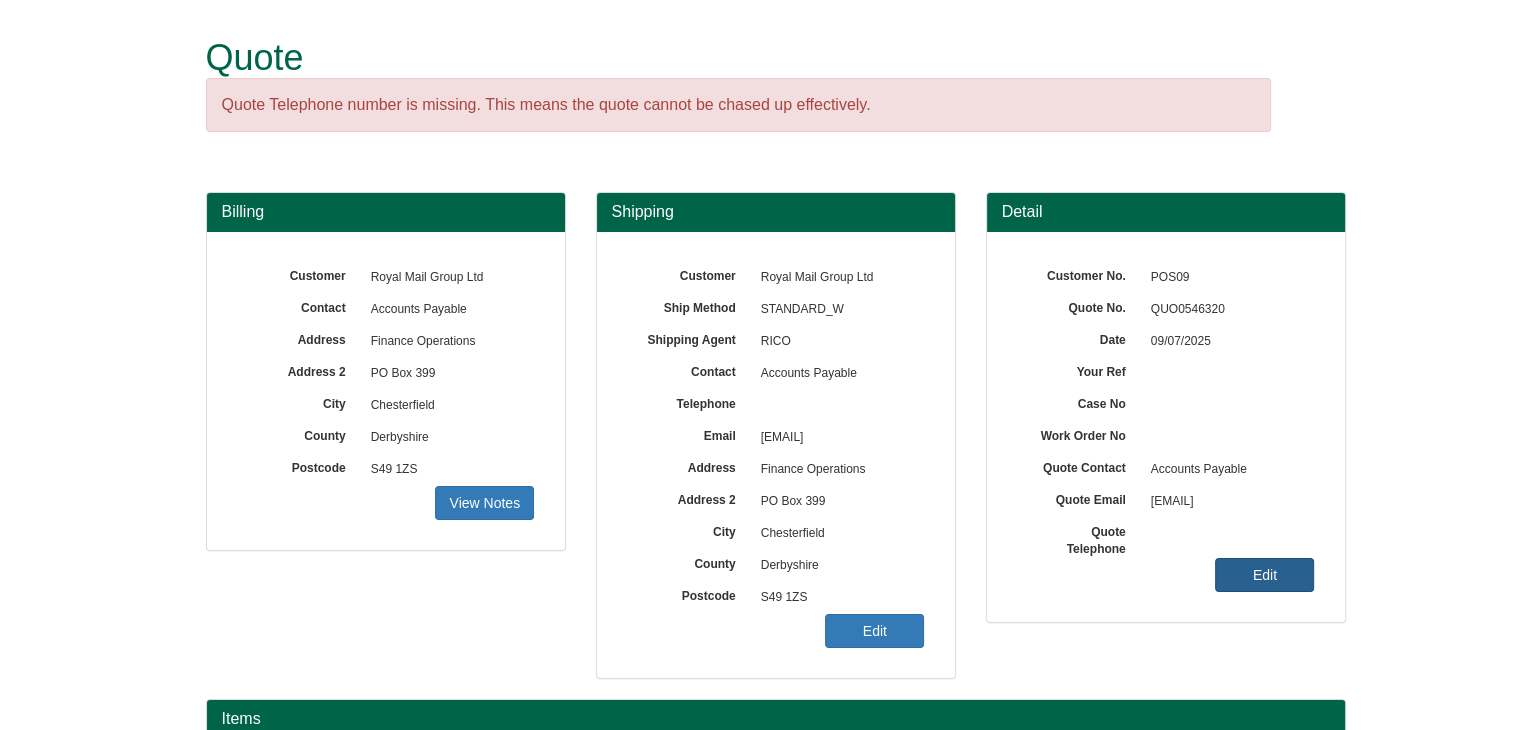 click on "Edit" at bounding box center [484, 503] 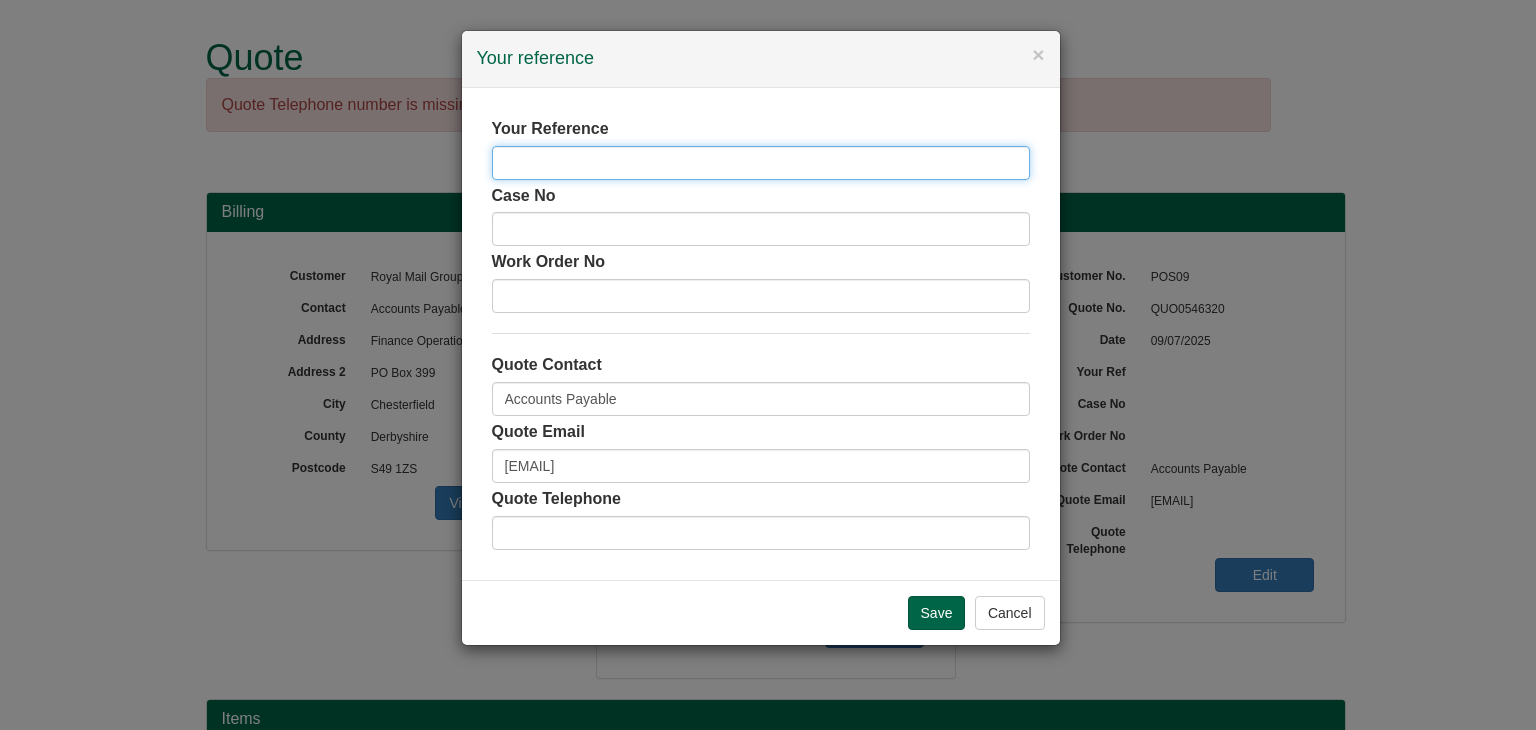 click at bounding box center (761, 163) 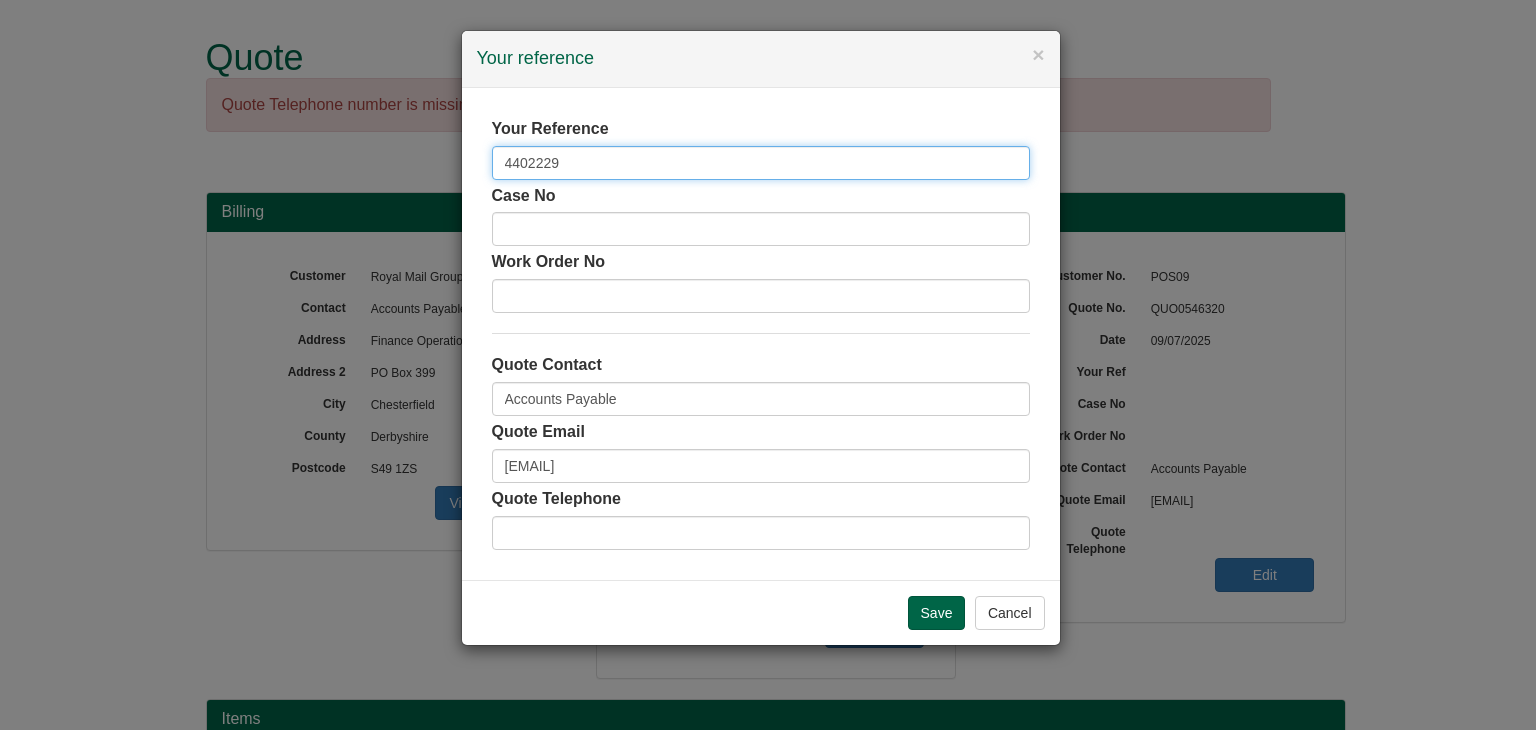 type on "4402229" 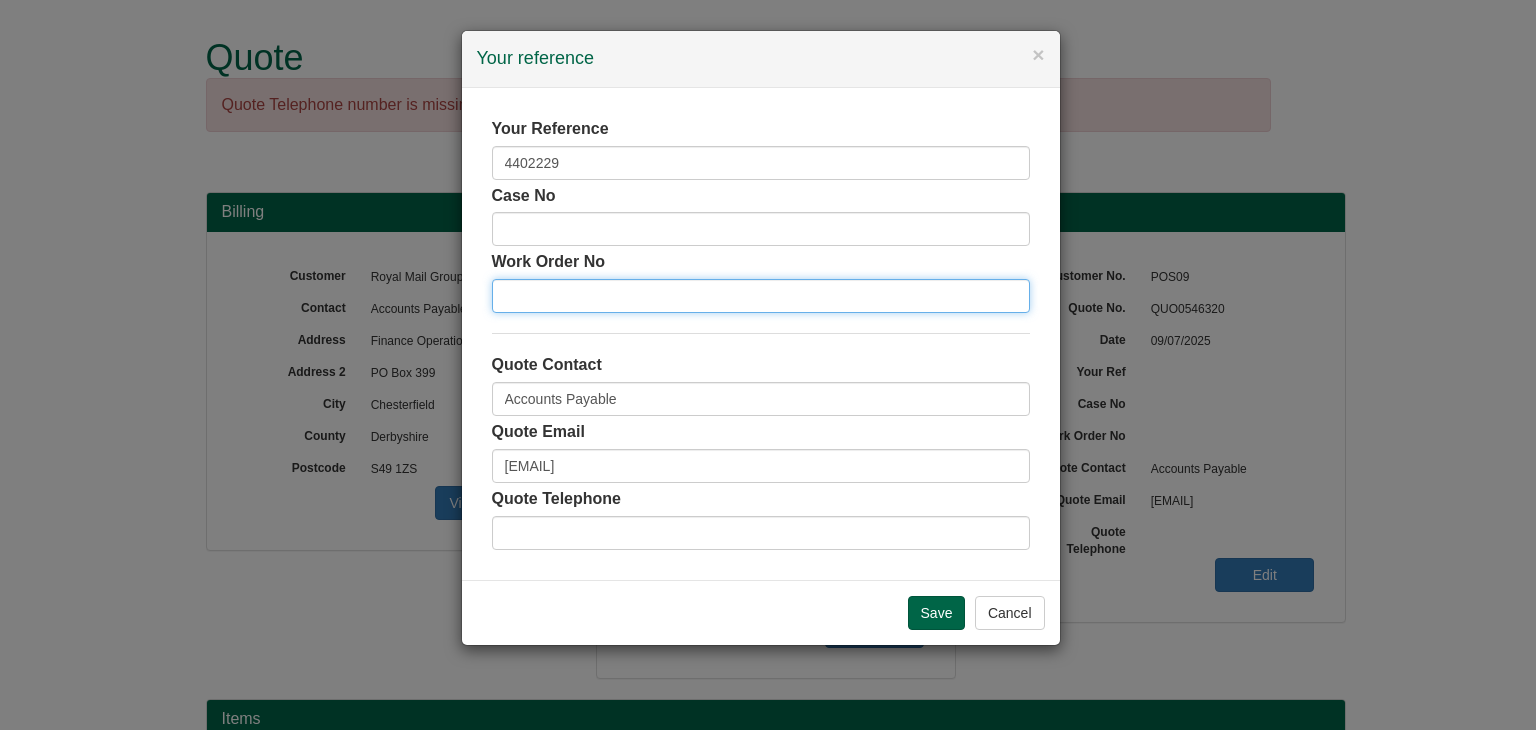 click at bounding box center [761, 296] 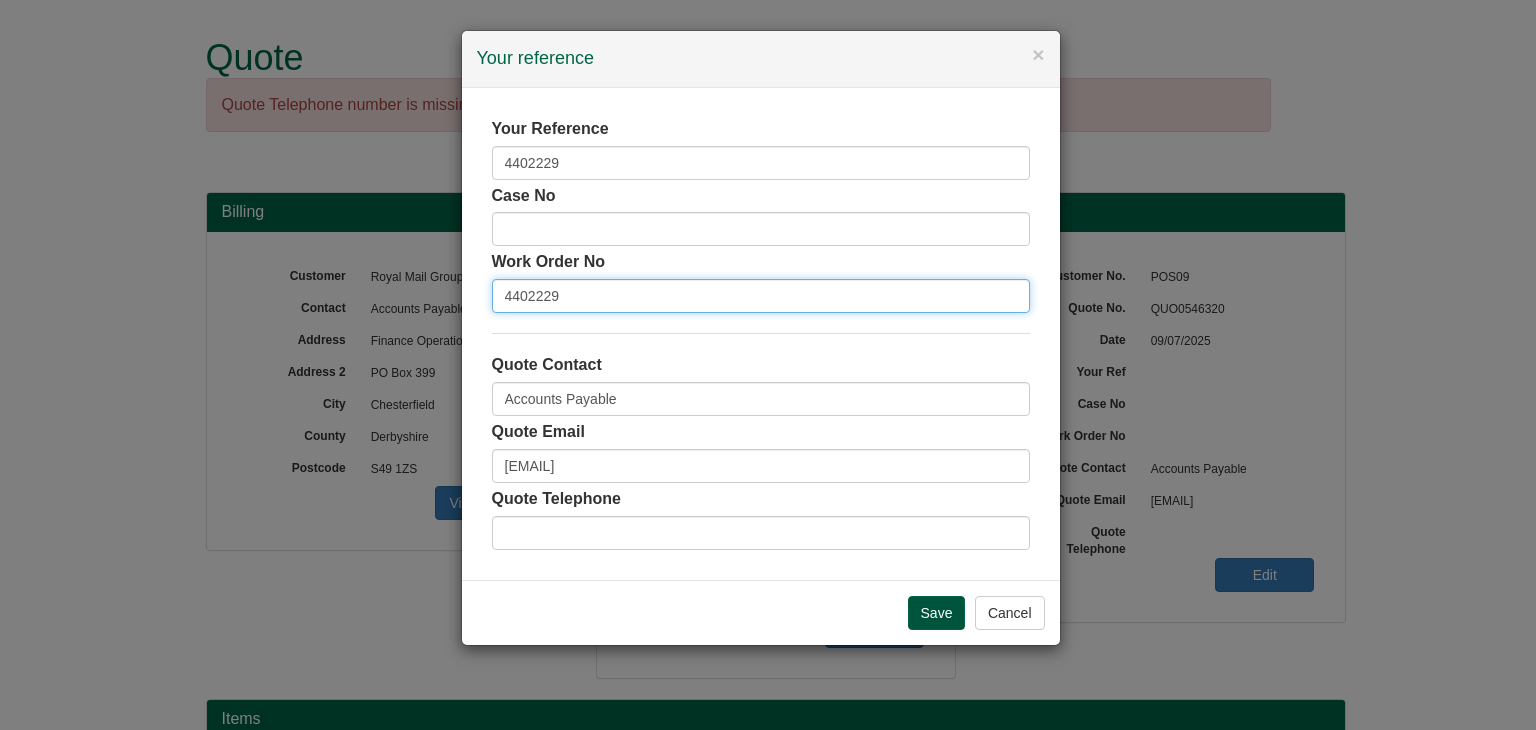 type on "4402229" 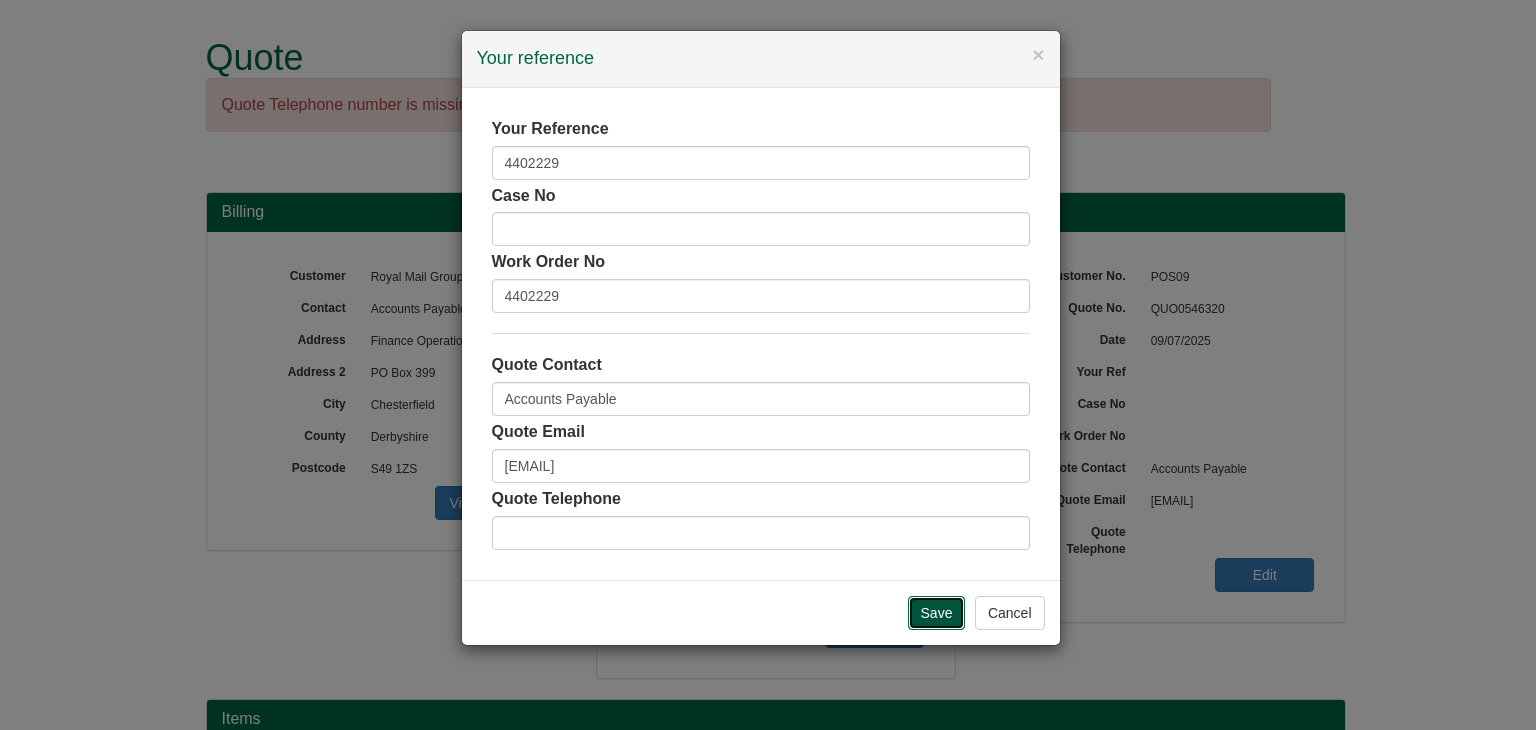 click on "Save" at bounding box center (937, 613) 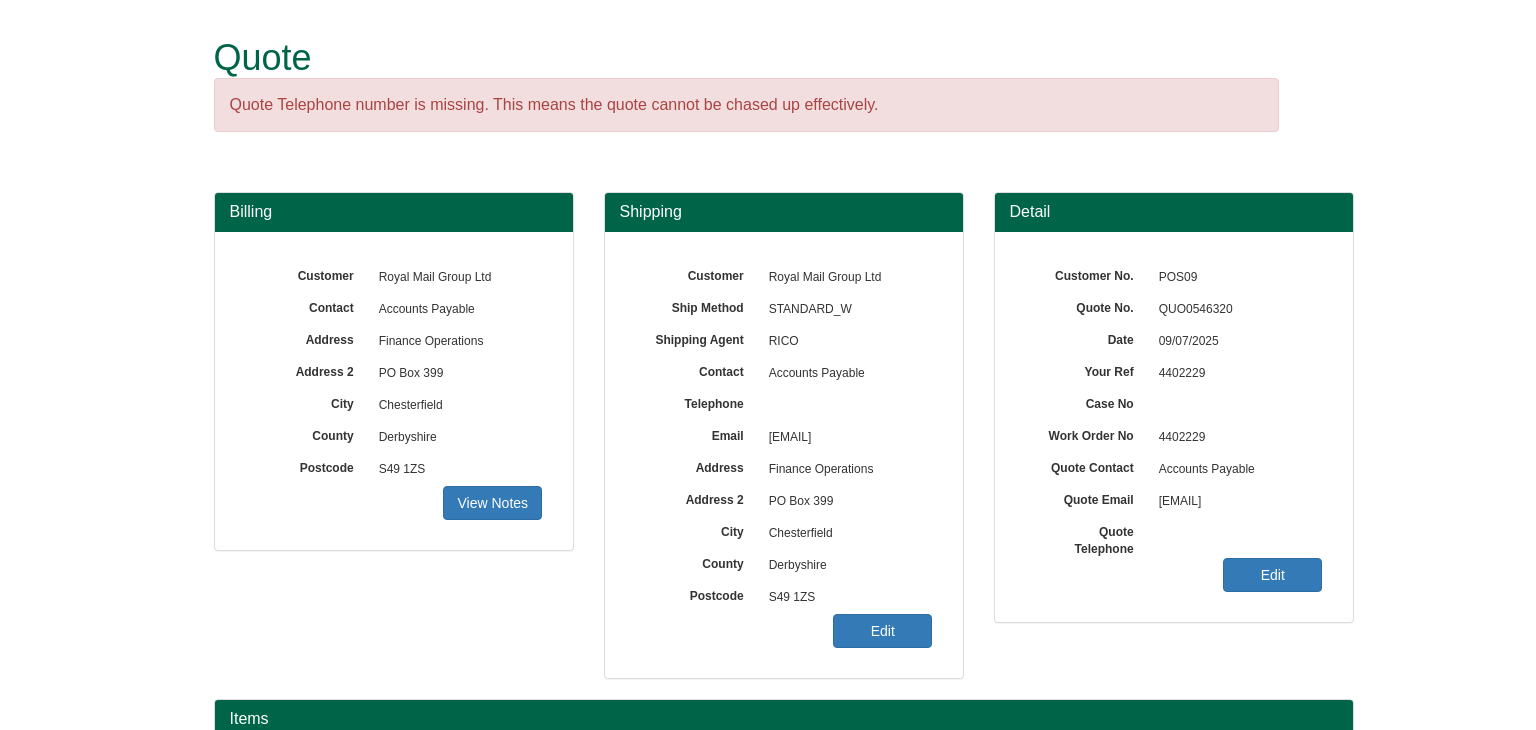 scroll, scrollTop: 0, scrollLeft: 0, axis: both 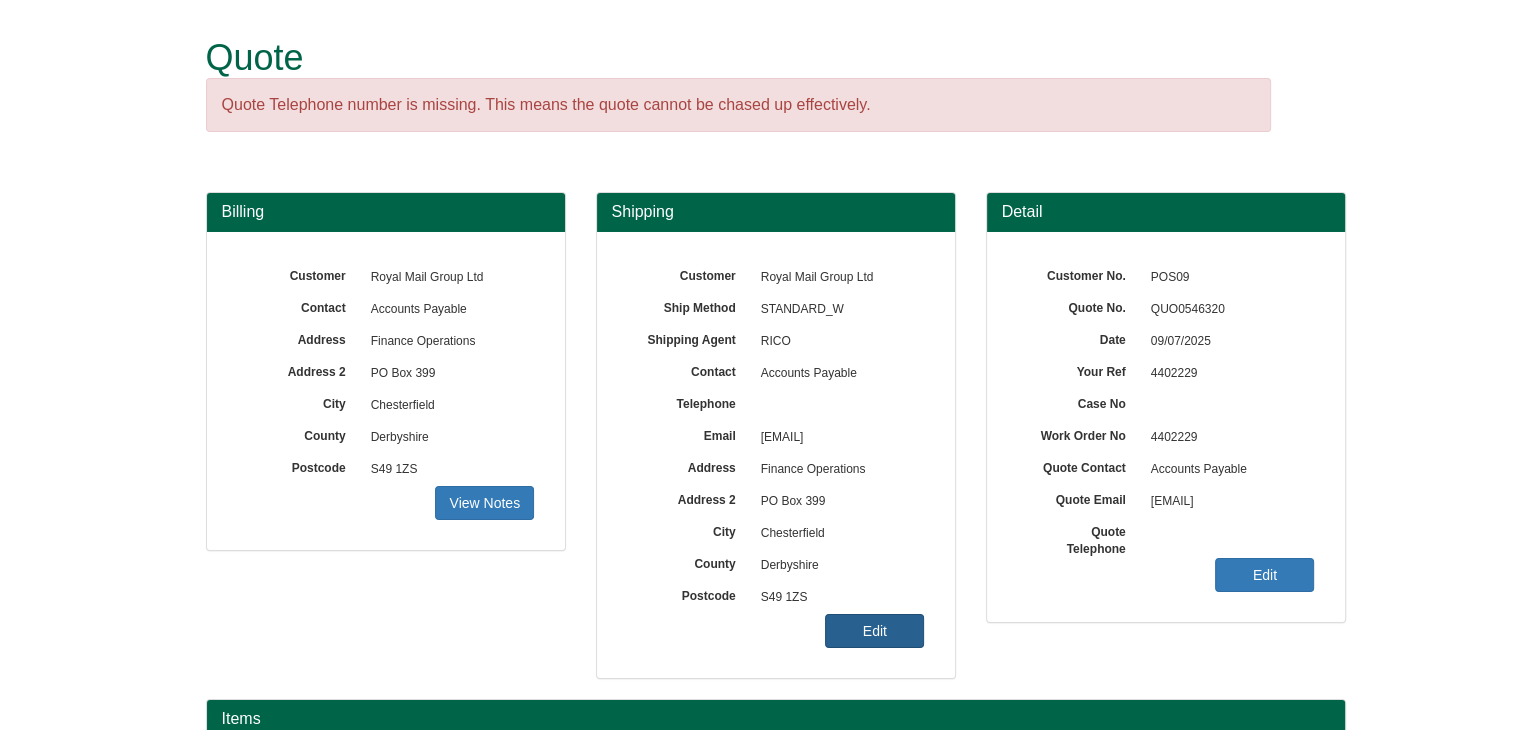 click on "Edit" at bounding box center [484, 503] 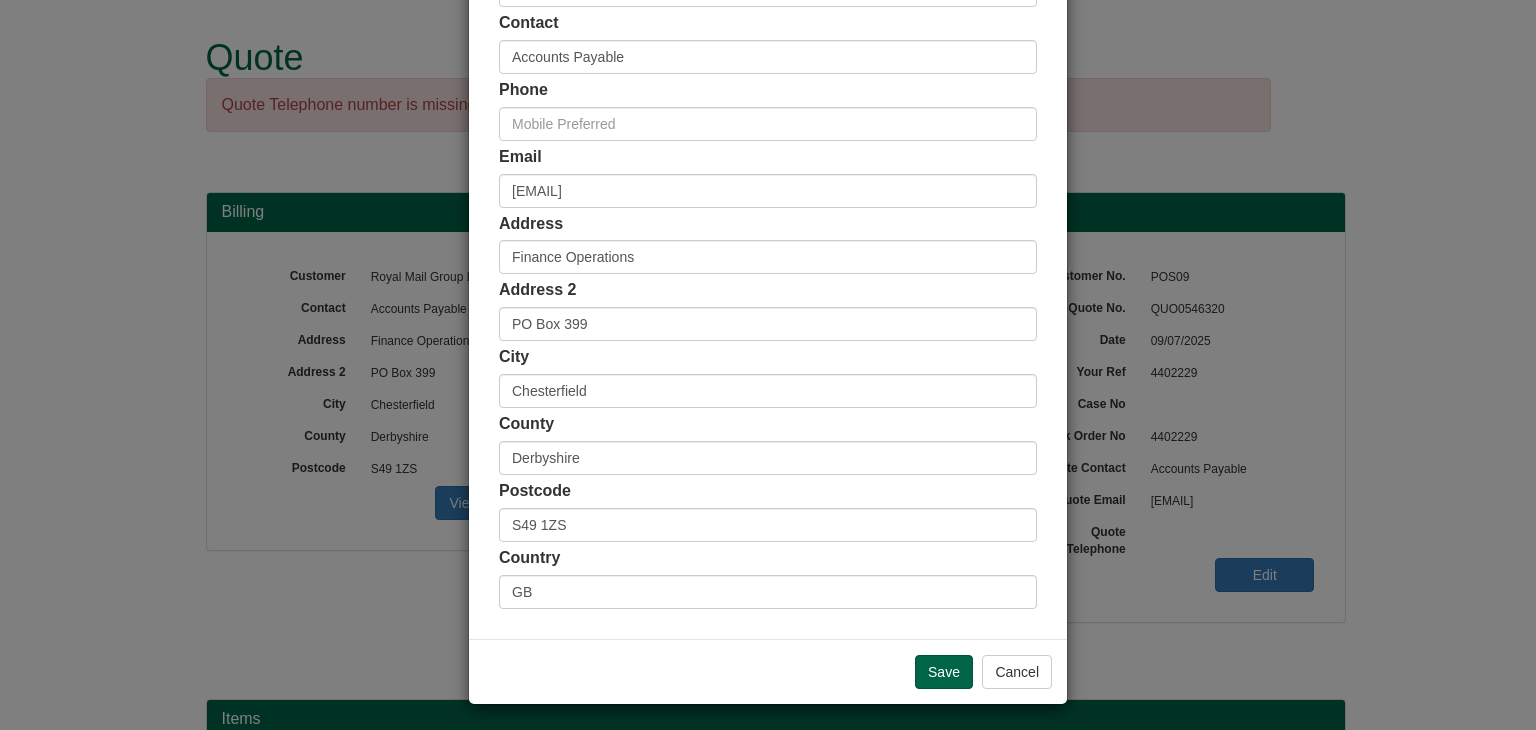 scroll, scrollTop: 376, scrollLeft: 0, axis: vertical 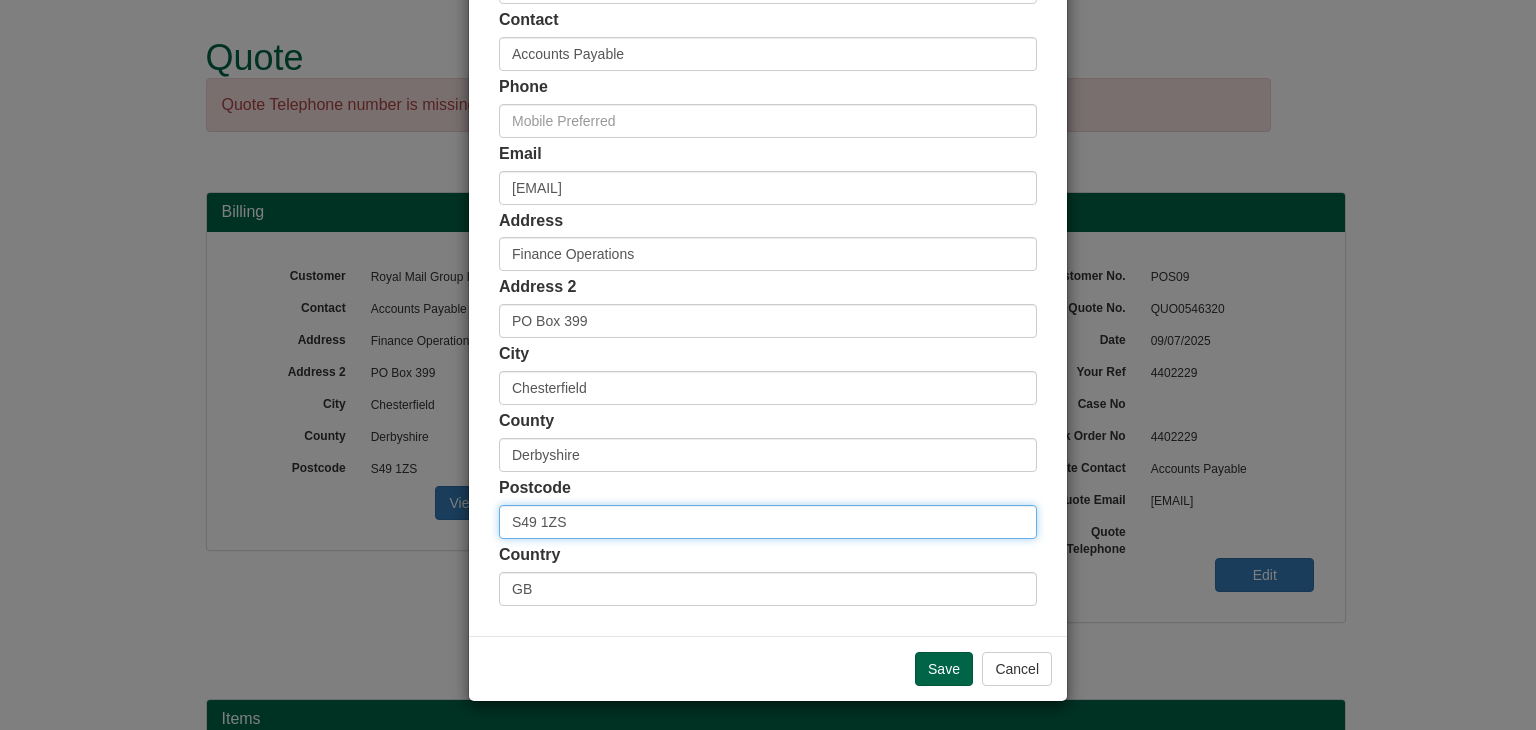 drag, startPoint x: 570, startPoint y: 525, endPoint x: 458, endPoint y: 515, distance: 112.44554 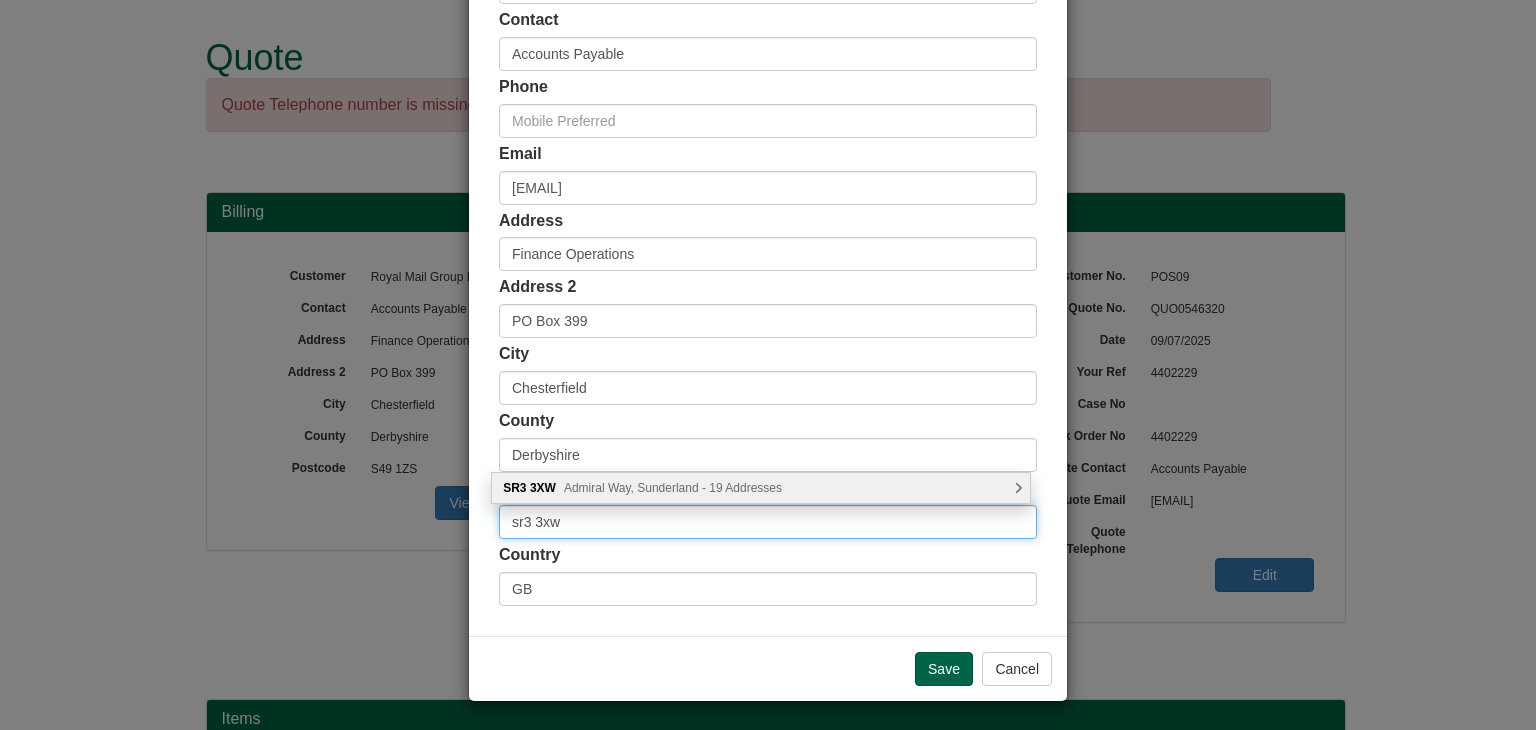 type on "sr3 3xw" 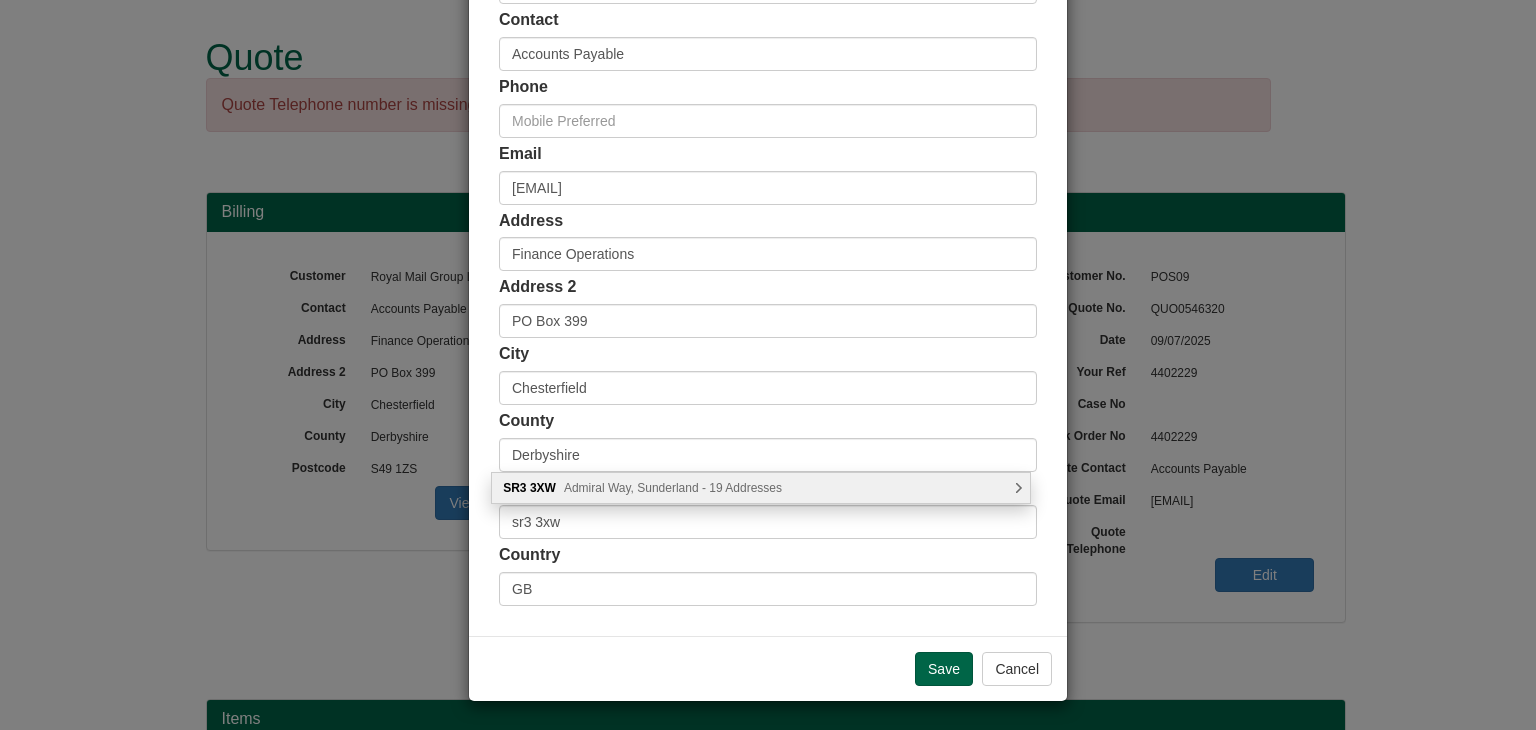 click on "Admiral Way, Sunderland - 19 Addresses" at bounding box center [673, 488] 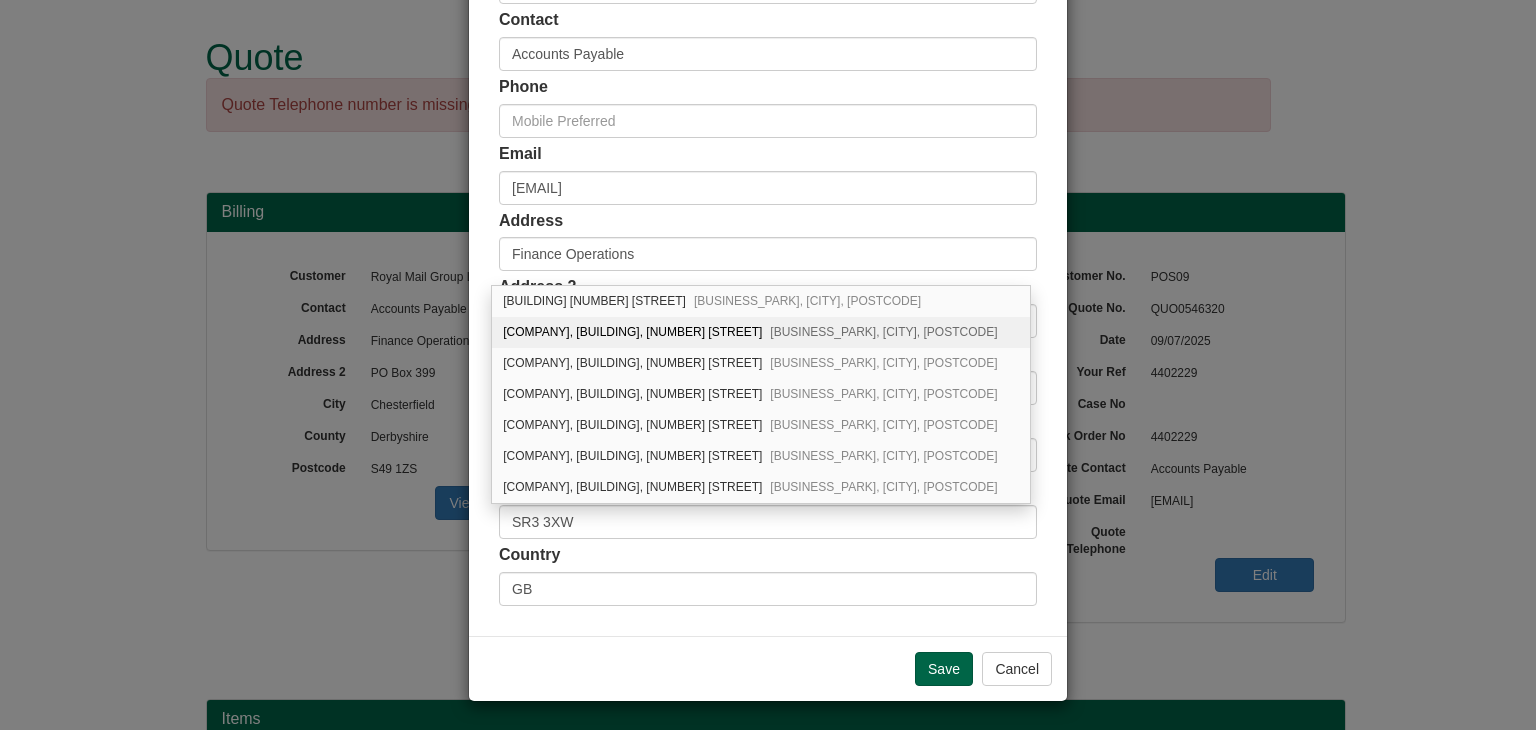 click on "[COMPANY], [BUILDING], [NUMBER] [STREET], [BUSINESS_PARK], [CITY], [POSTCODE]" at bounding box center [761, 332] 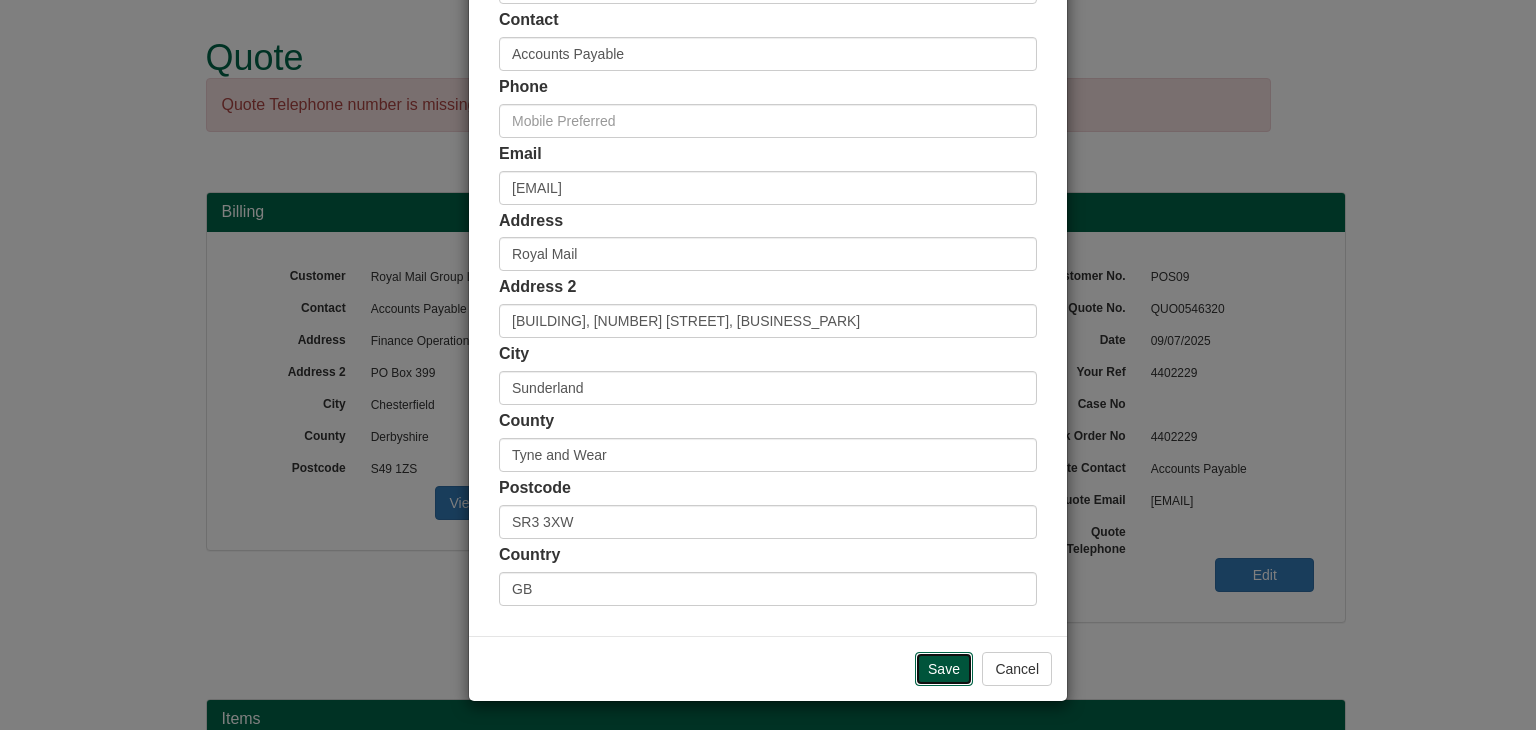 click on "Save" at bounding box center [944, 669] 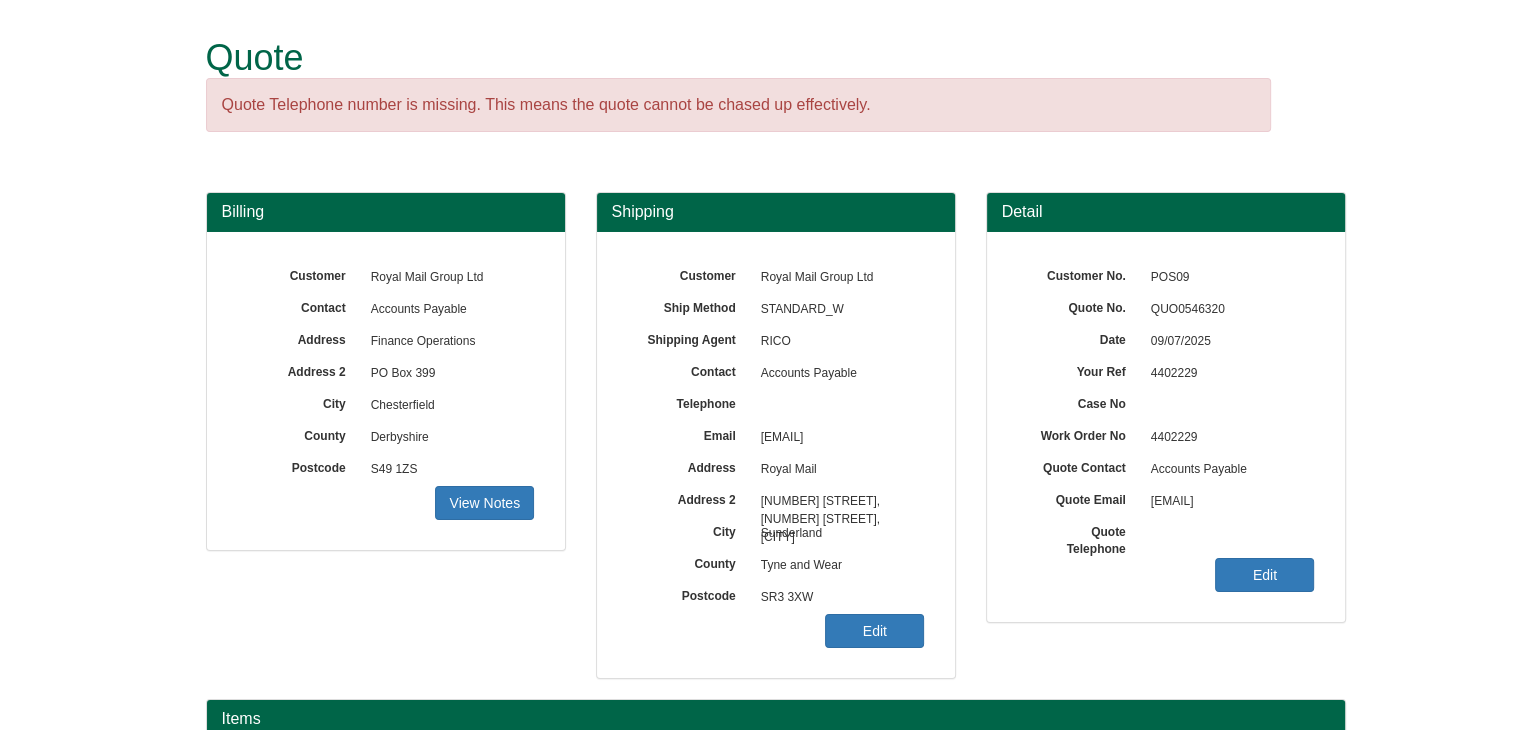 scroll, scrollTop: 241, scrollLeft: 0, axis: vertical 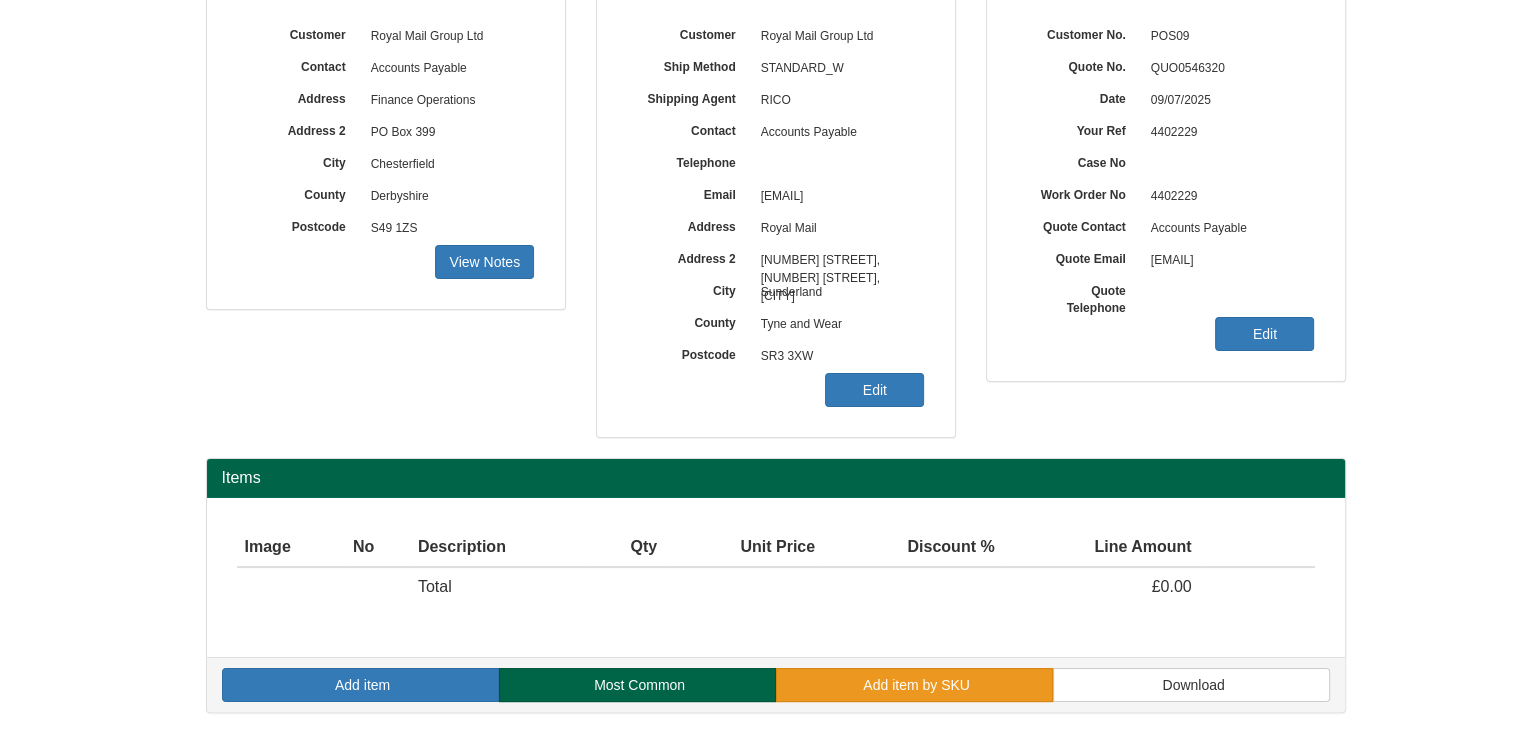 click on "Add item by SKU" at bounding box center (916, 685) 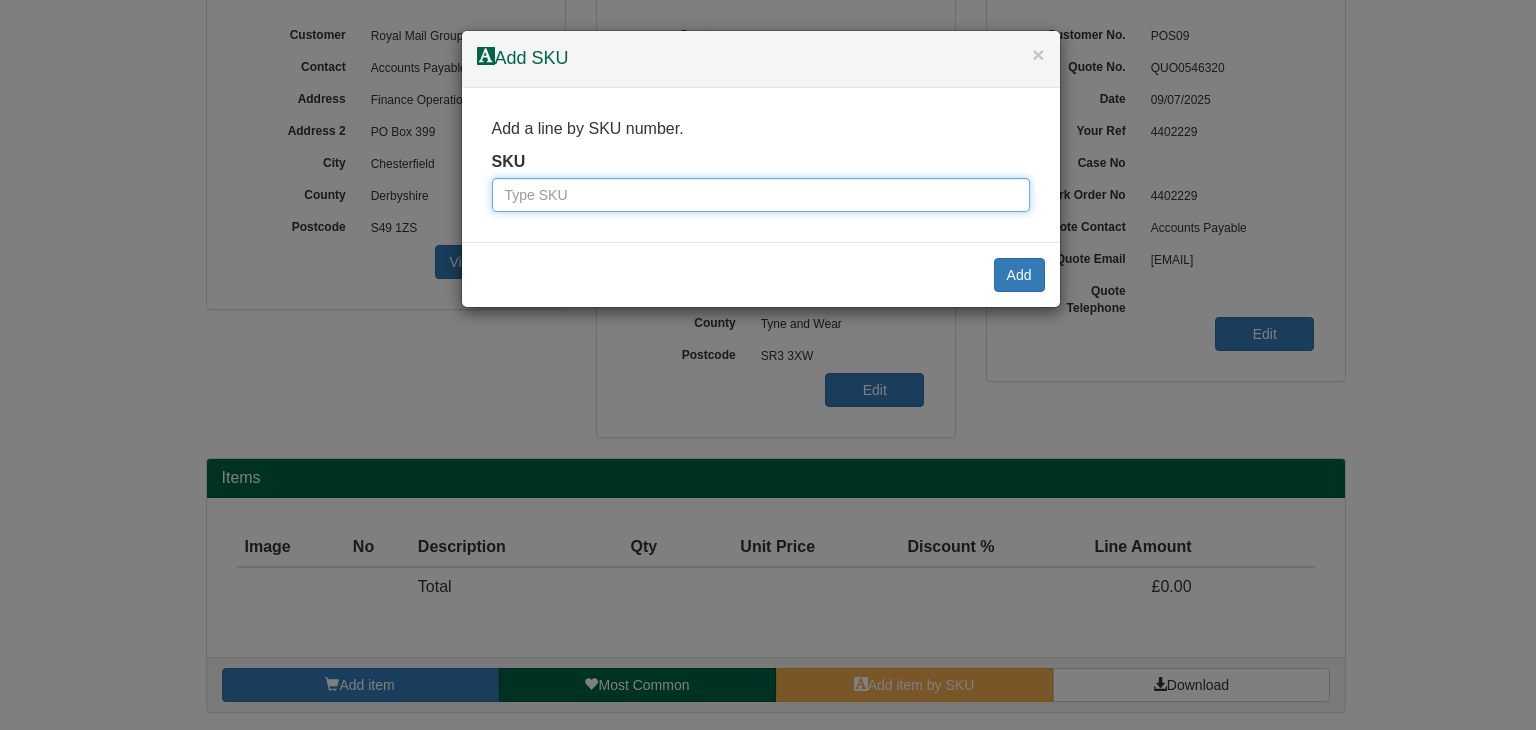 click at bounding box center [761, 195] 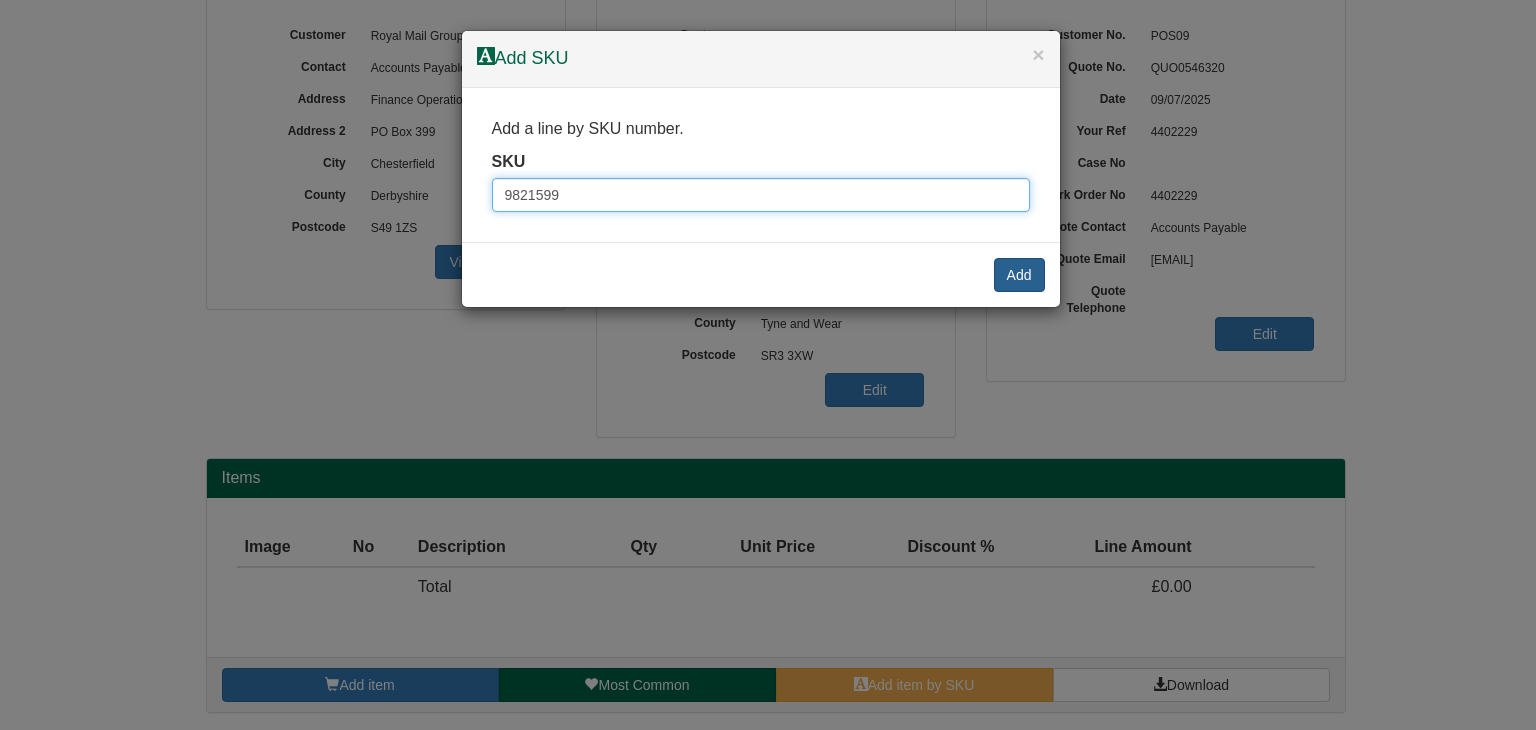 type on "9821599" 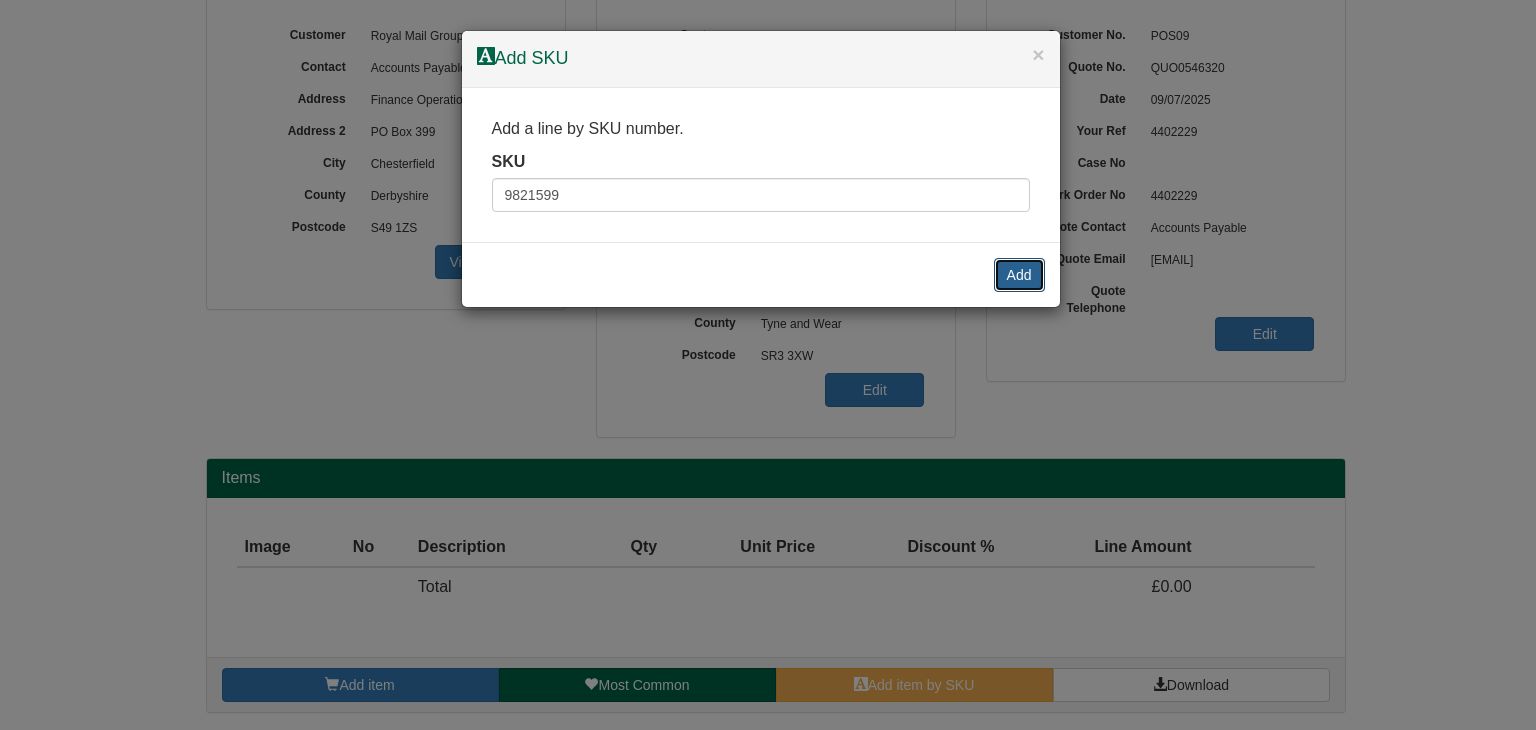 click on "Add" at bounding box center [1019, 275] 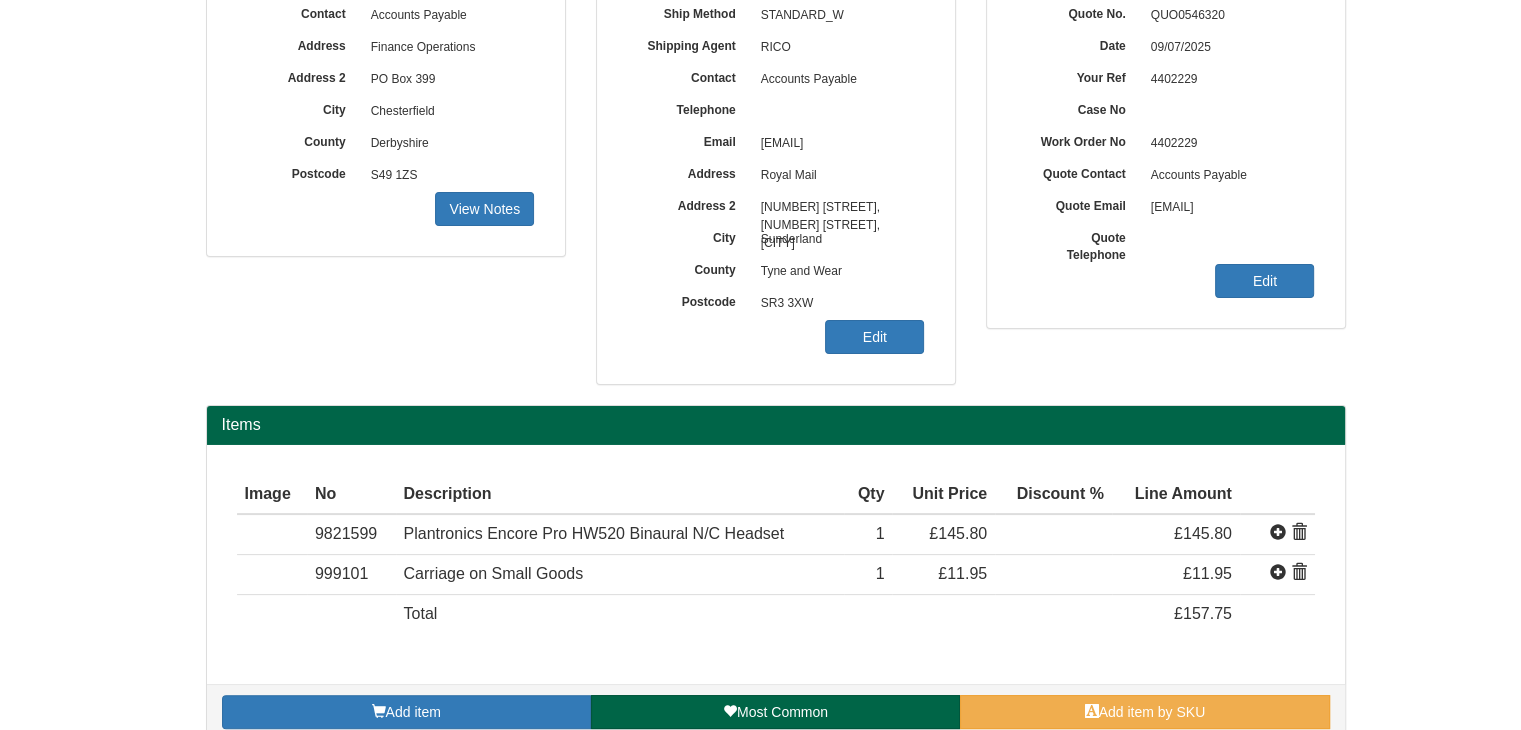 scroll, scrollTop: 320, scrollLeft: 0, axis: vertical 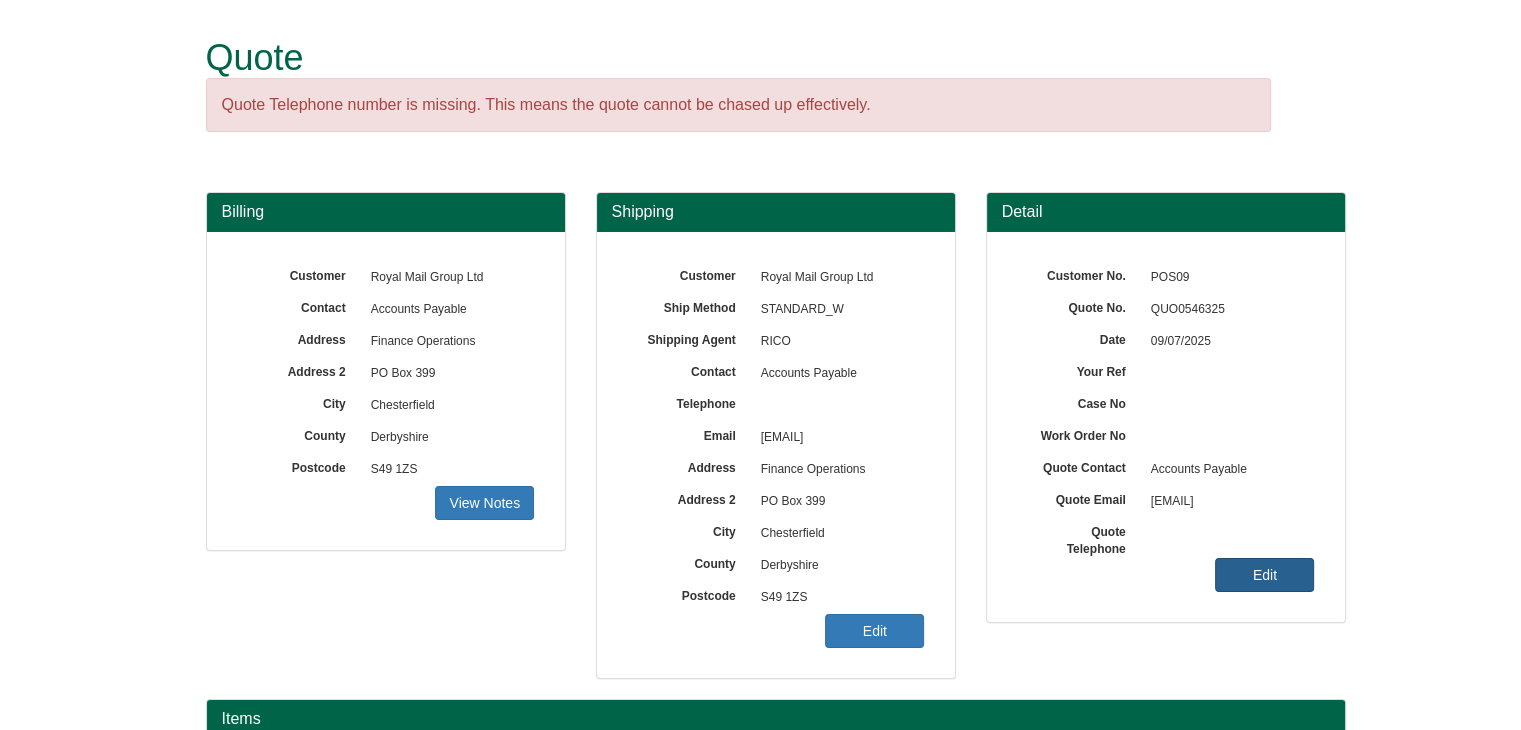click on "Edit" at bounding box center [484, 503] 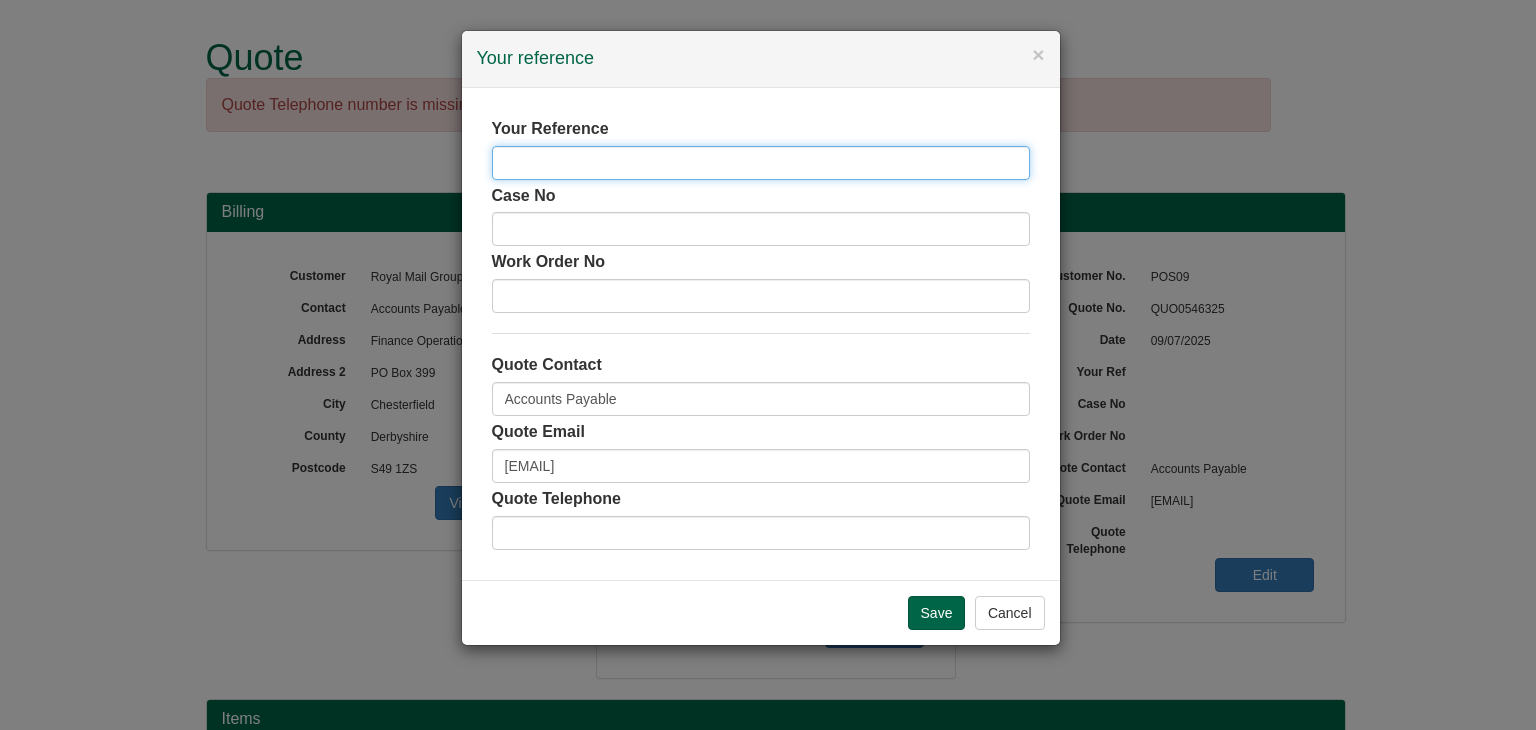 click at bounding box center (761, 163) 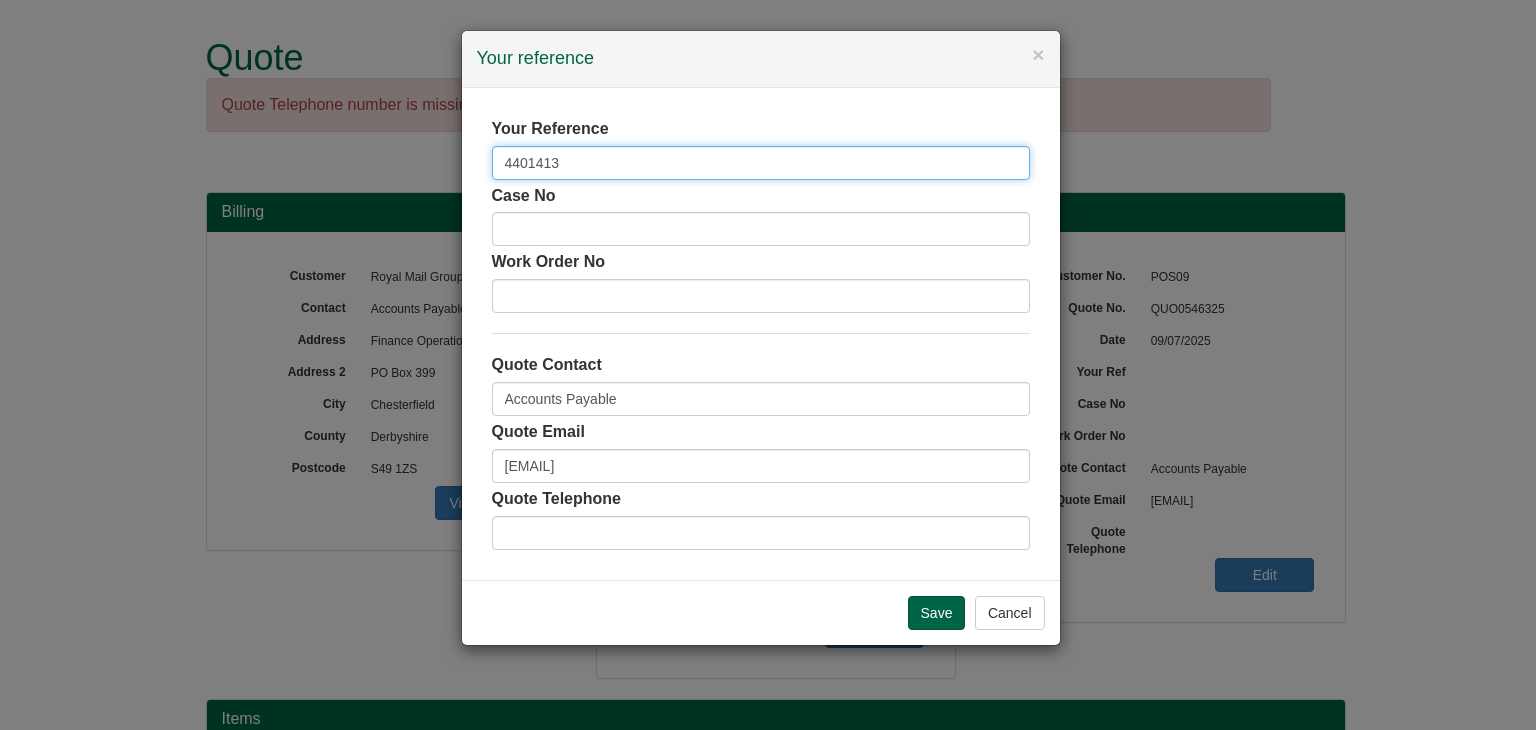 type on "4401413" 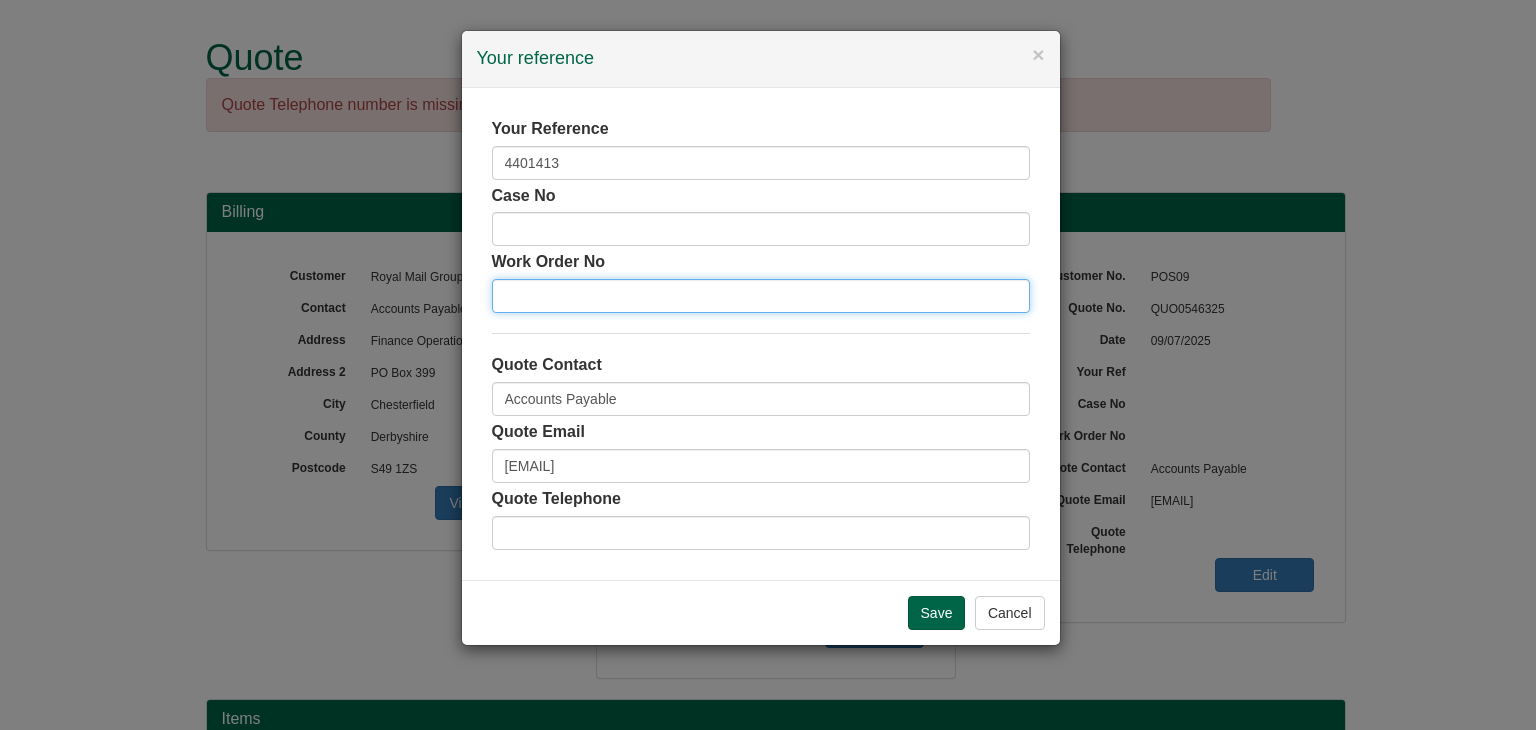 click at bounding box center [761, 296] 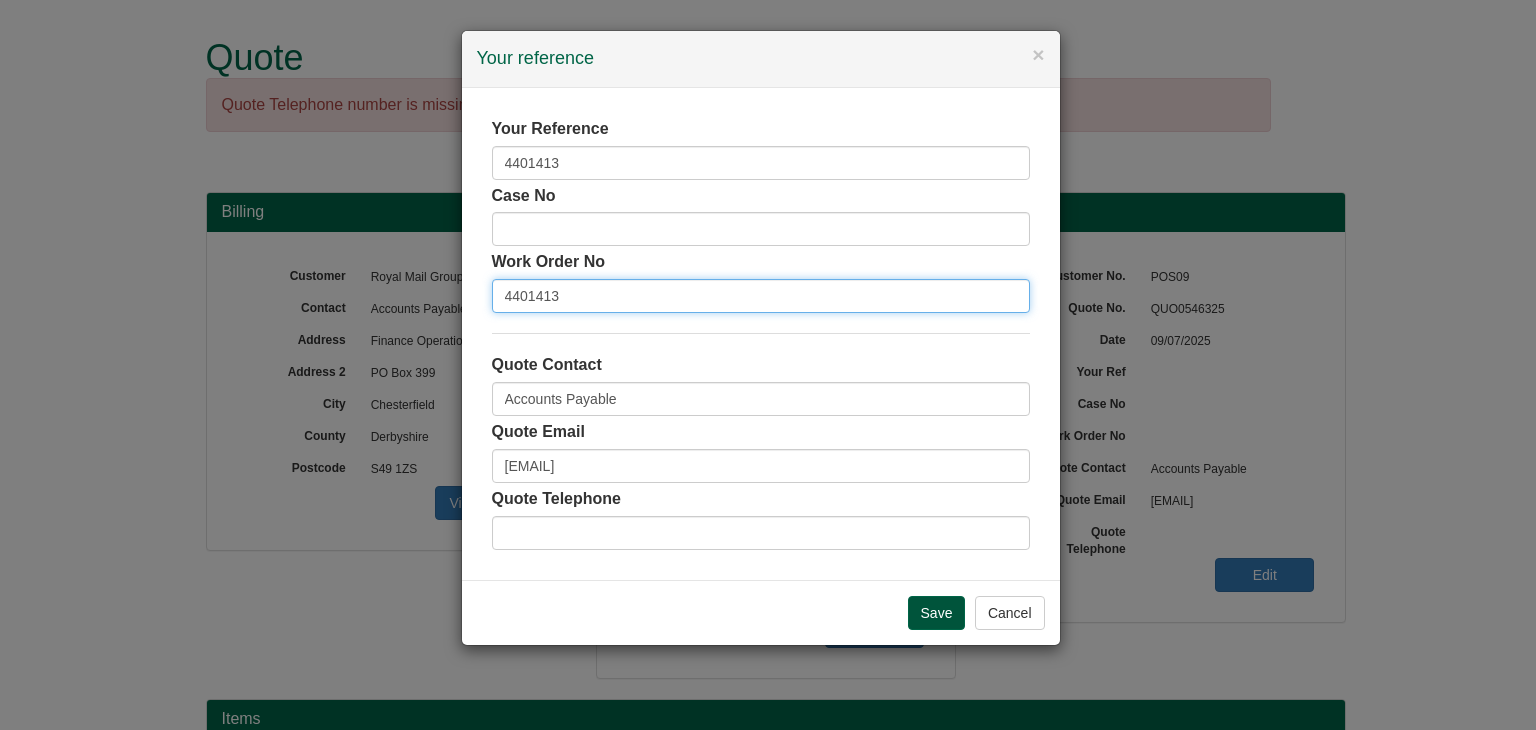 type on "4401413" 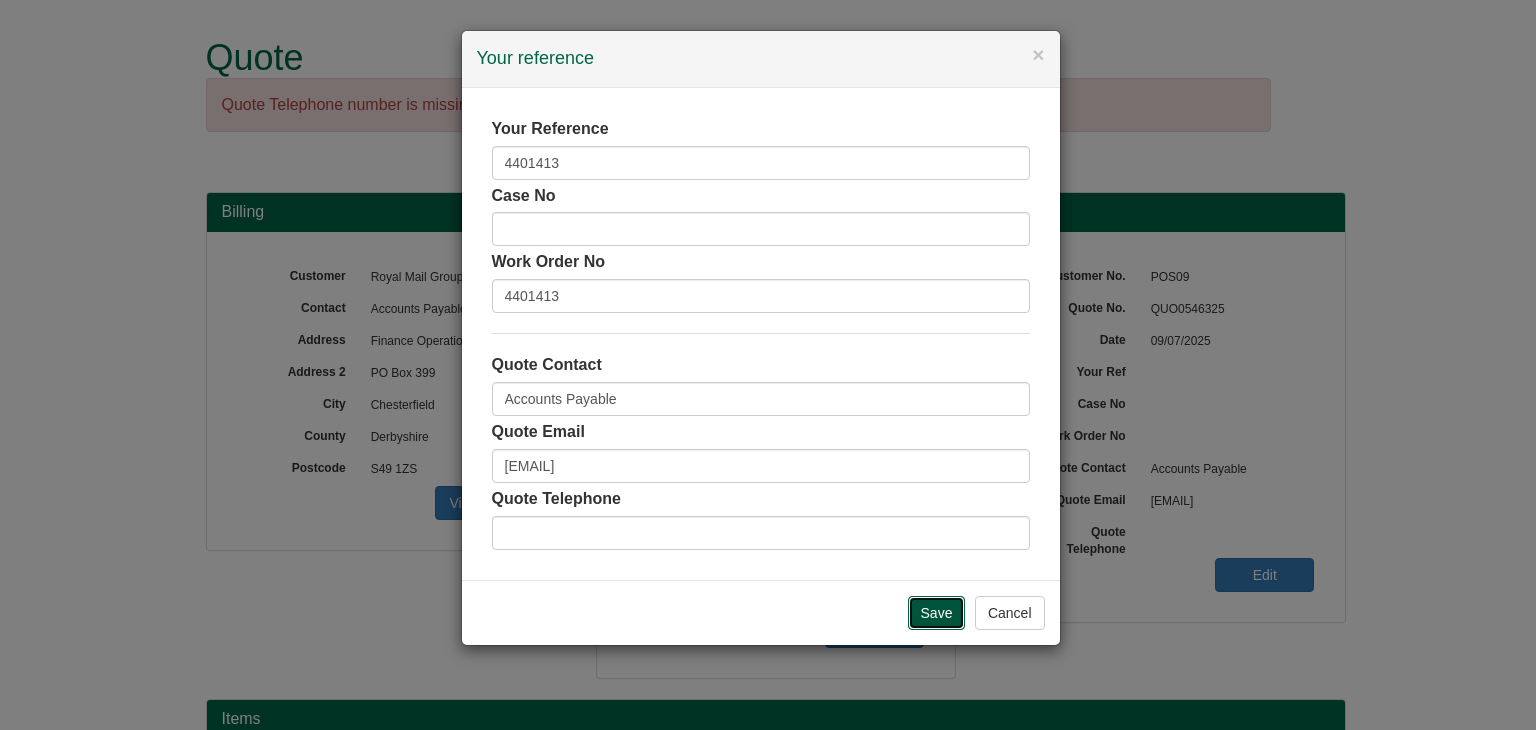click on "Save" at bounding box center [937, 613] 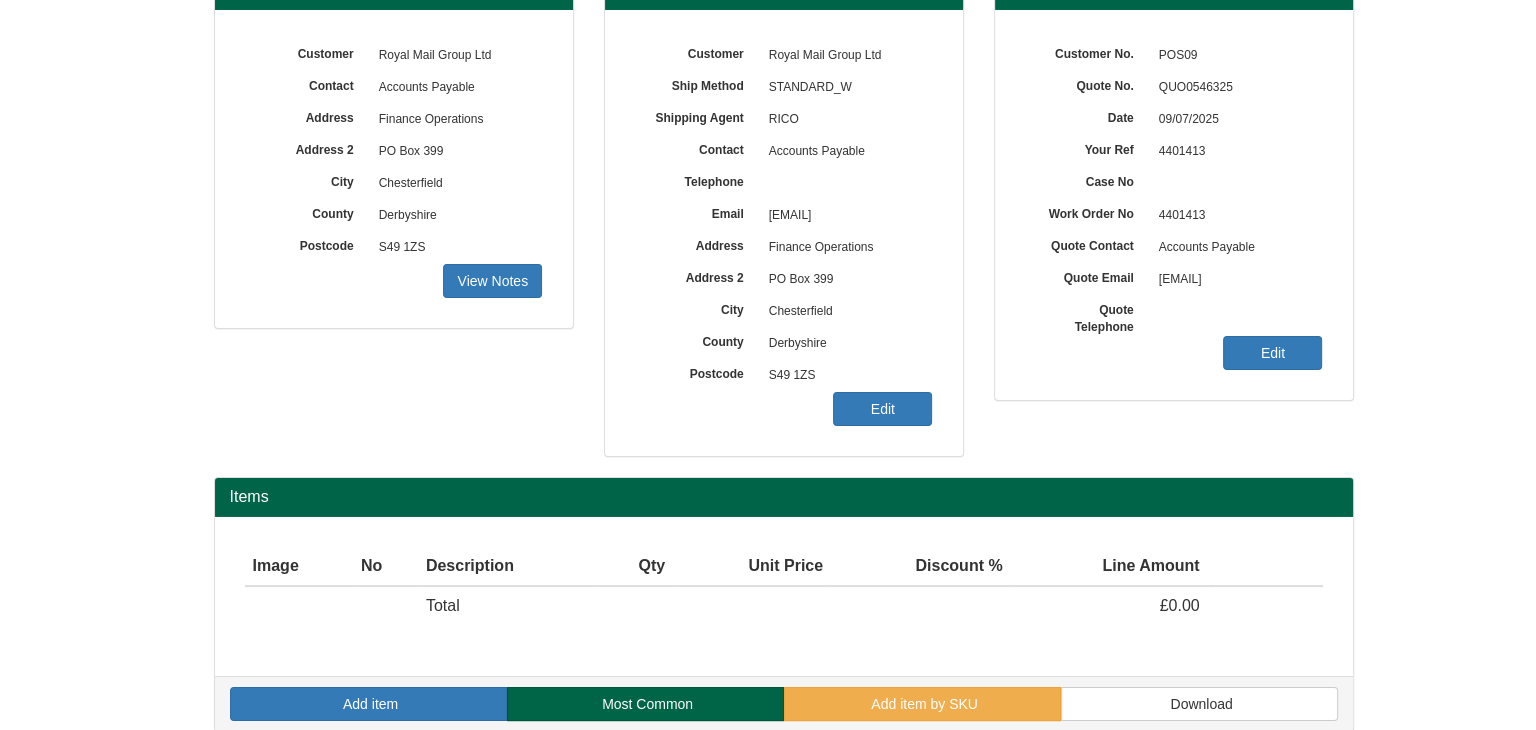 scroll, scrollTop: 241, scrollLeft: 0, axis: vertical 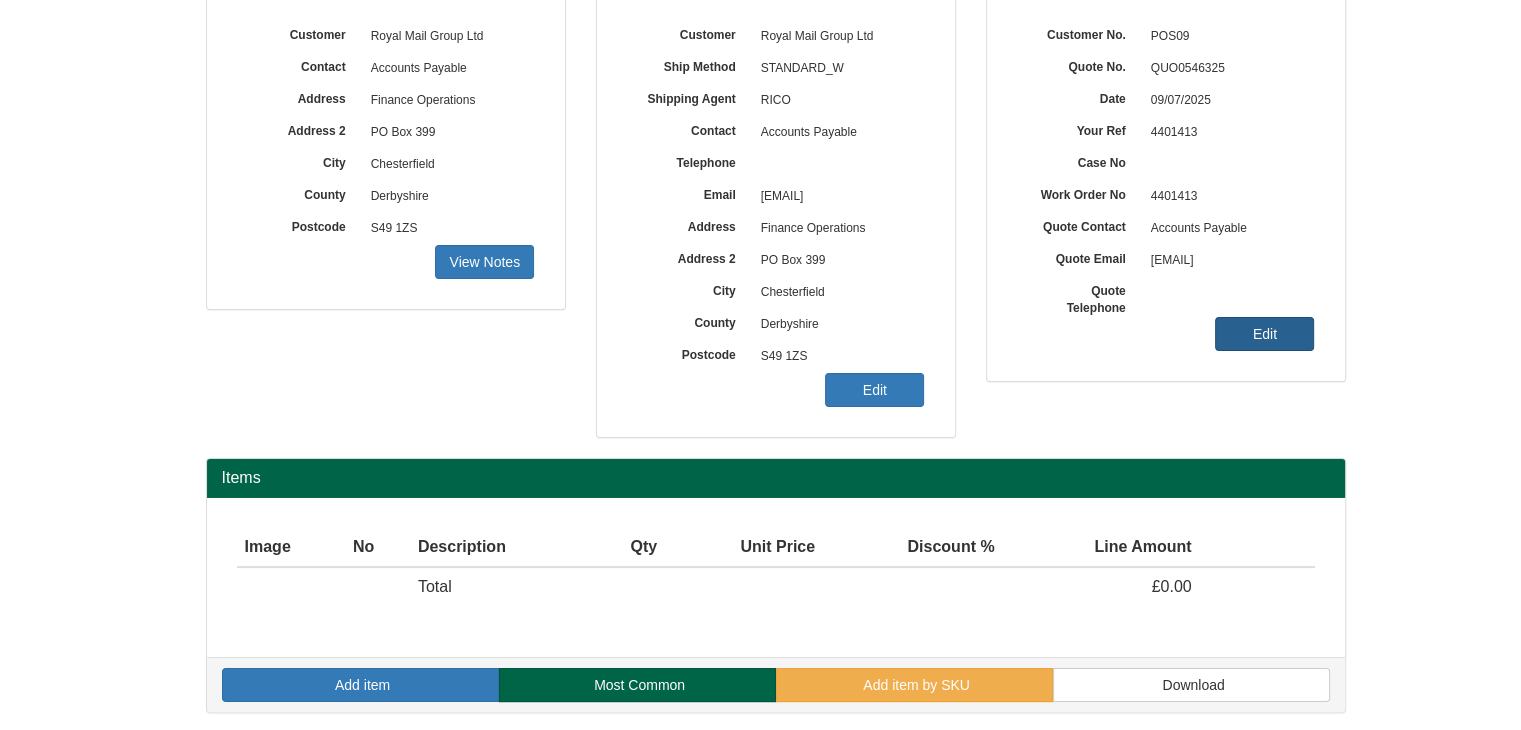 click on "Edit" at bounding box center [484, 262] 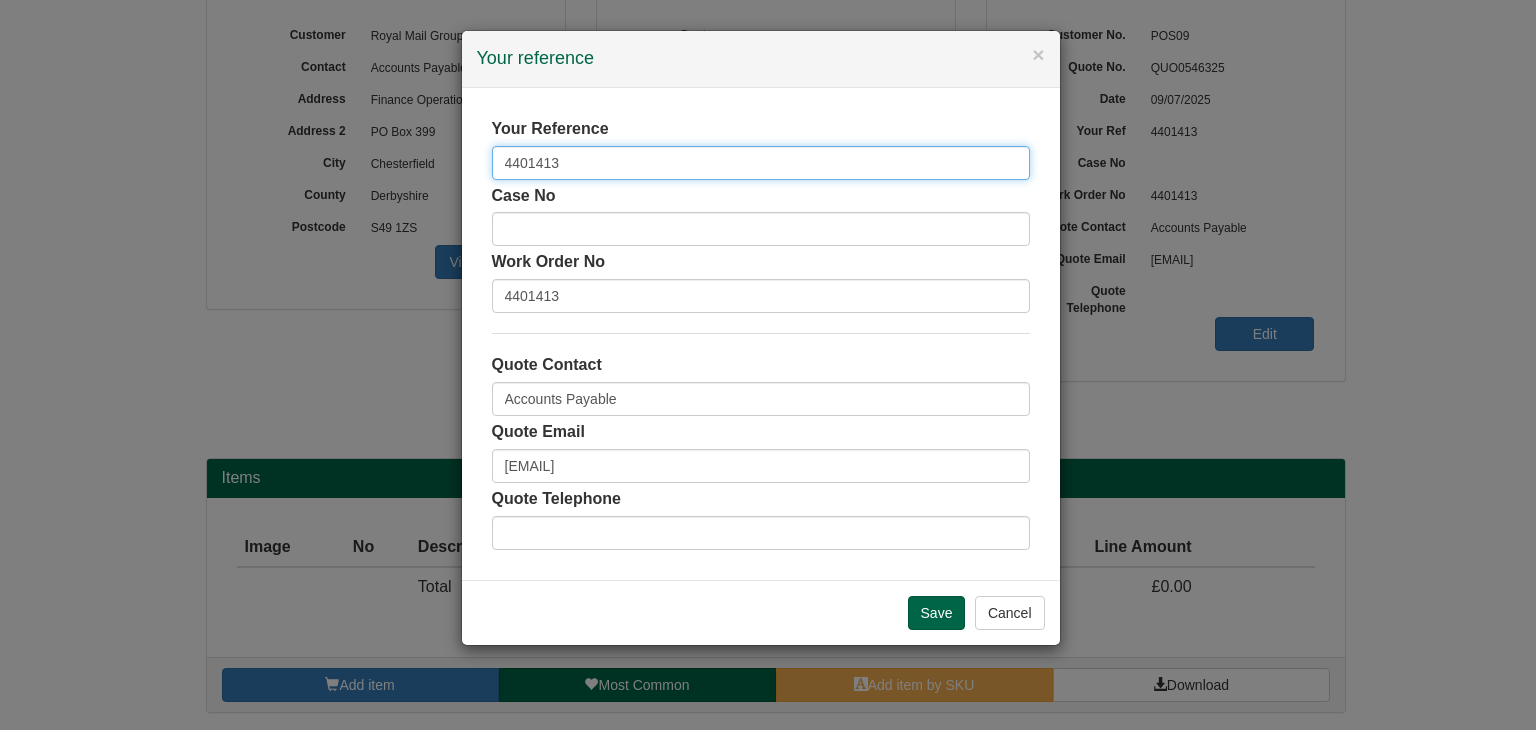 drag, startPoint x: 575, startPoint y: 160, endPoint x: 454, endPoint y: 156, distance: 121.0661 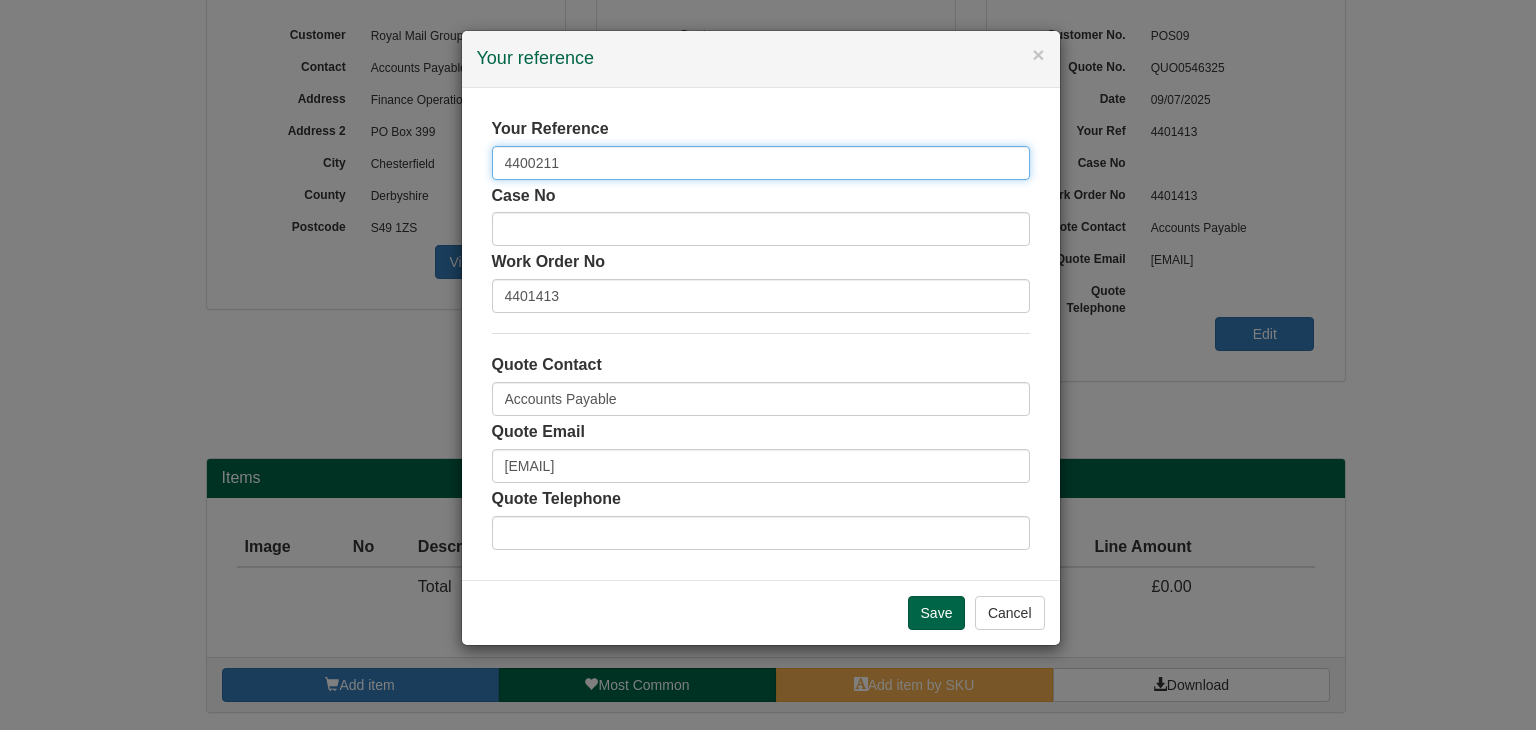 type on "4400211" 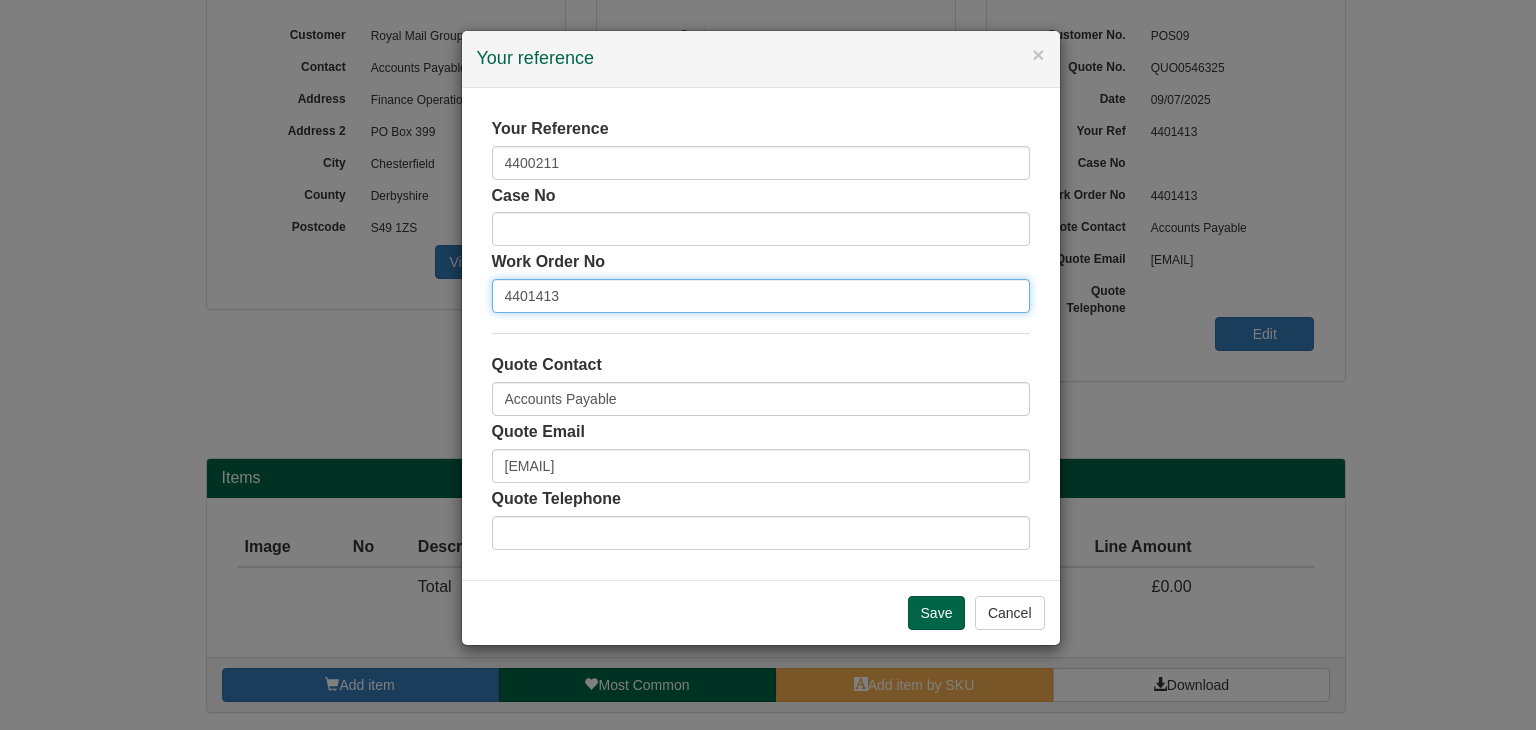 drag, startPoint x: 593, startPoint y: 285, endPoint x: 468, endPoint y: 298, distance: 125.67418 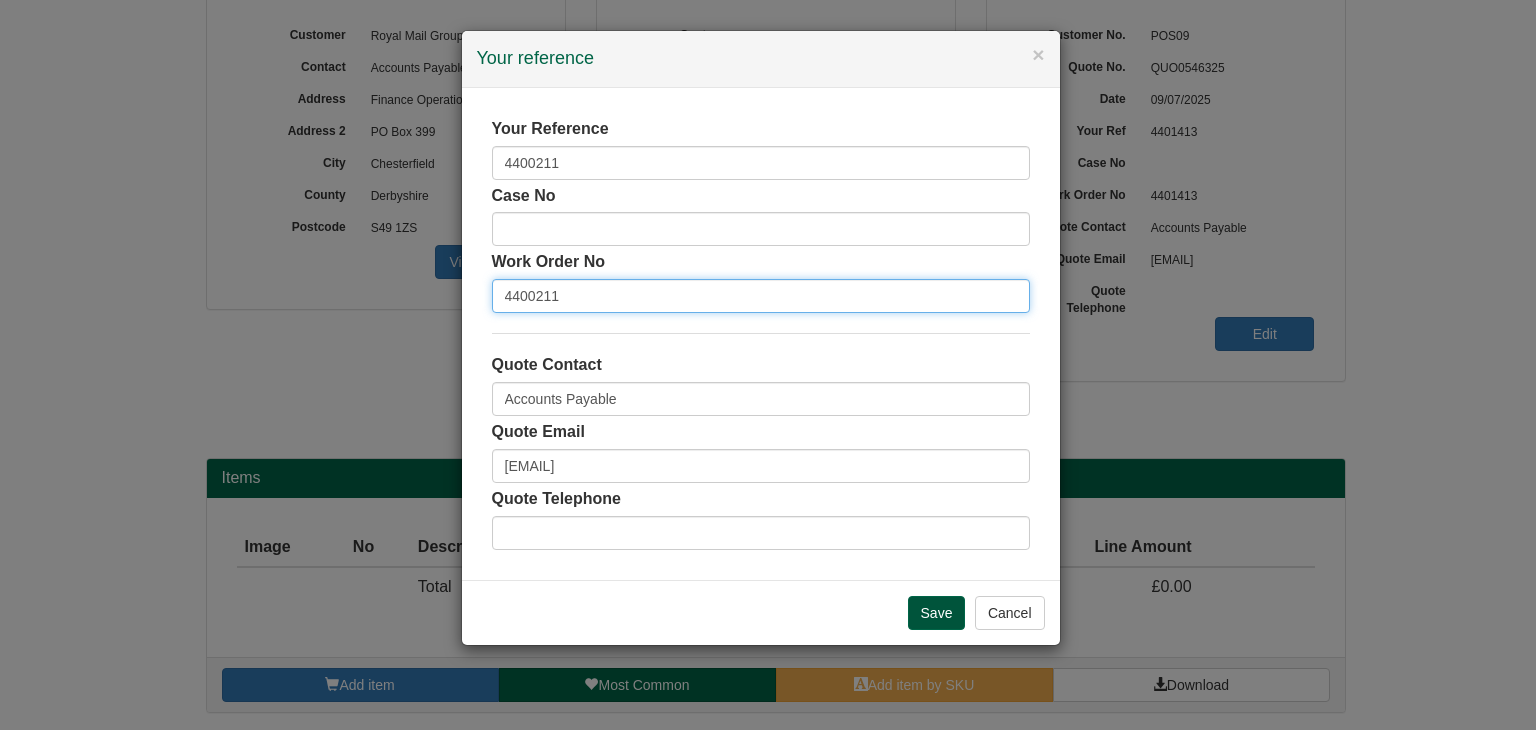type on "4400211" 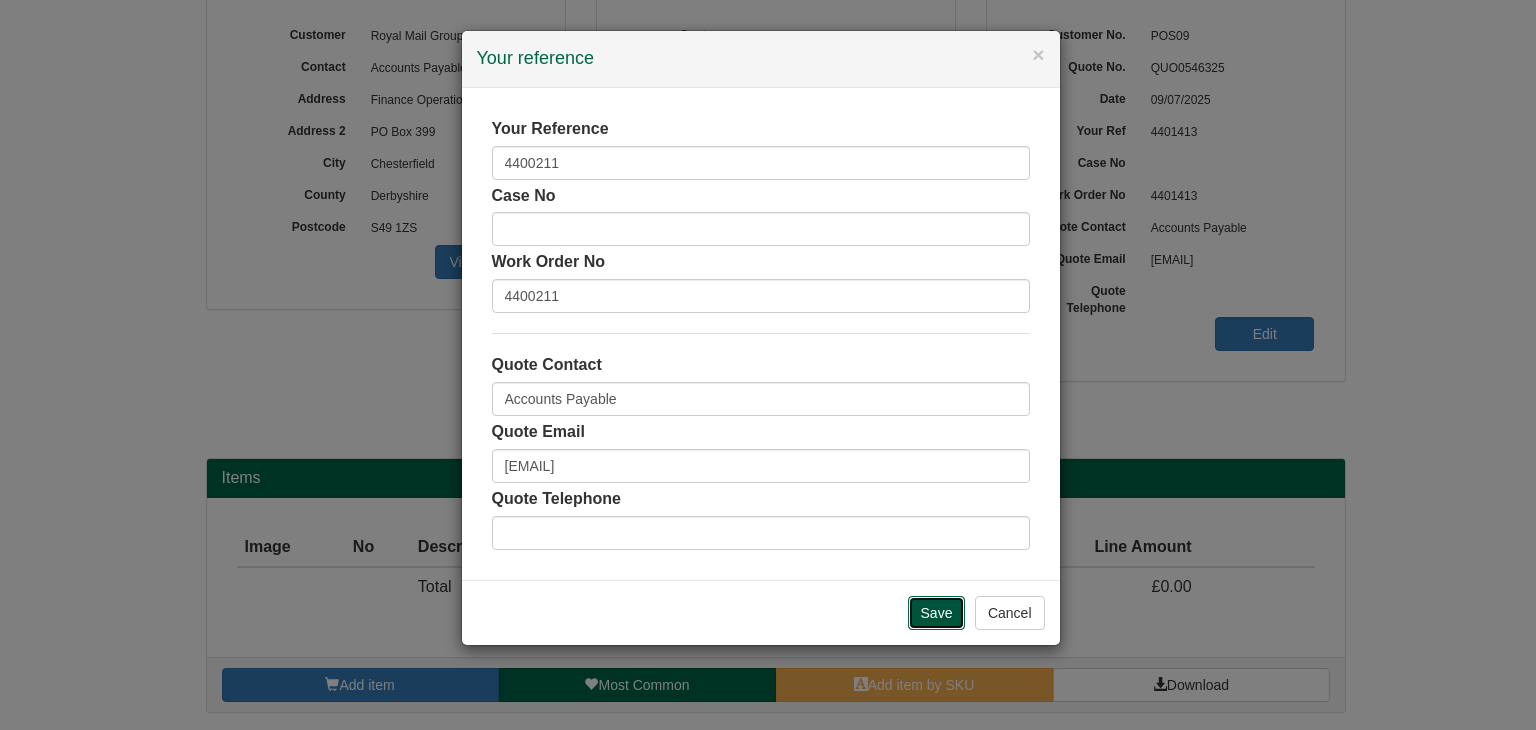 click on "Save" at bounding box center [937, 613] 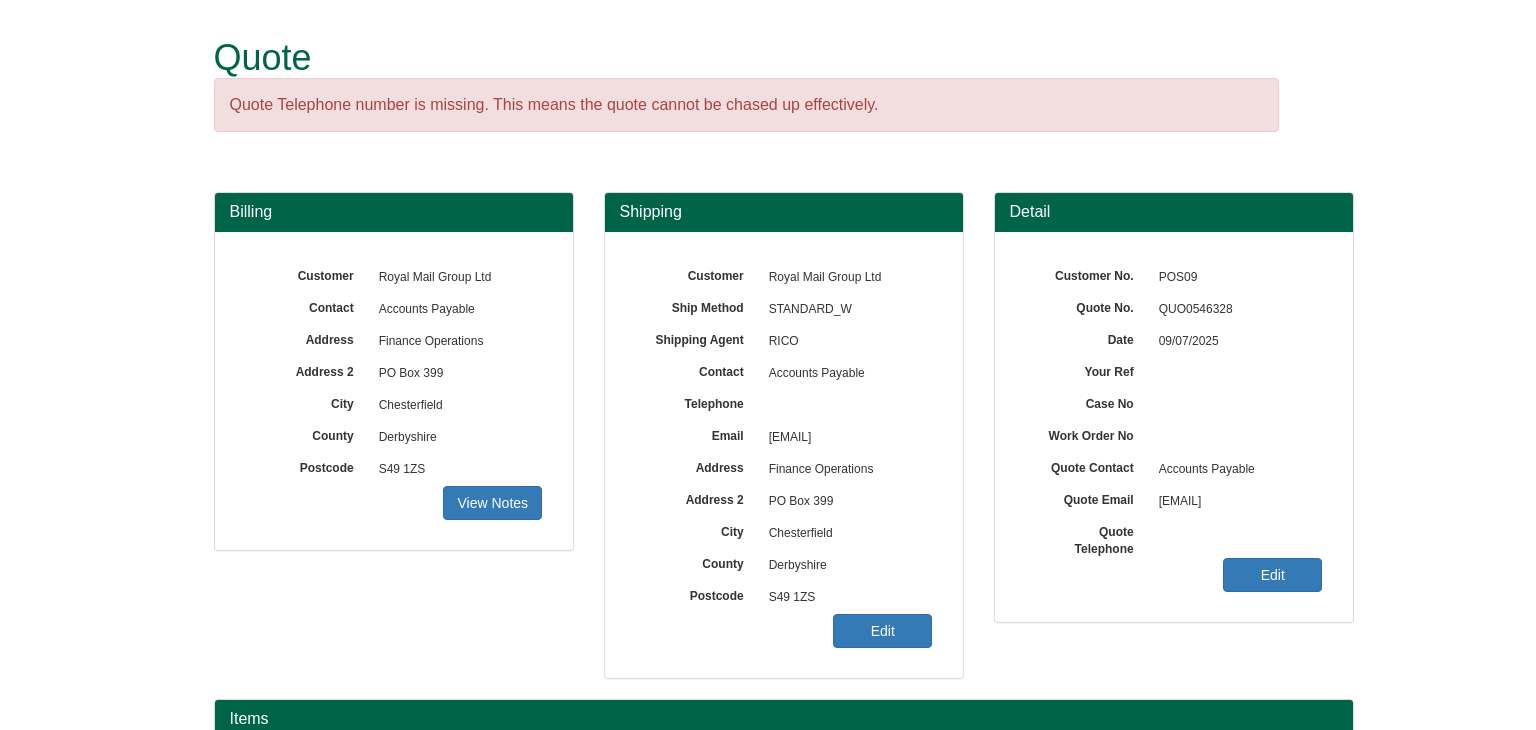 scroll, scrollTop: 0, scrollLeft: 0, axis: both 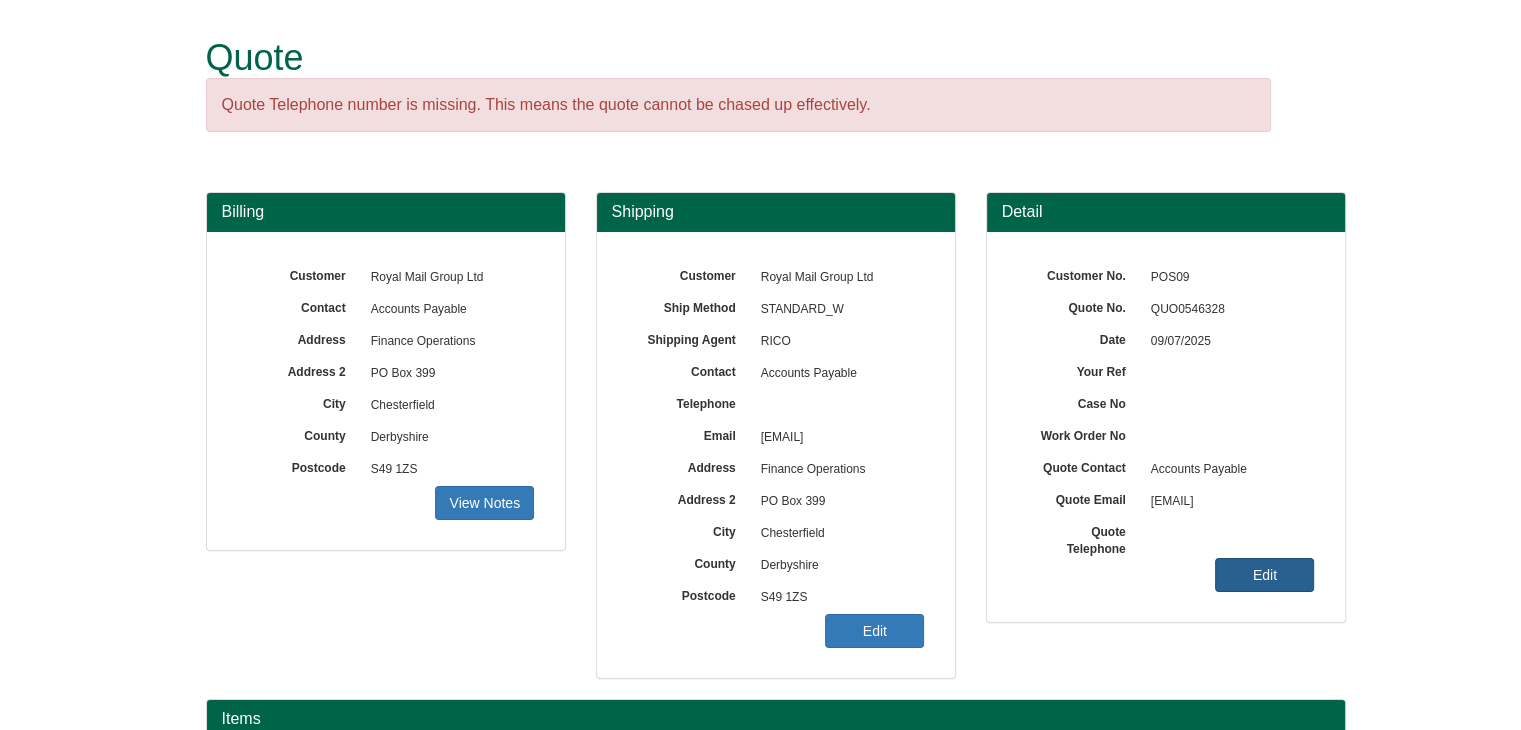 click on "Edit" at bounding box center (484, 503) 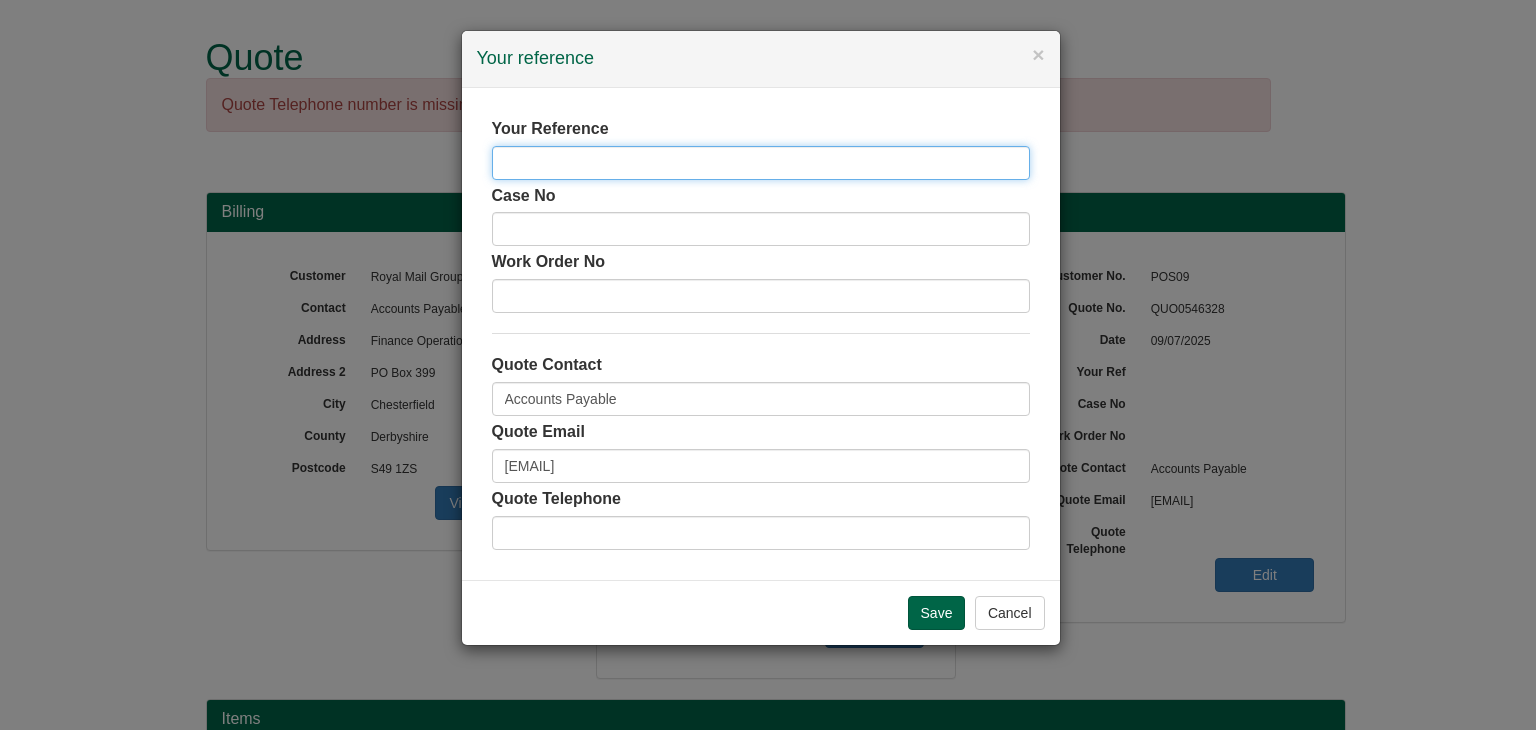 click at bounding box center (761, 163) 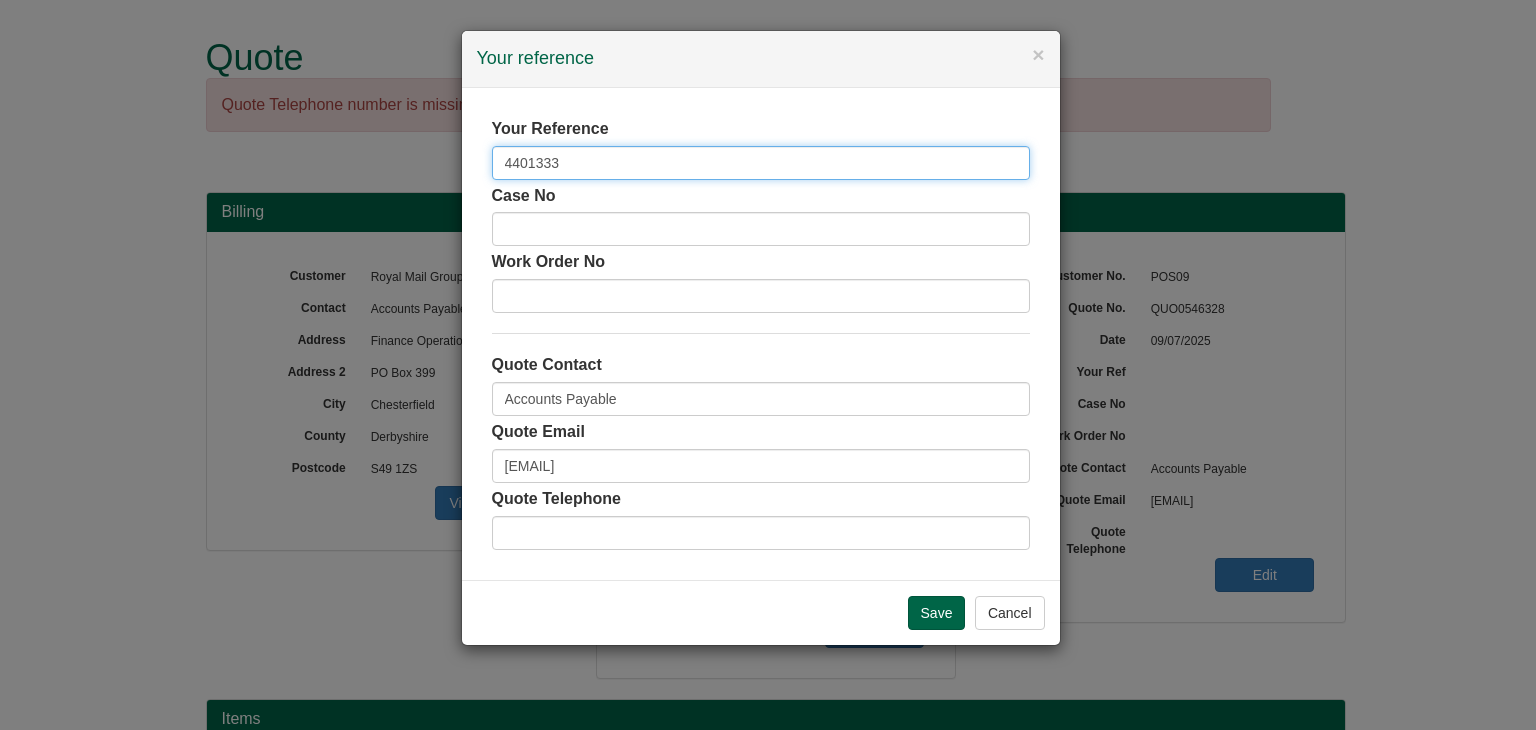type on "4401333" 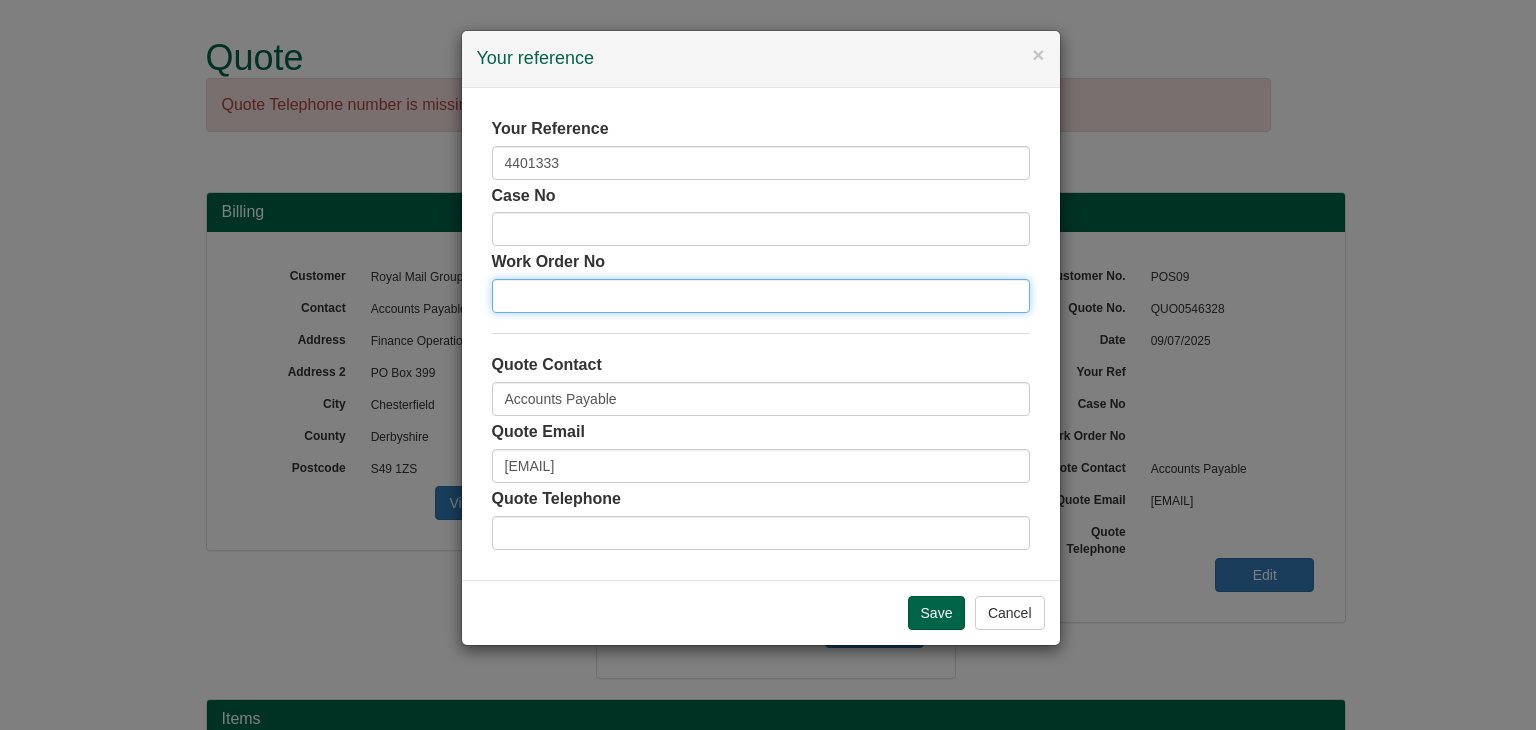 click at bounding box center [761, 296] 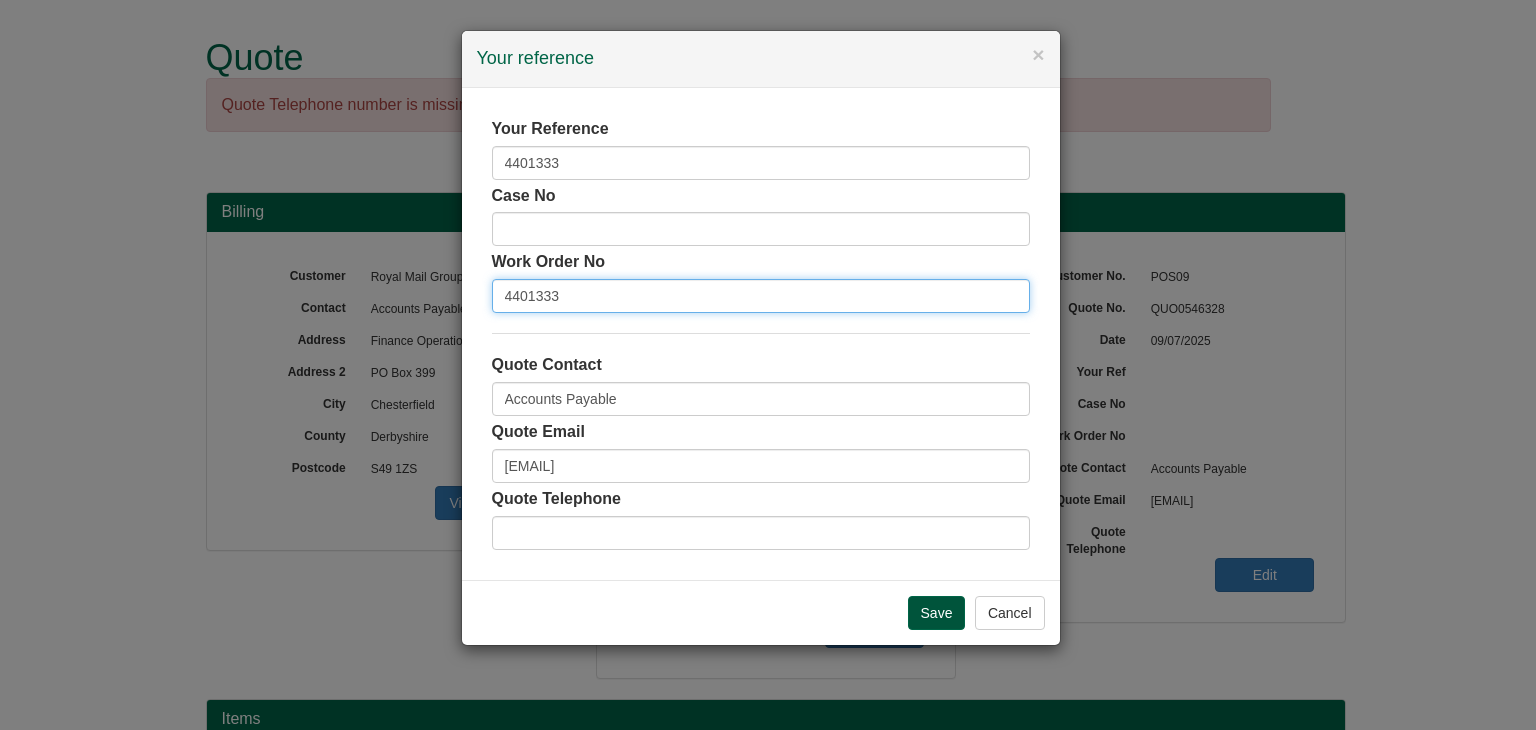 type on "4401333" 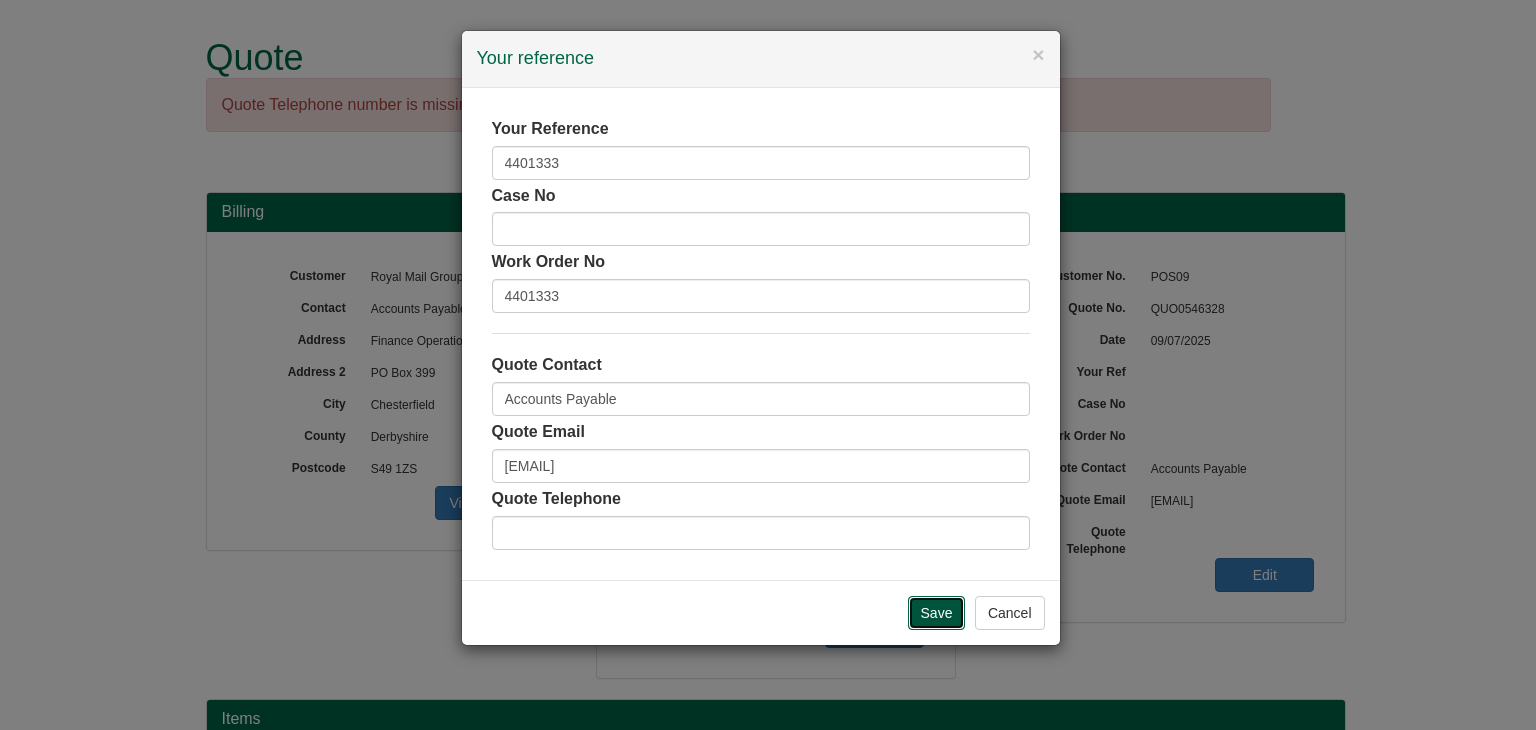 click on "Save" at bounding box center (937, 613) 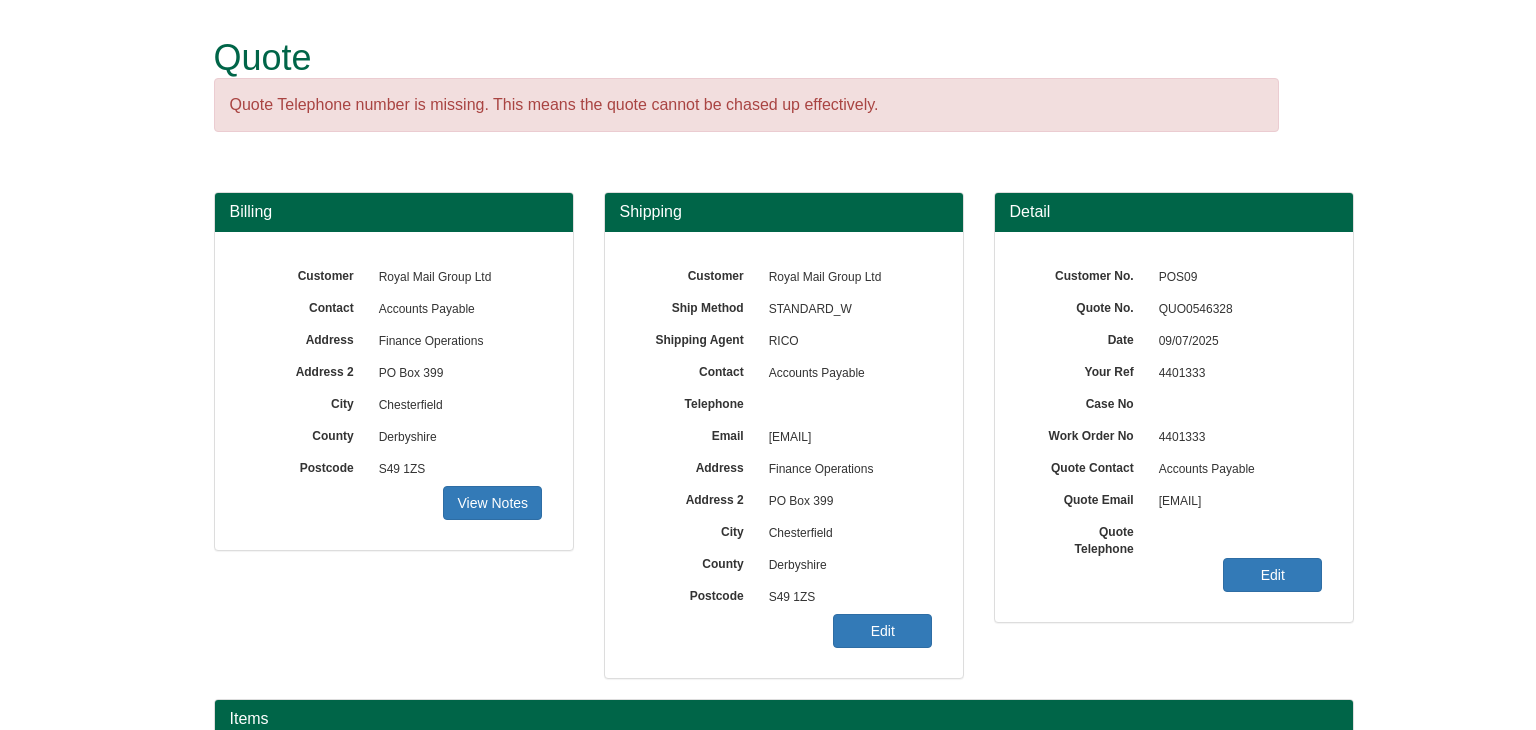 scroll, scrollTop: 0, scrollLeft: 0, axis: both 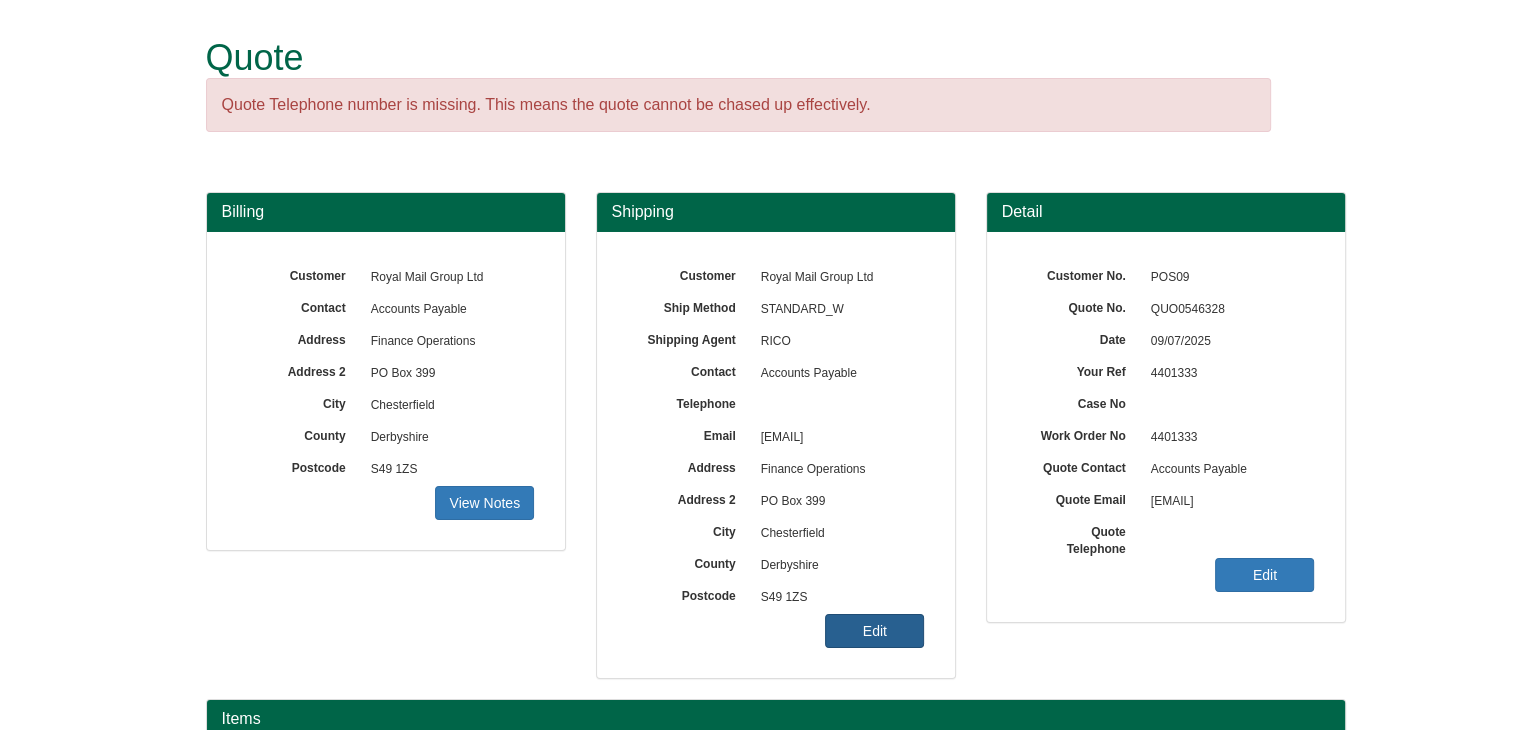 click on "Edit" at bounding box center [484, 503] 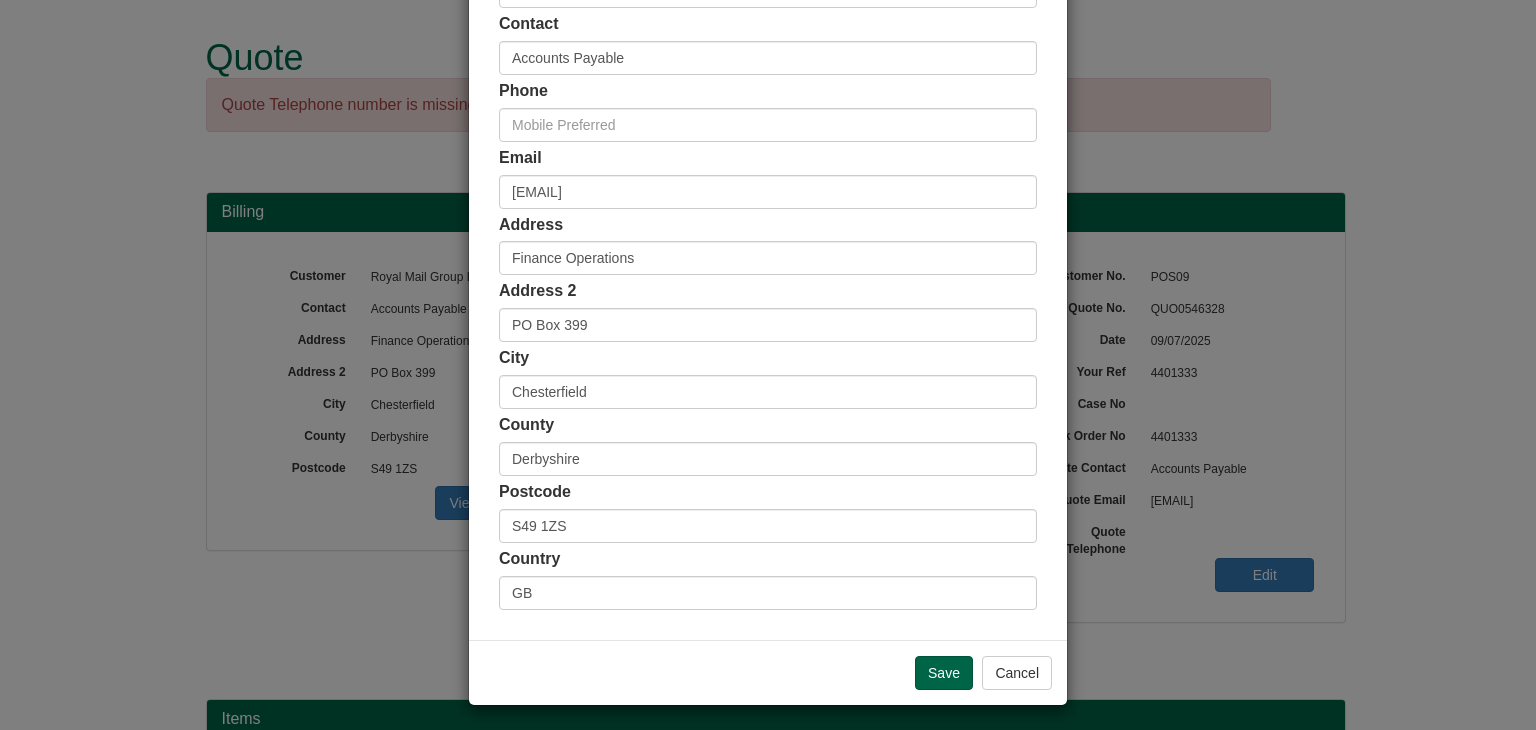 scroll, scrollTop: 376, scrollLeft: 0, axis: vertical 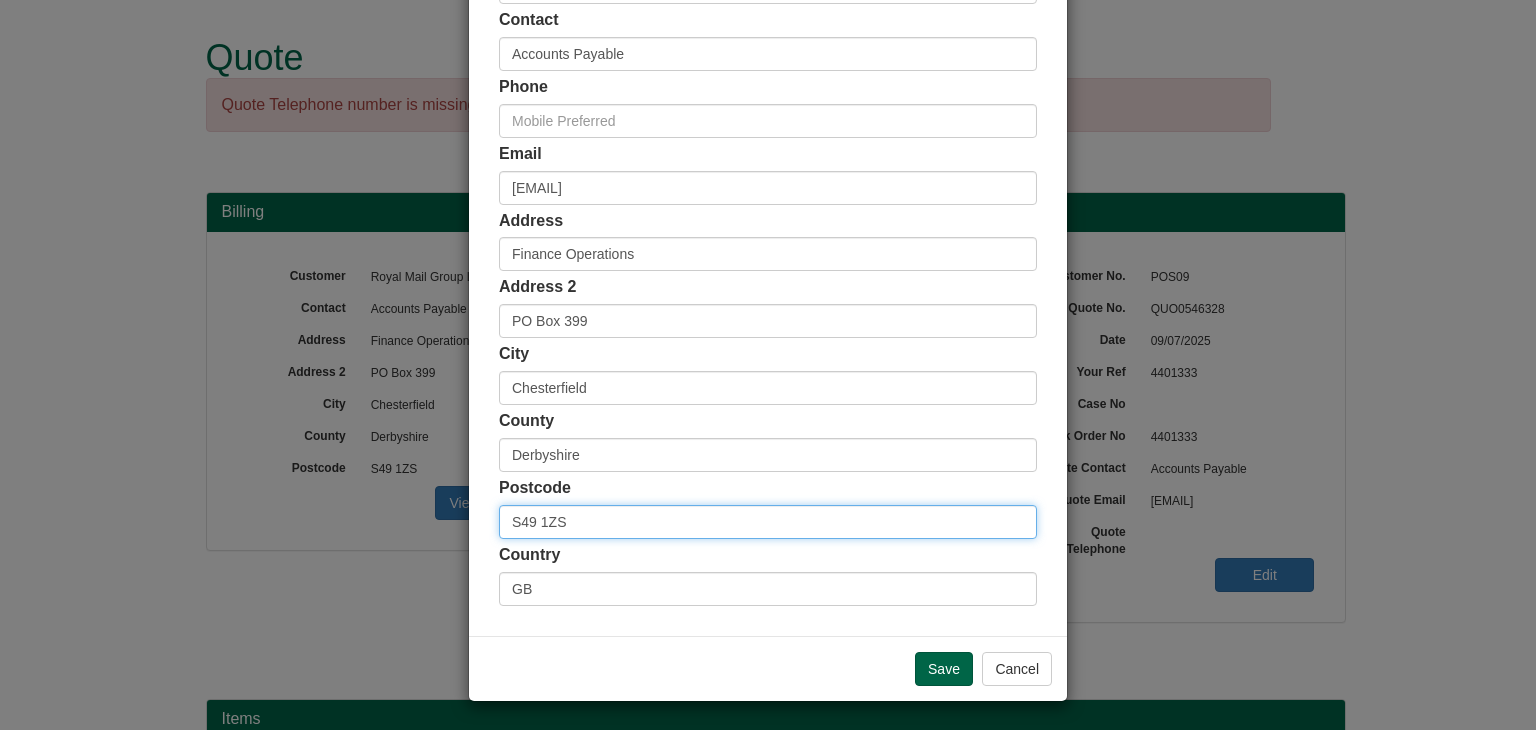 drag, startPoint x: 607, startPoint y: 527, endPoint x: 376, endPoint y: 509, distance: 231.70024 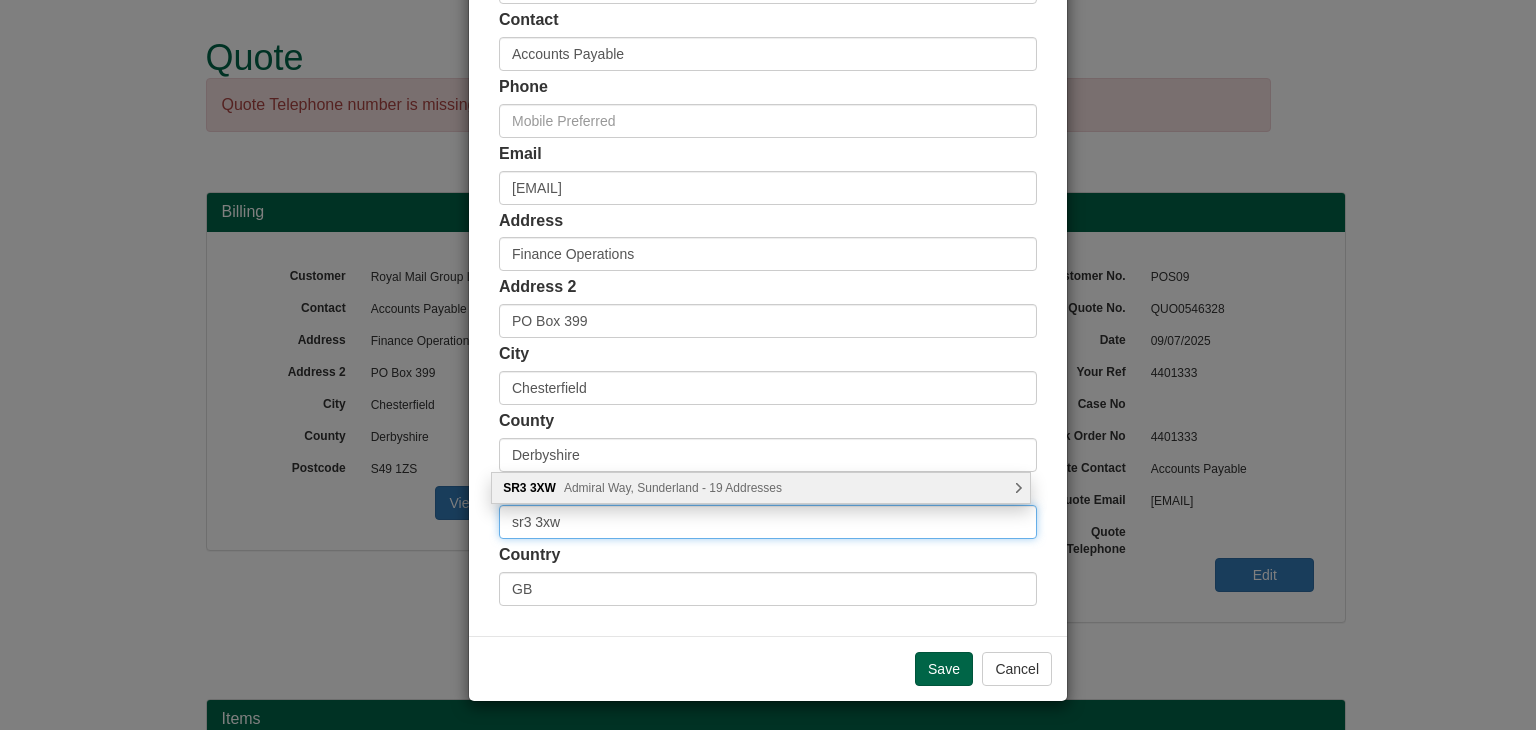 type on "sr3 3xw" 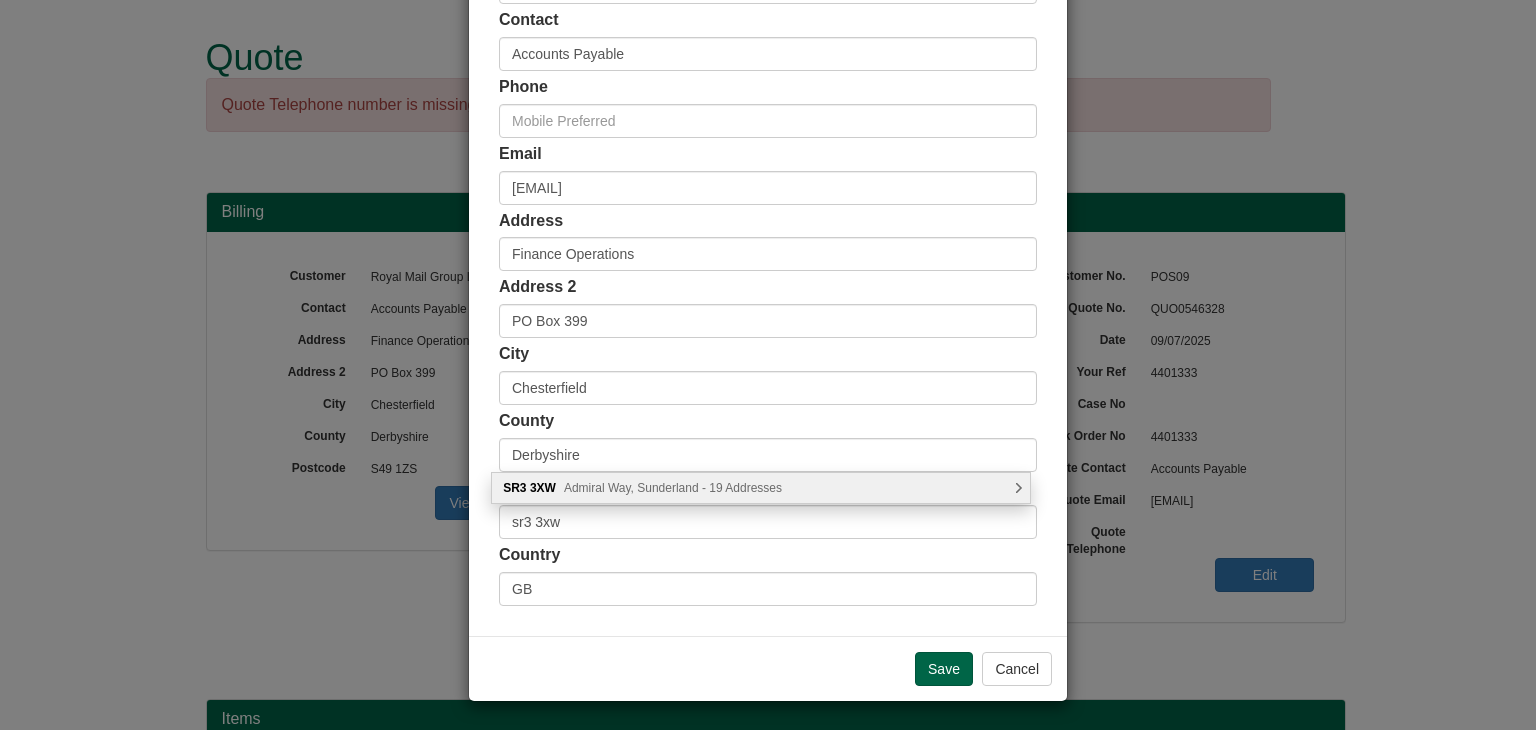 click on "Admiral Way, Sunderland - 19 Addresses" at bounding box center (673, 488) 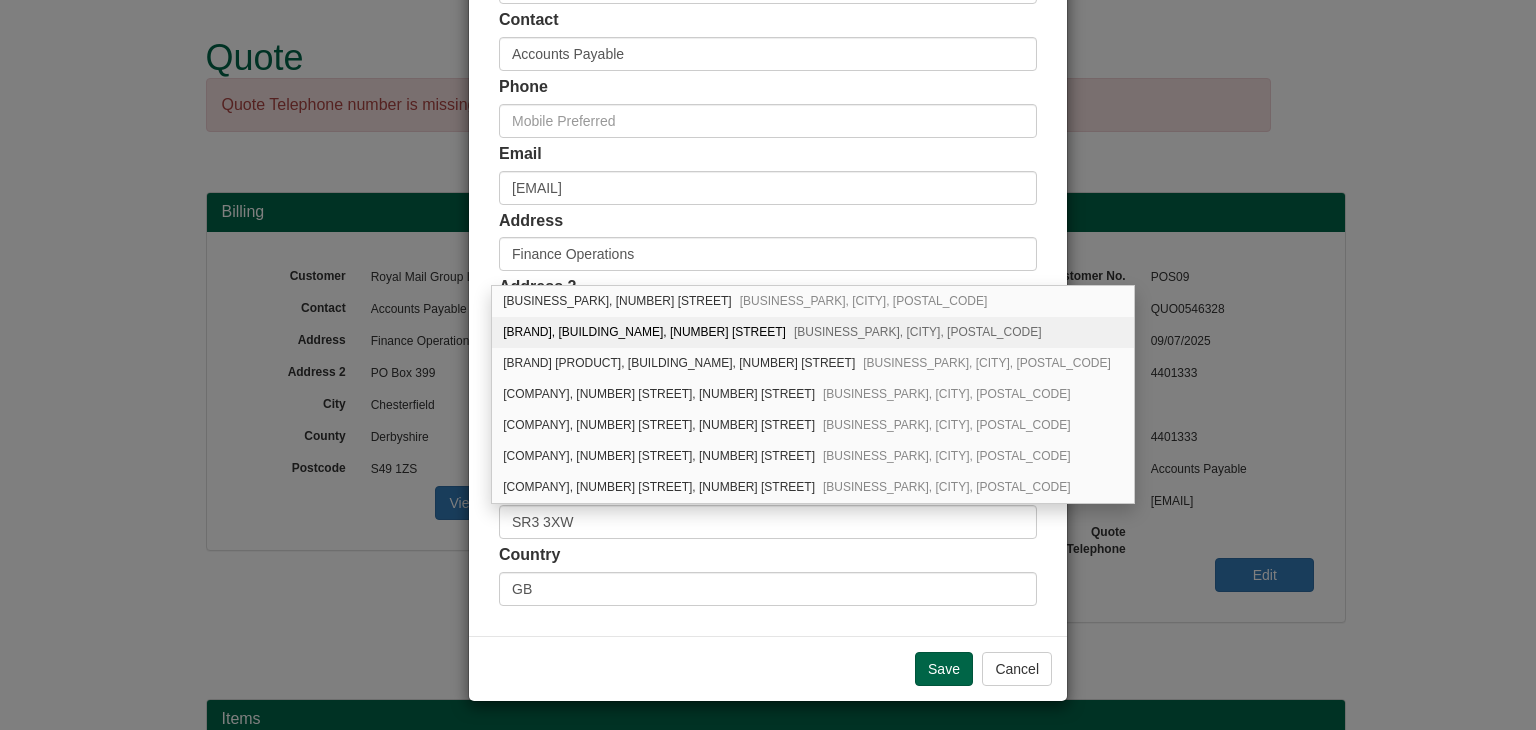 click on "Royal Mail, Admiral House, 2 Admiral Way Doxford International Business Park, Sunderland, SR3 3XW" at bounding box center (813, 332) 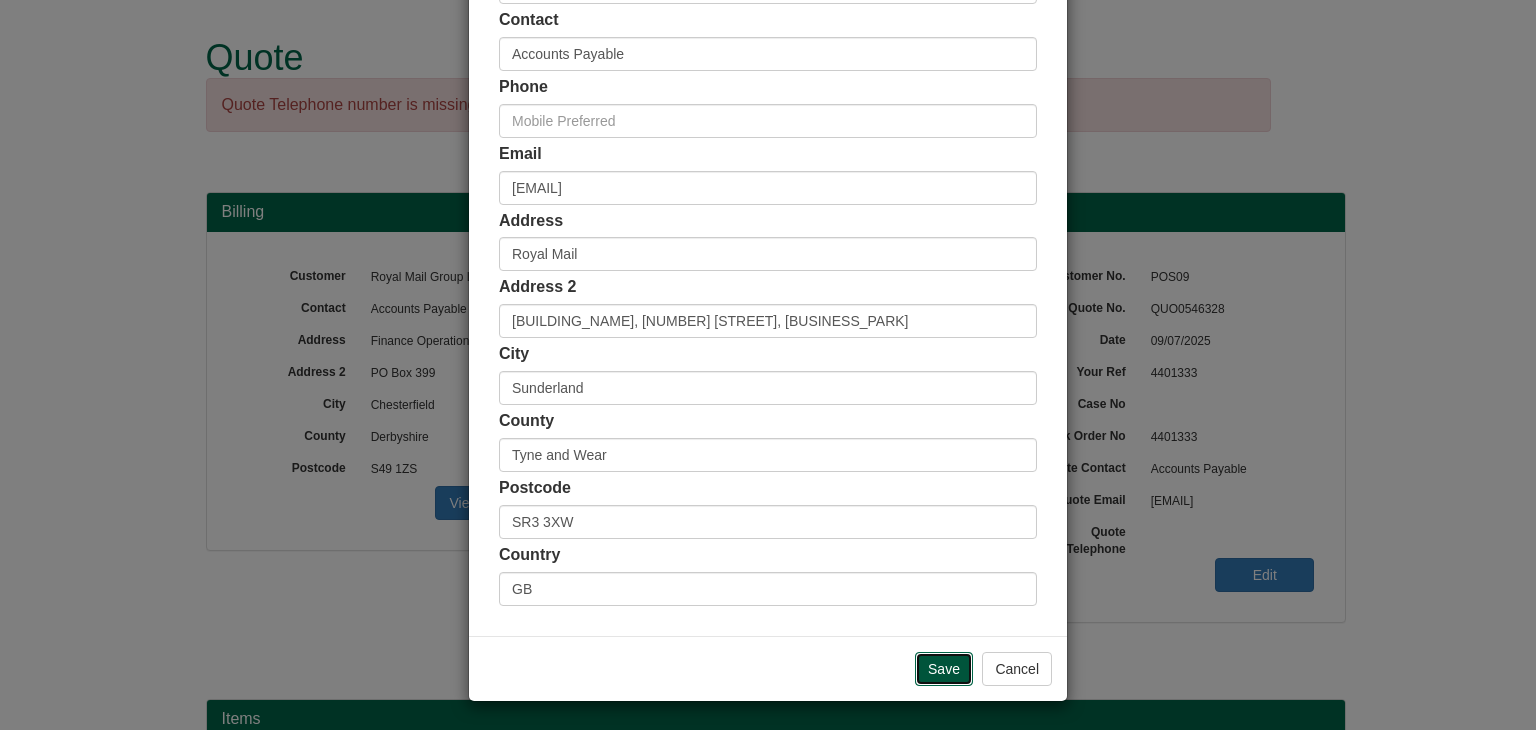 click on "Save" at bounding box center (944, 669) 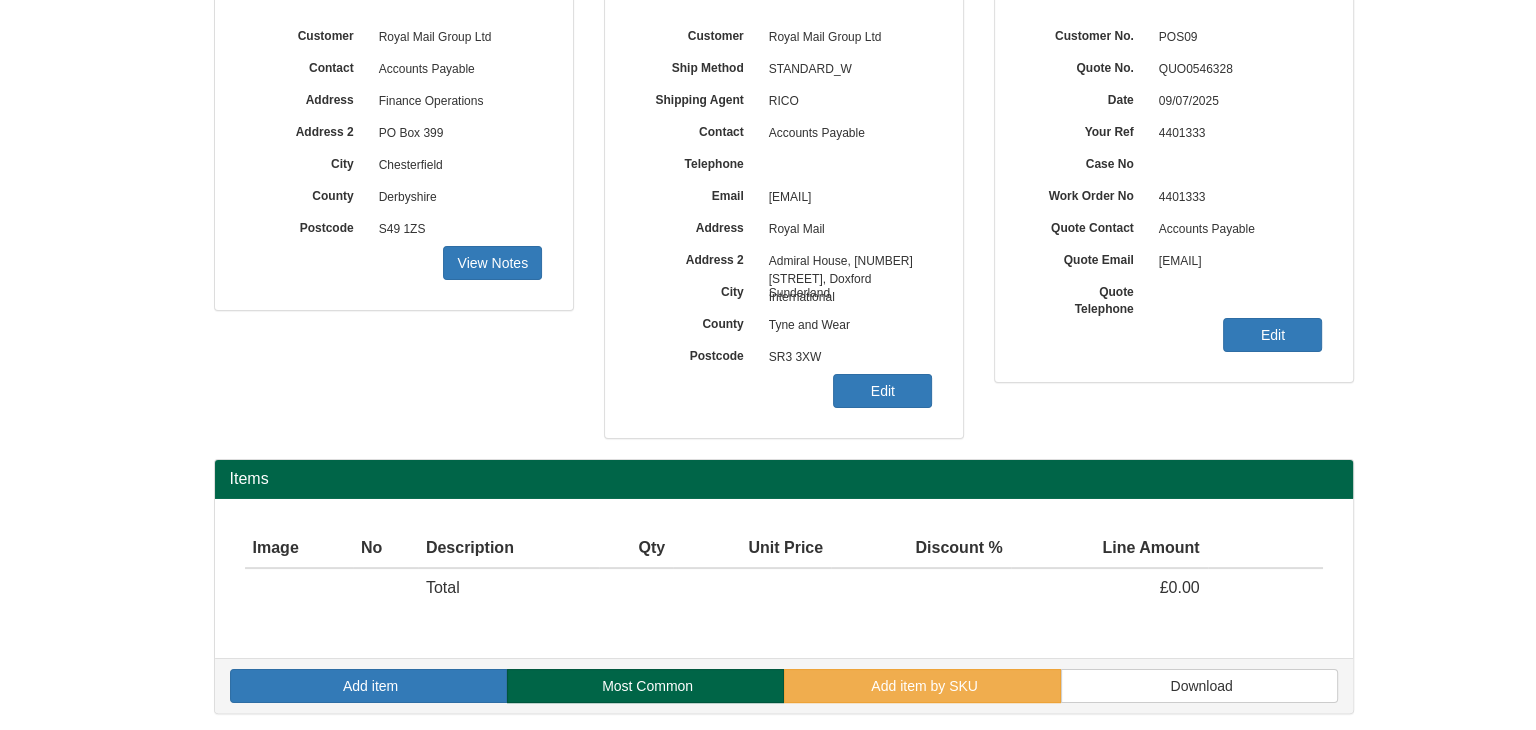 scroll, scrollTop: 241, scrollLeft: 0, axis: vertical 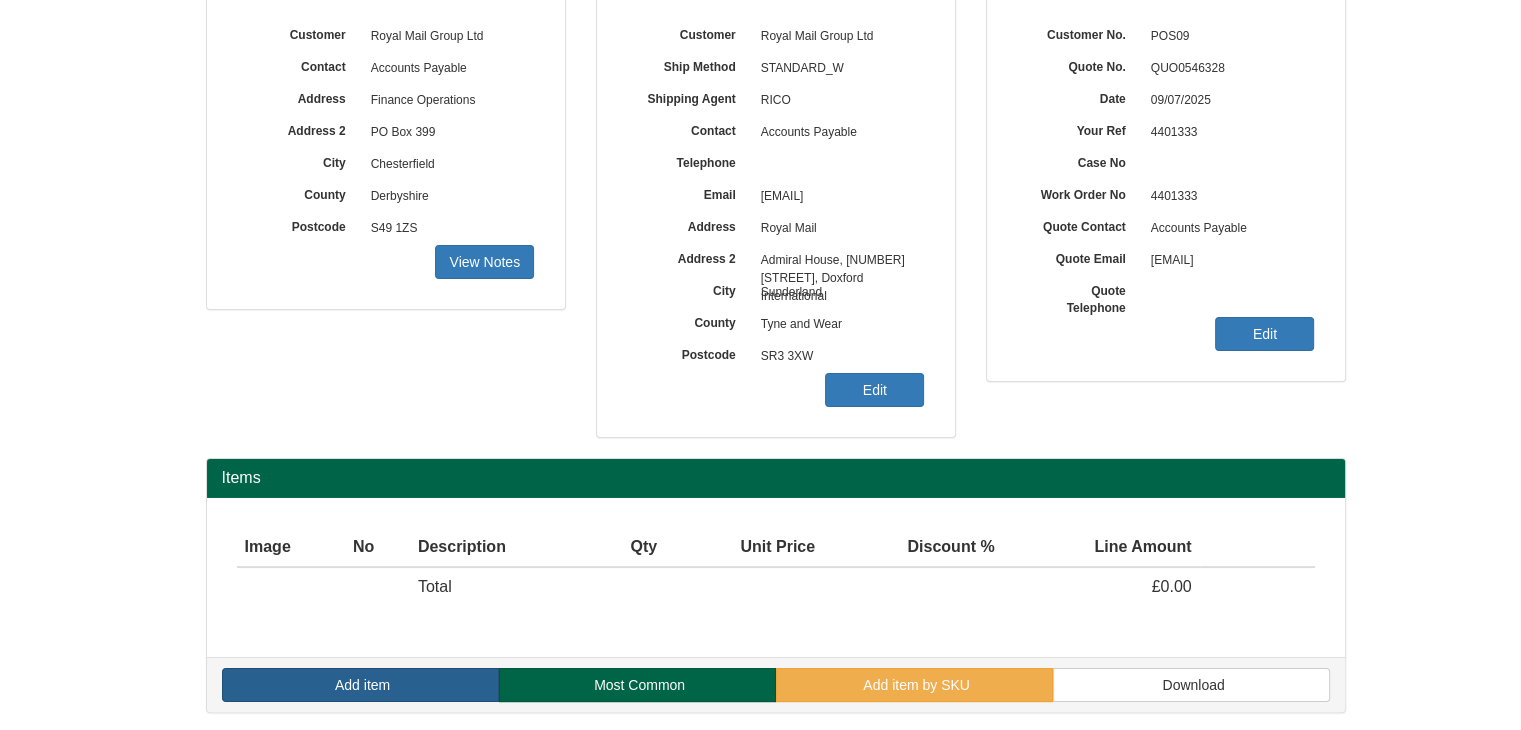 click on "Add item" at bounding box center [362, 685] 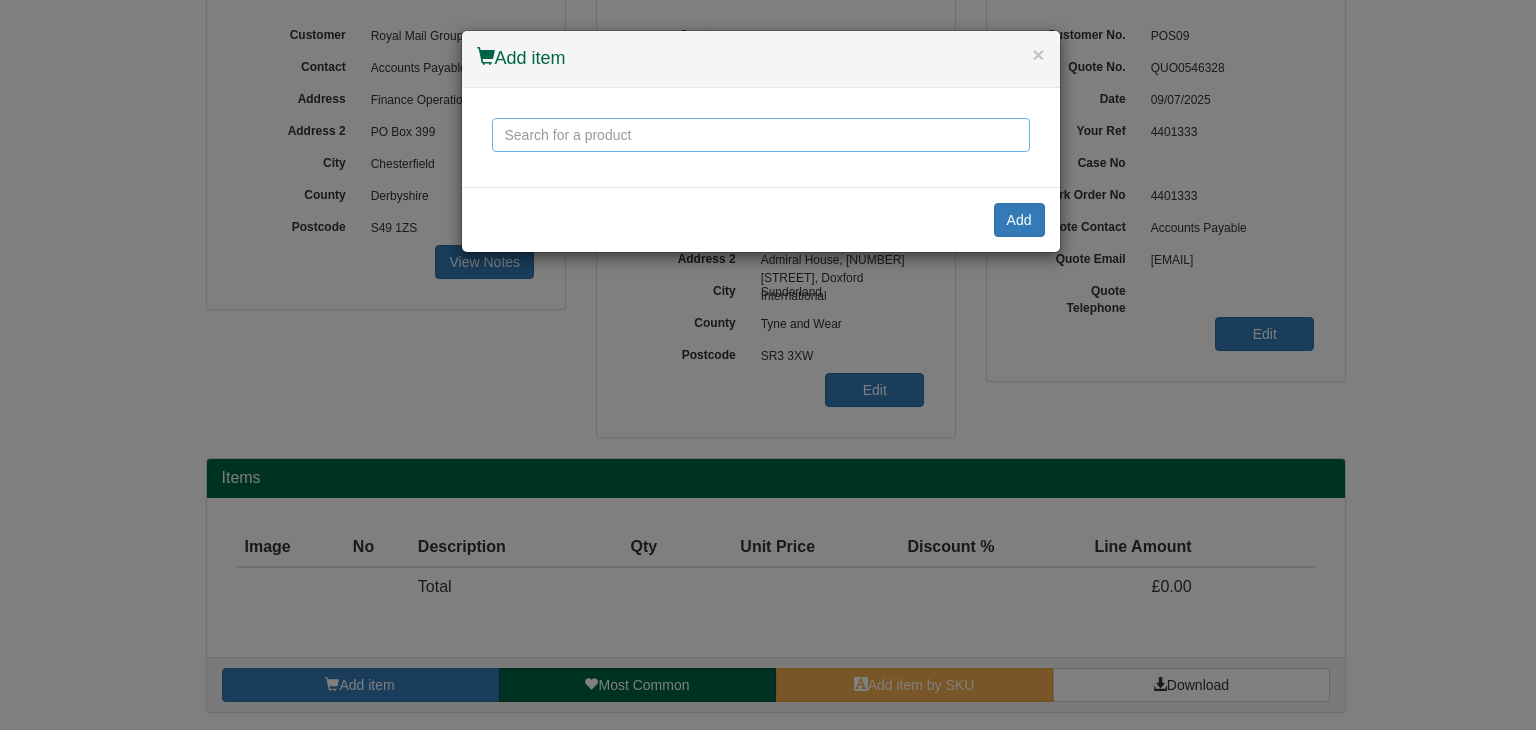 click at bounding box center [761, 135] 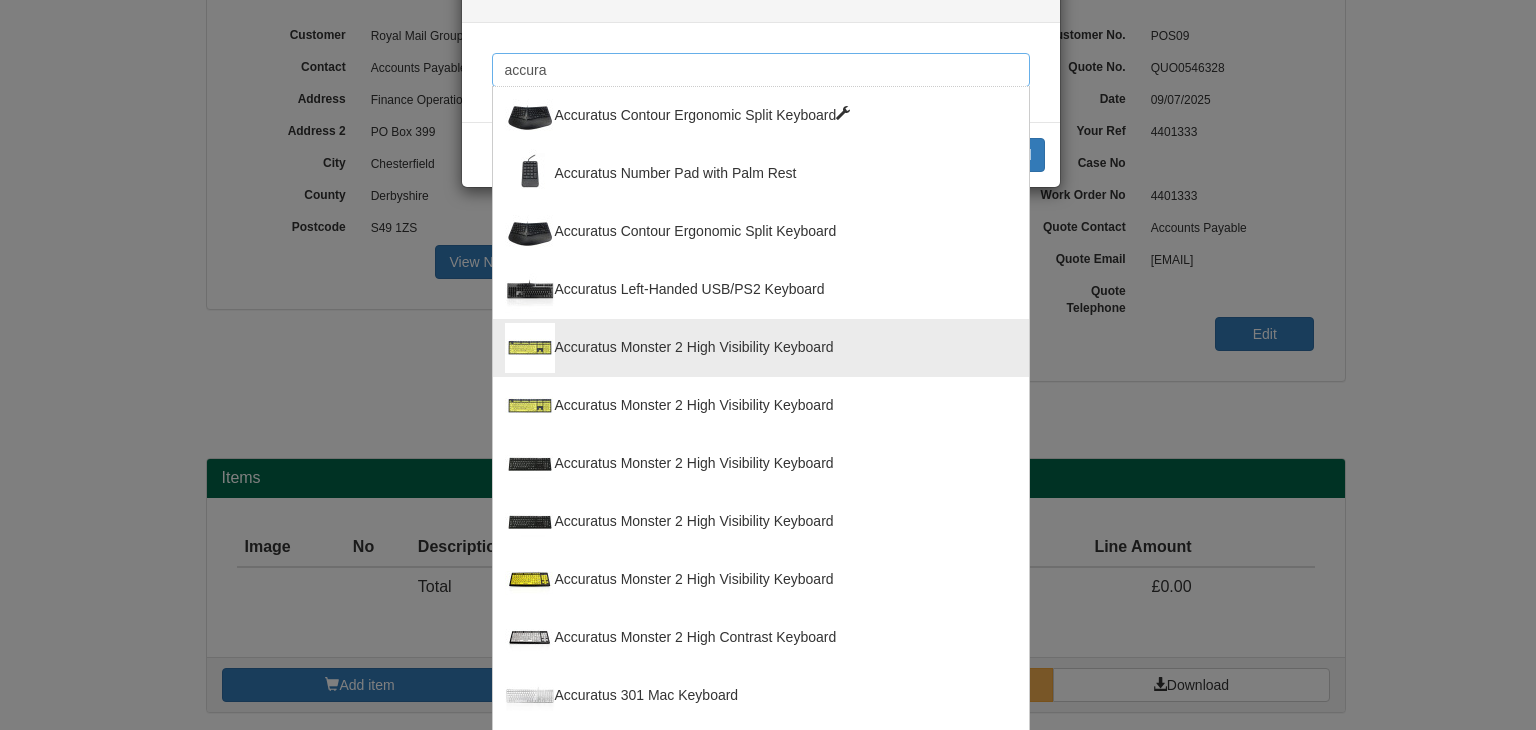 scroll, scrollTop: 100, scrollLeft: 0, axis: vertical 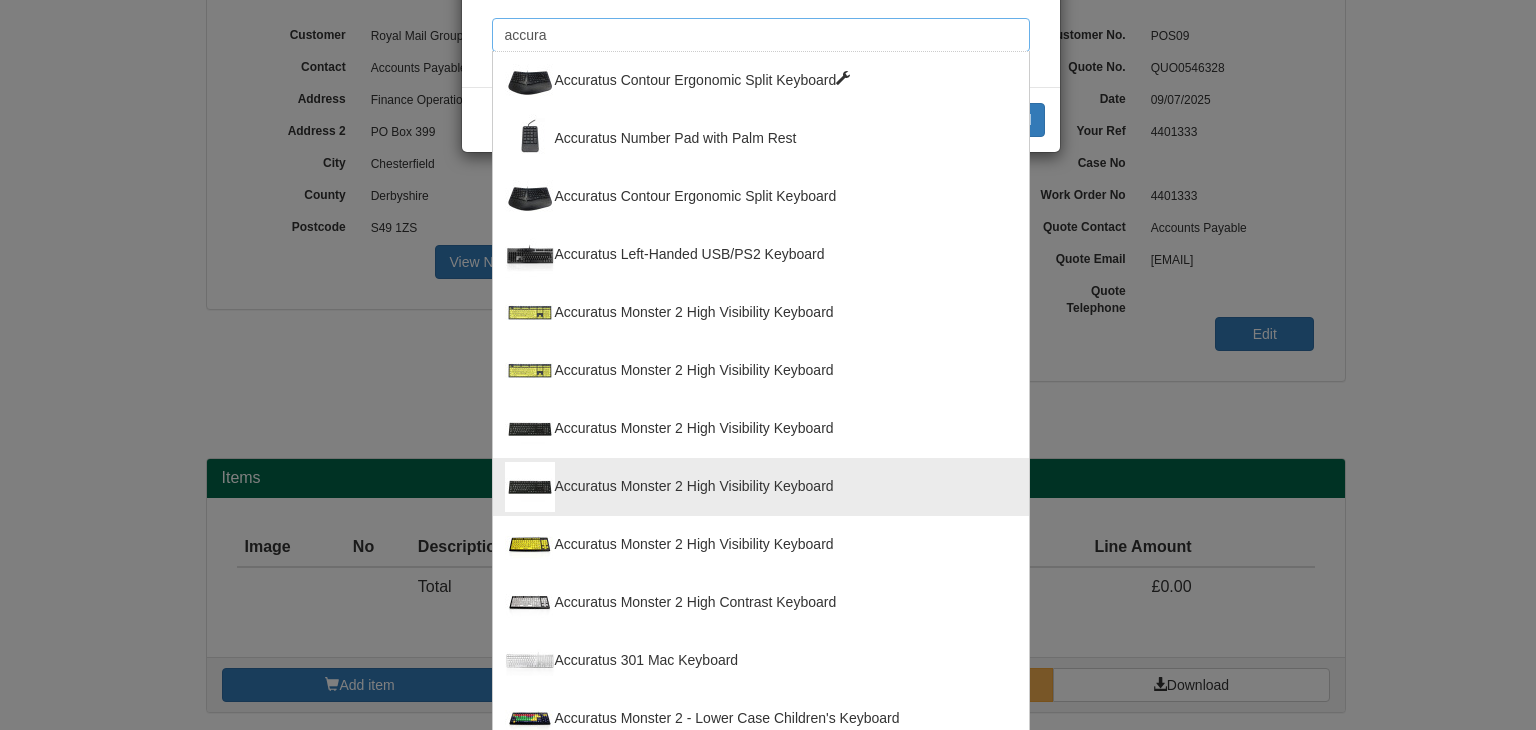 type on "accura" 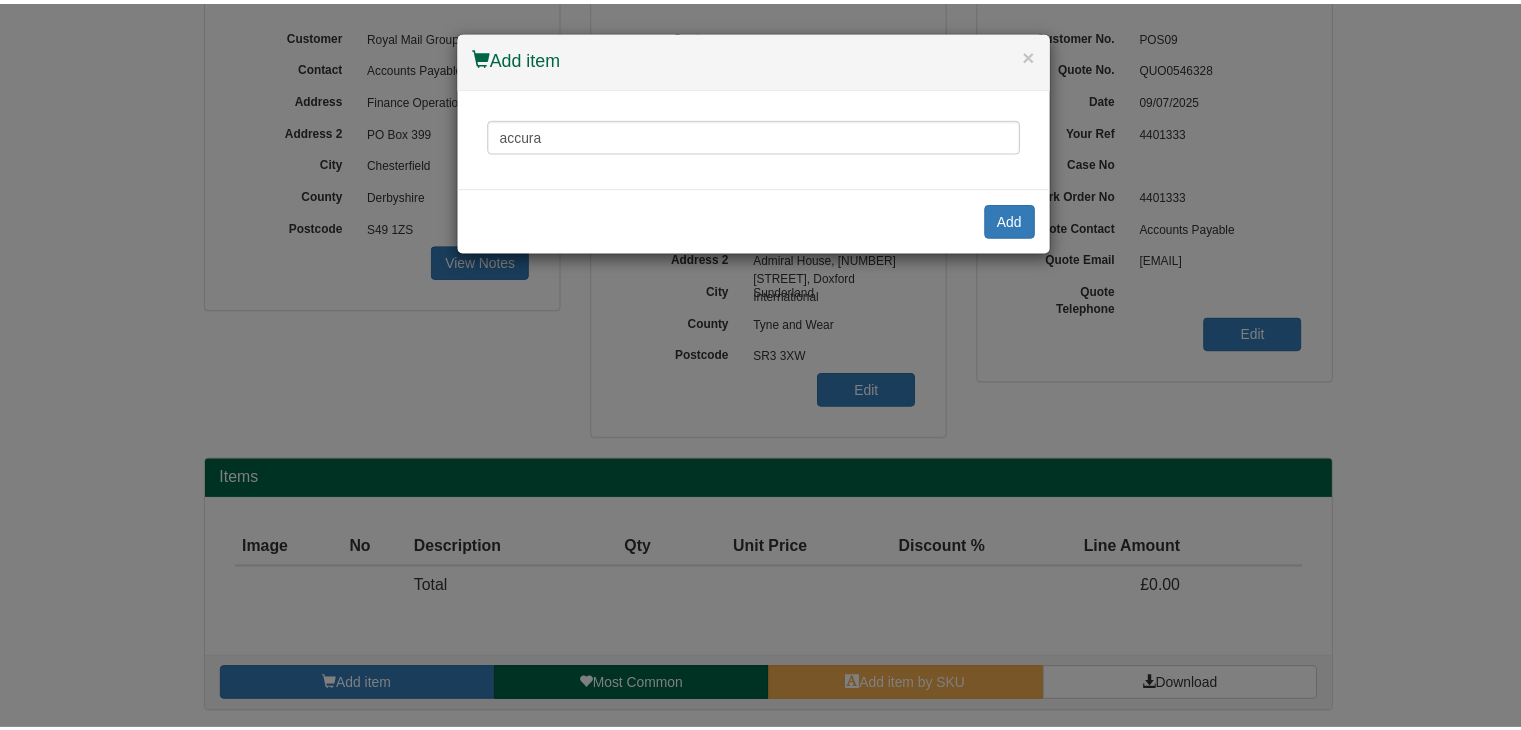 scroll, scrollTop: 0, scrollLeft: 0, axis: both 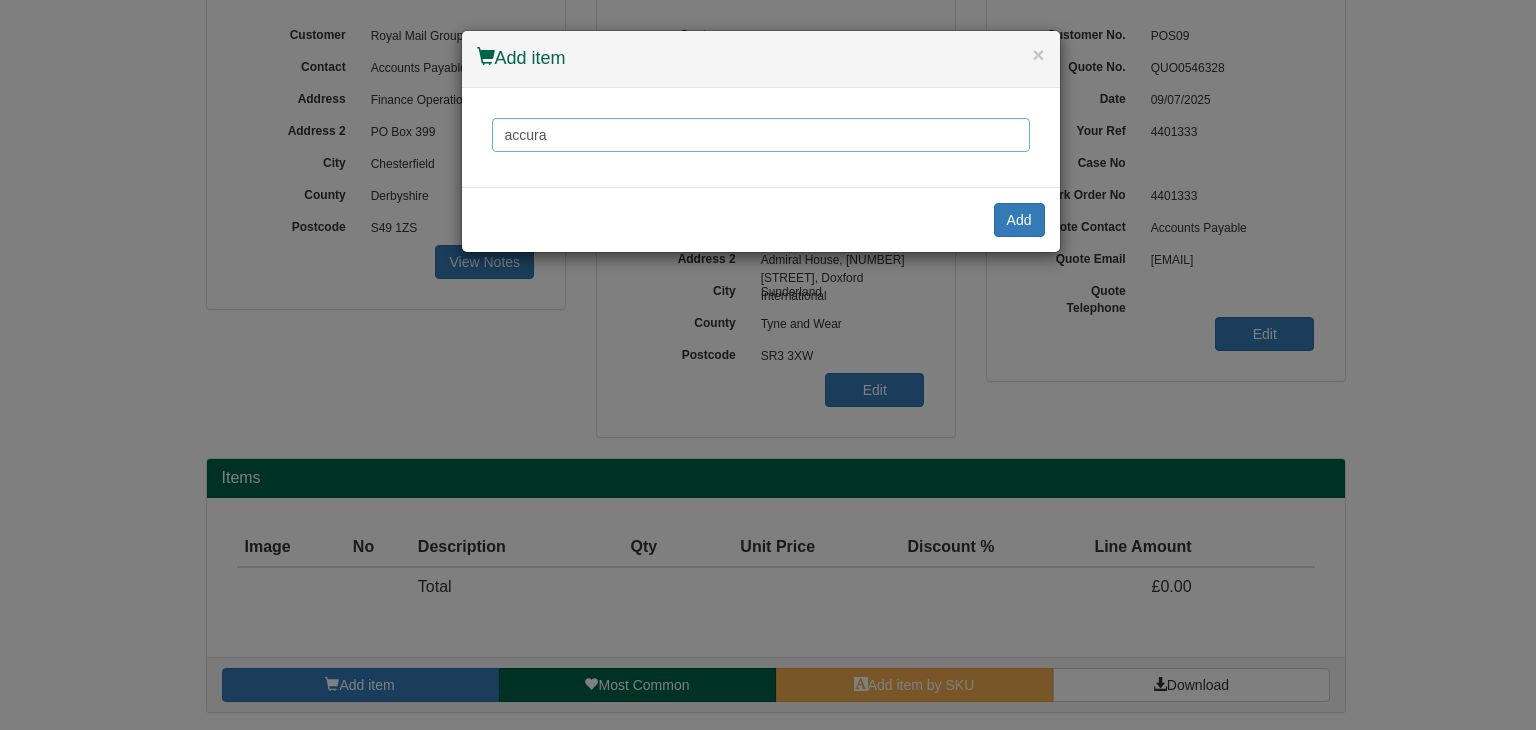 click on "accura" at bounding box center [761, 135] 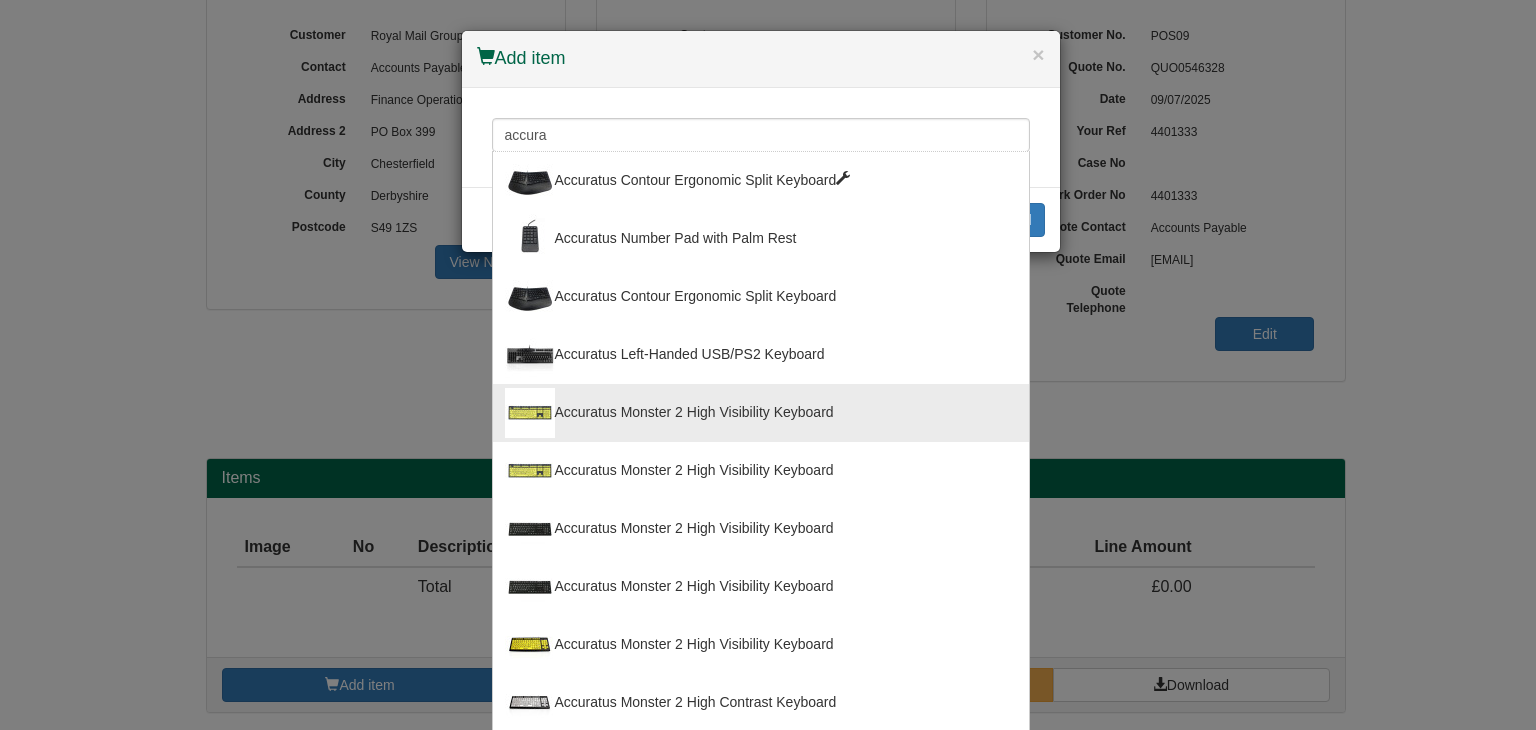 click on "Accuratus Monster 2 High Visibility Keyboard" at bounding box center [761, 413] 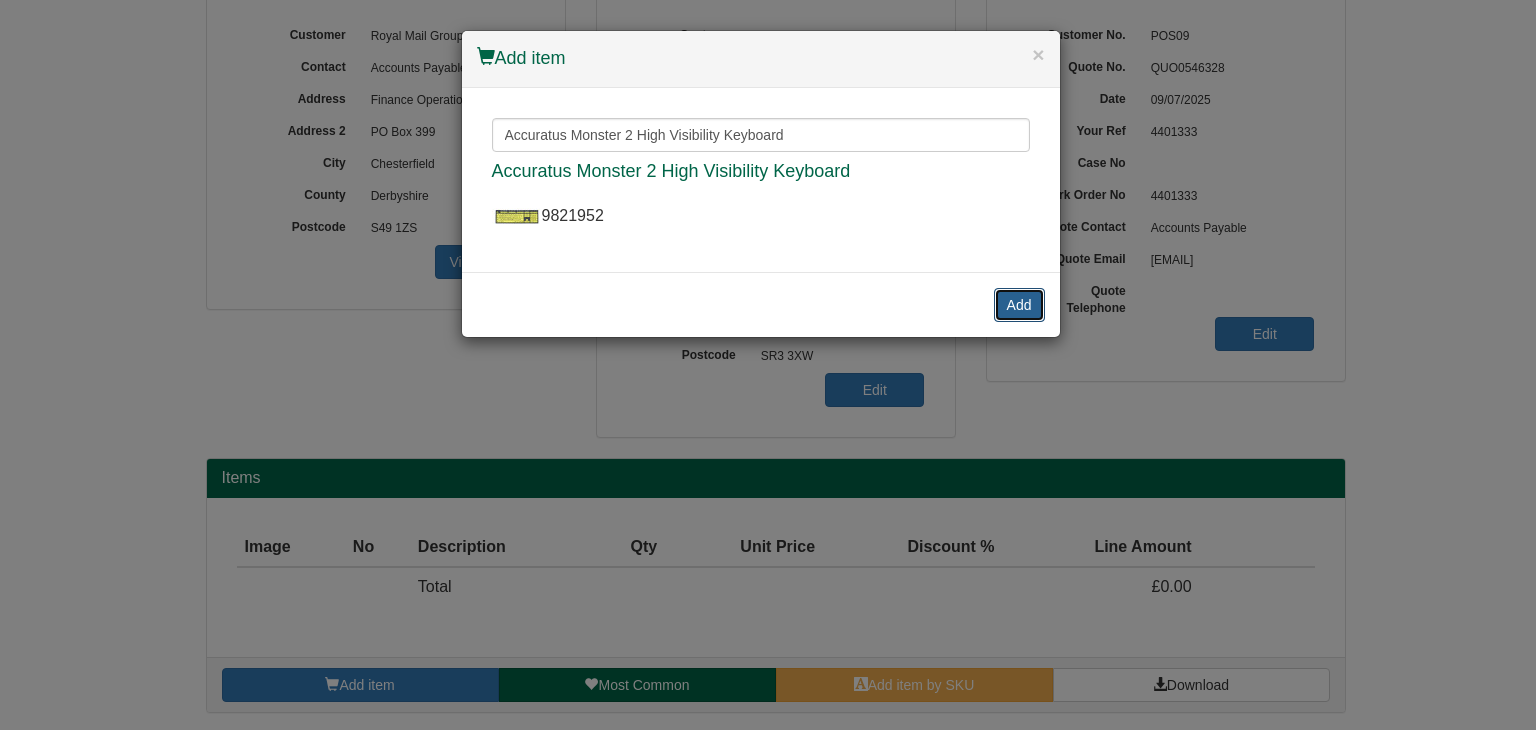 click on "Add" at bounding box center (1019, 305) 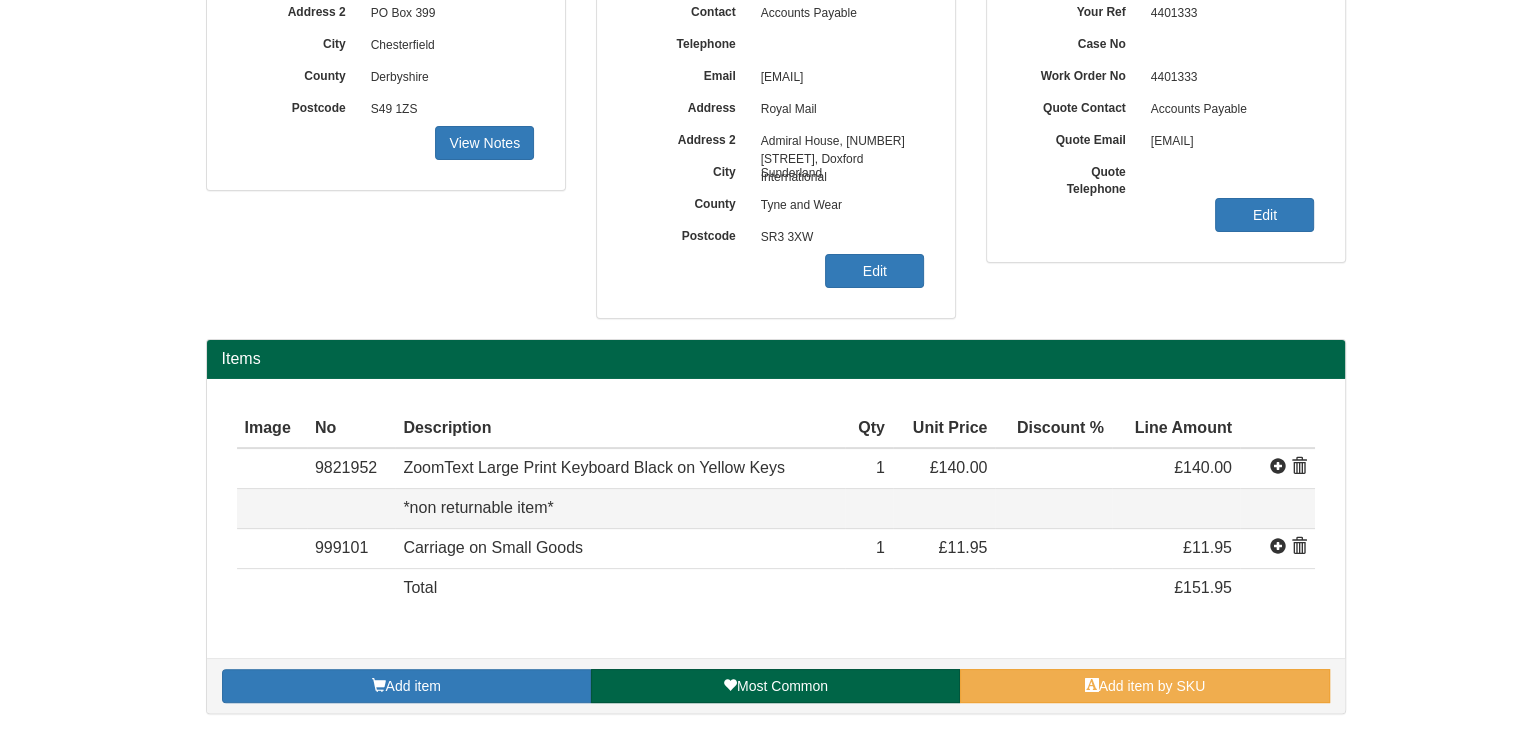 scroll, scrollTop: 360, scrollLeft: 0, axis: vertical 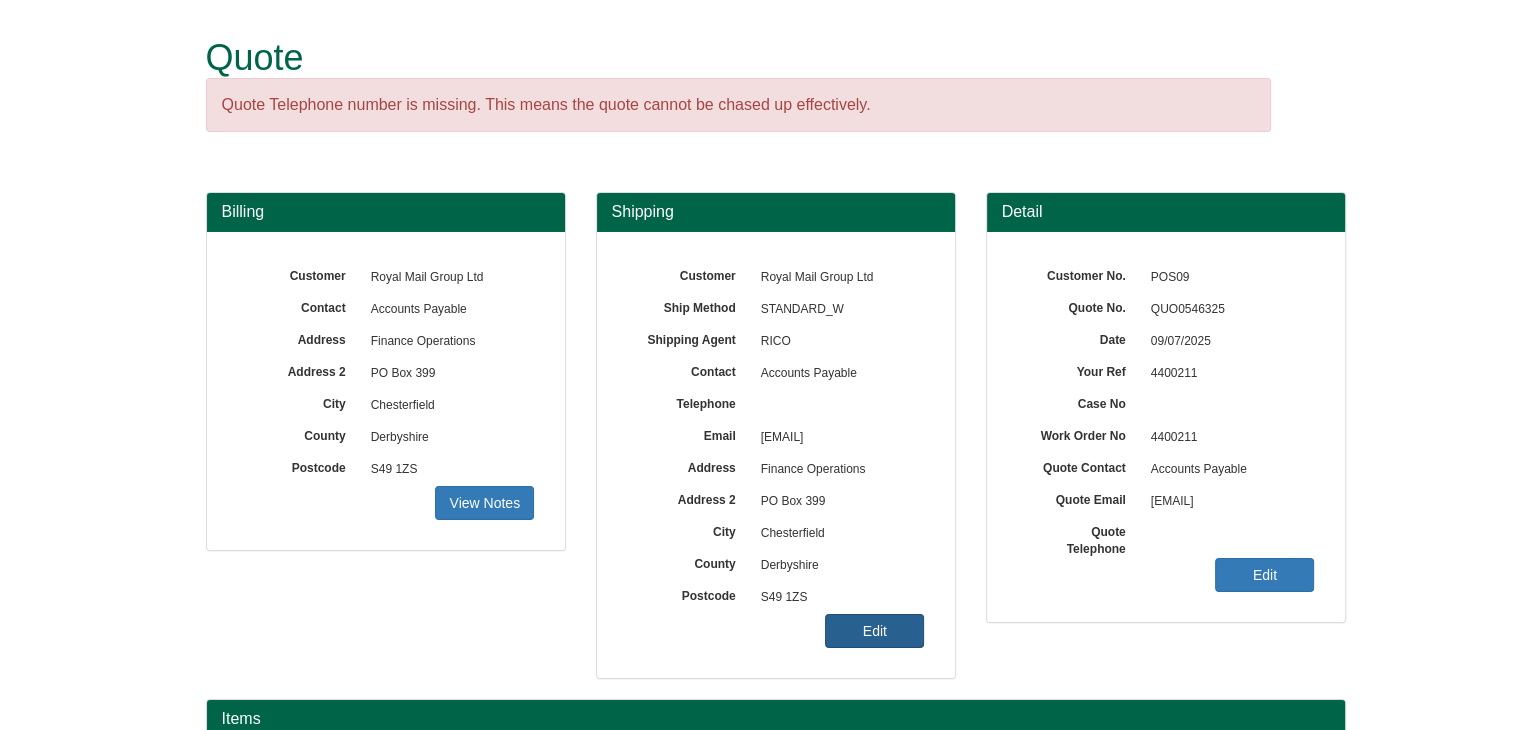 click on "Edit" at bounding box center (484, 503) 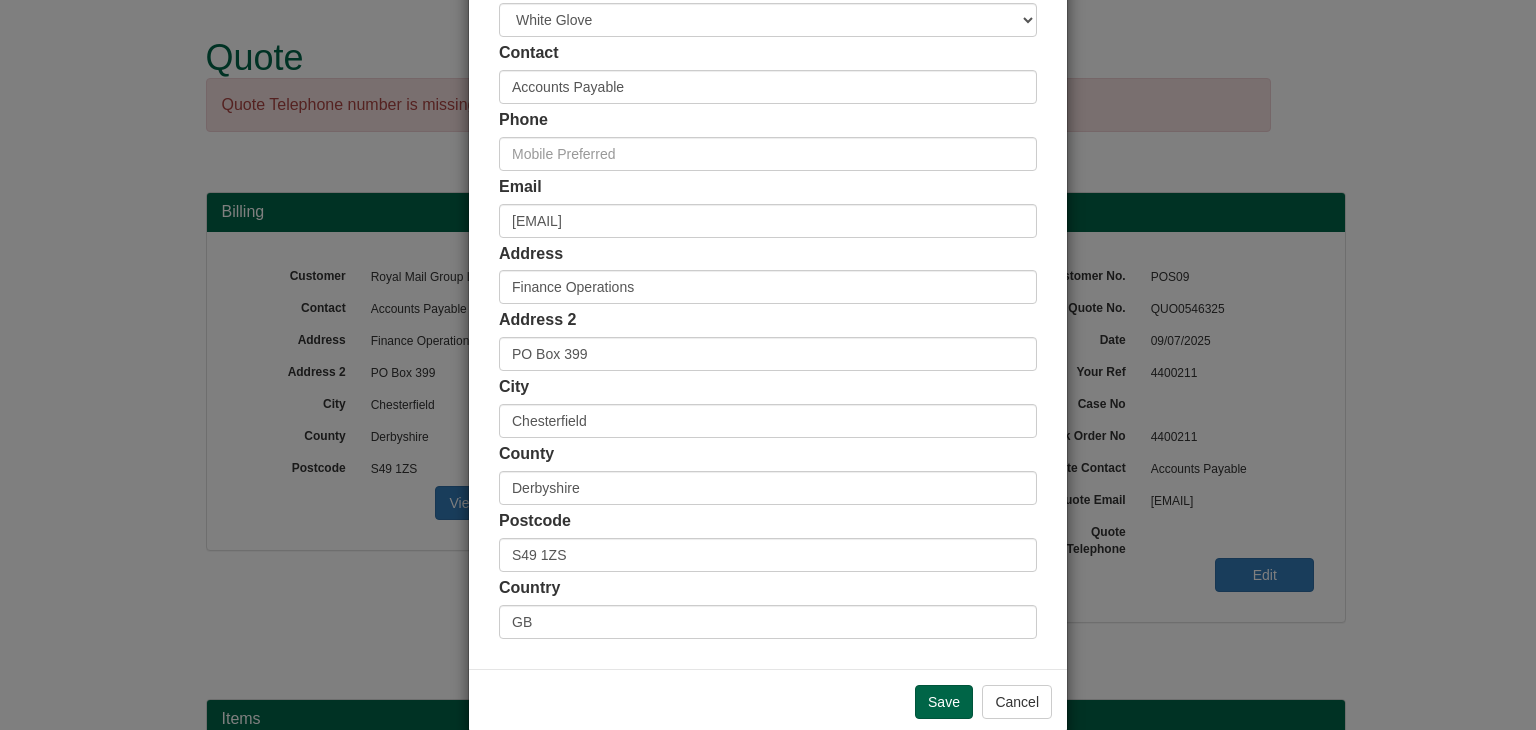scroll, scrollTop: 376, scrollLeft: 0, axis: vertical 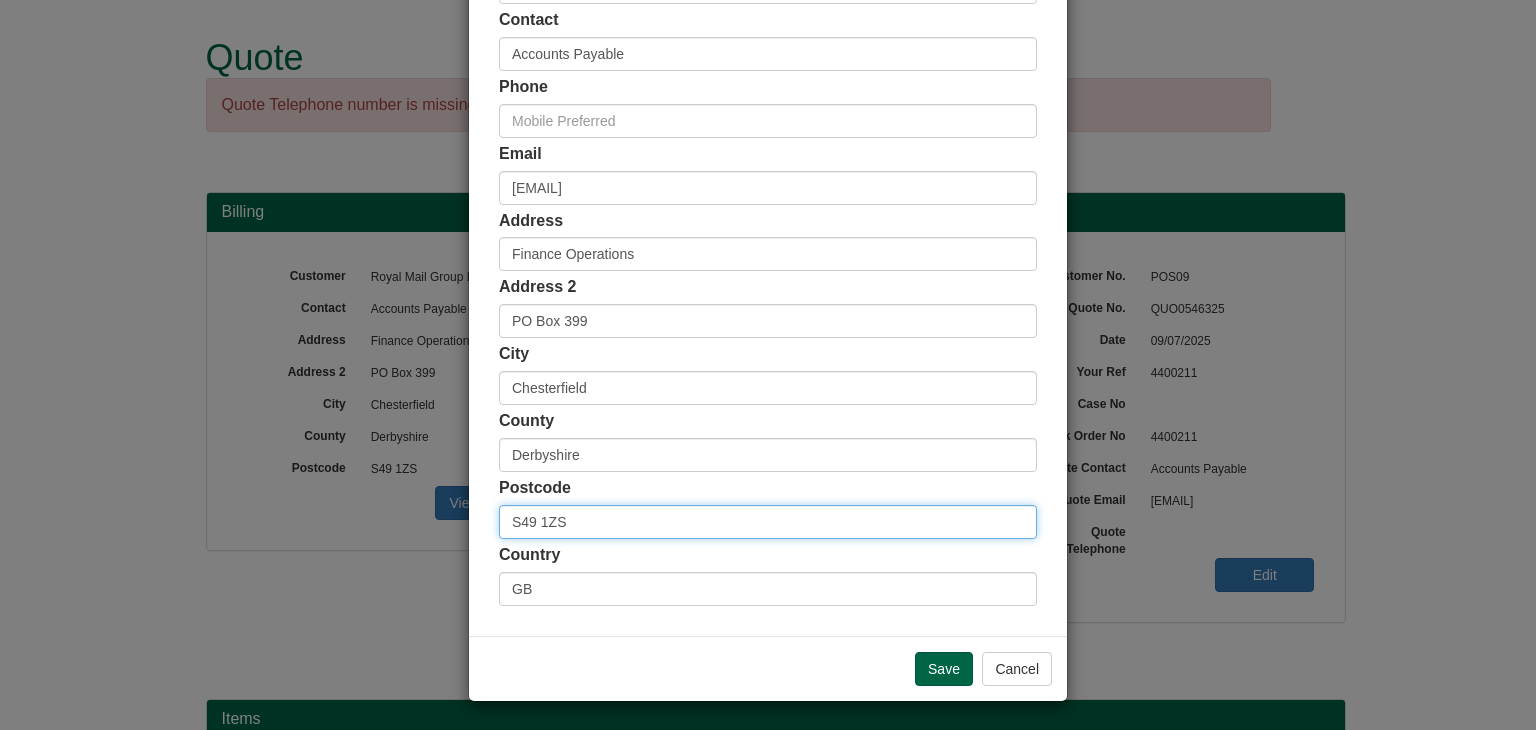 drag, startPoint x: 574, startPoint y: 523, endPoint x: 412, endPoint y: 525, distance: 162.01234 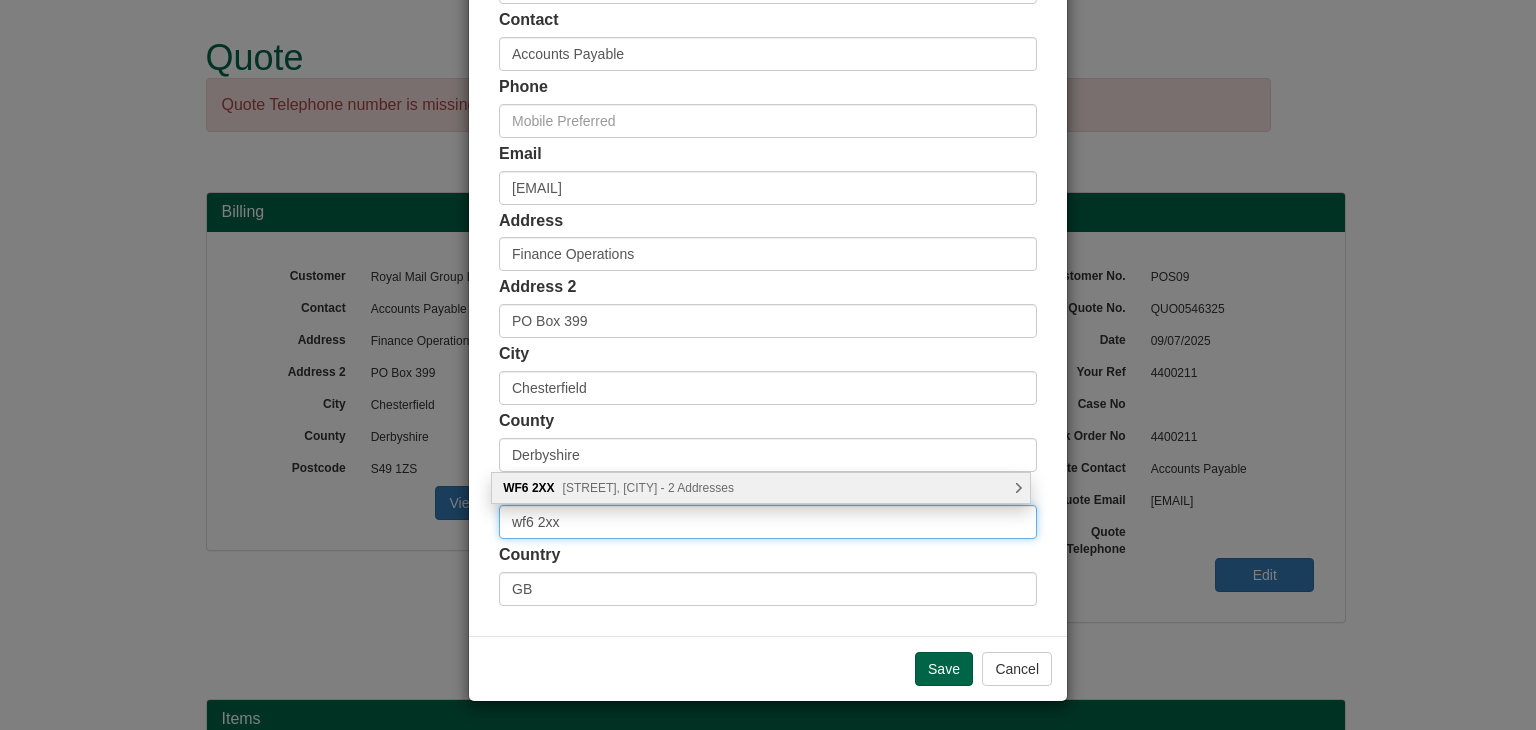 type on "wf6 2xx" 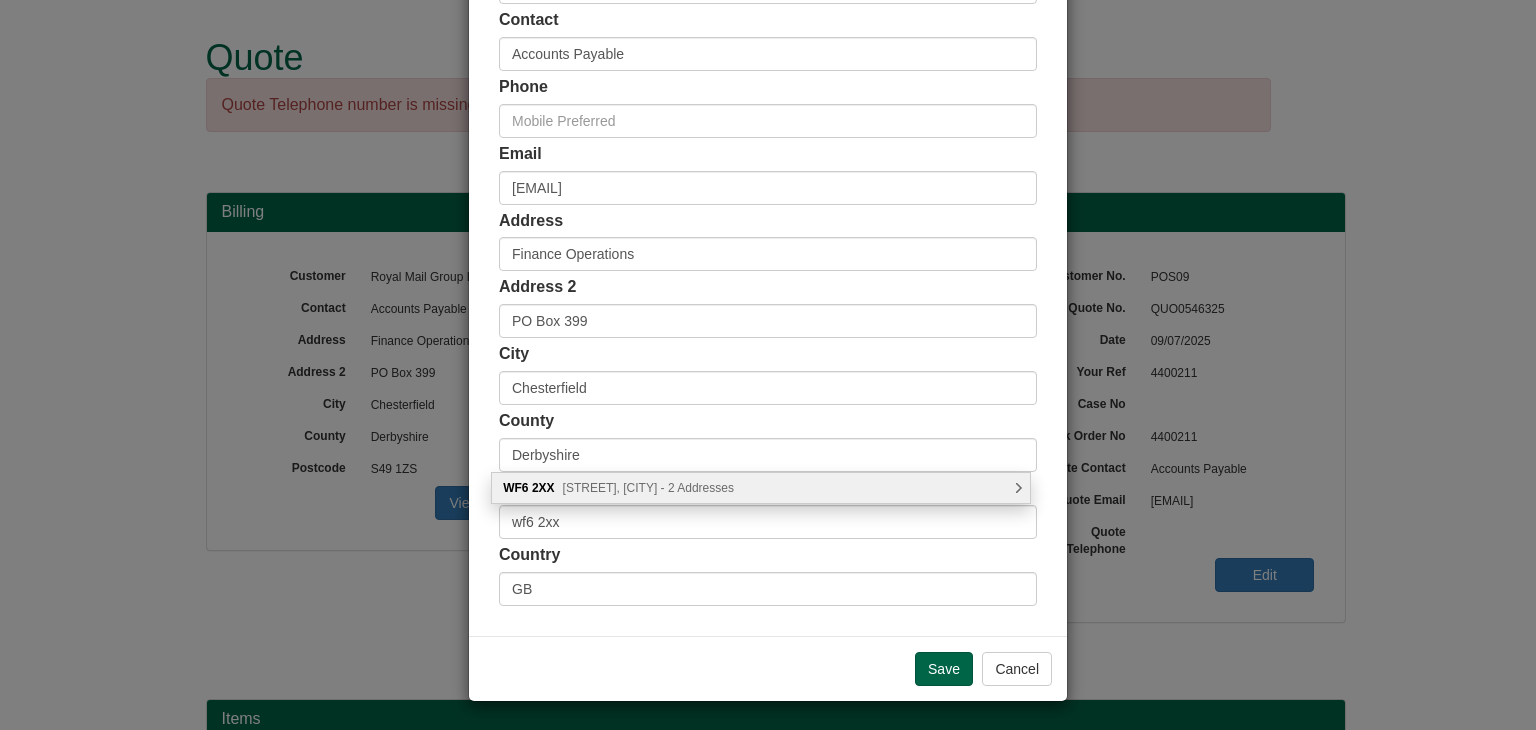 click on "[STREET], [CITY] - 2 Addresses" at bounding box center (648, 488) 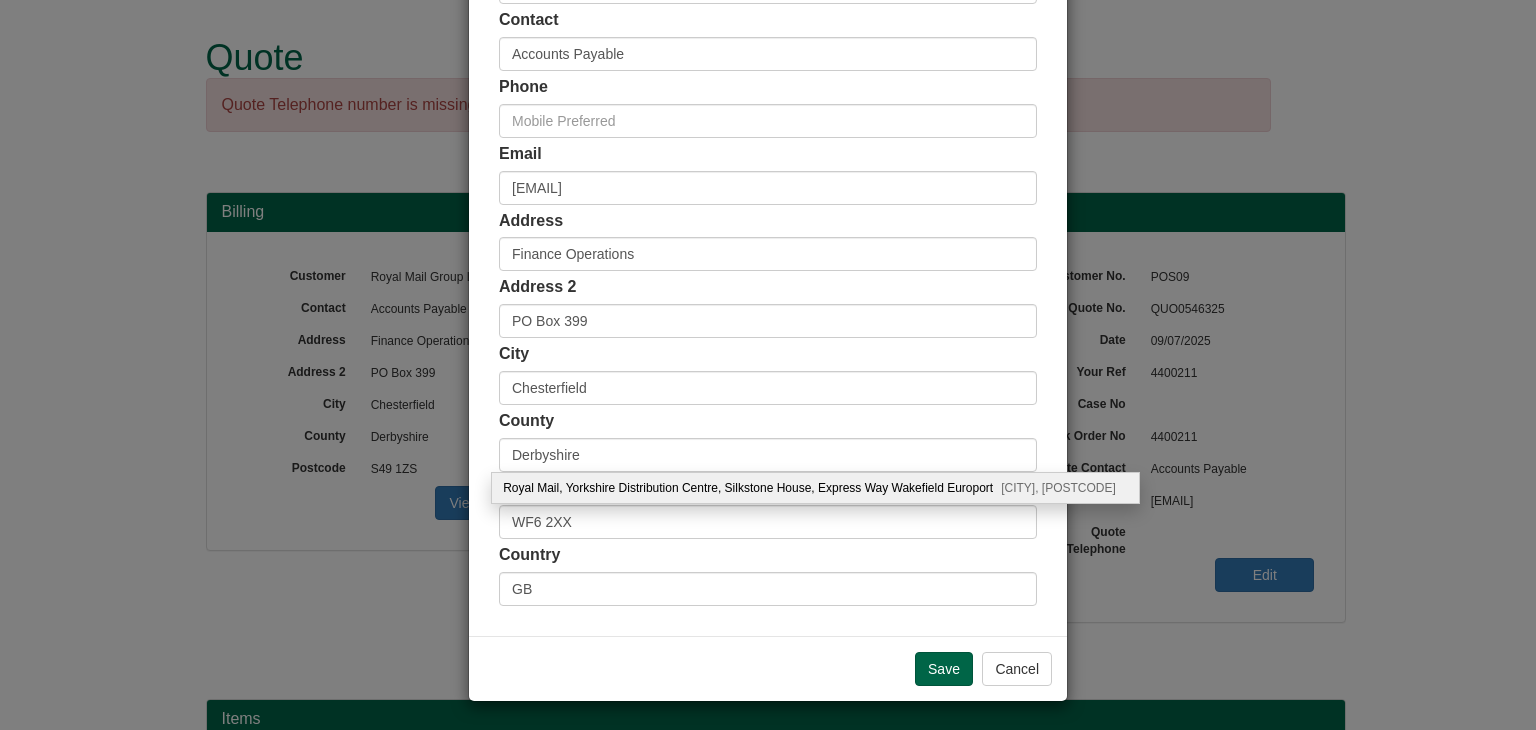 click on "Royal Mail, Yorkshire Distribution Centre, Silkstone House, [STREET] [CITY] [CITY], [POSTCODE]" at bounding box center (815, 488) 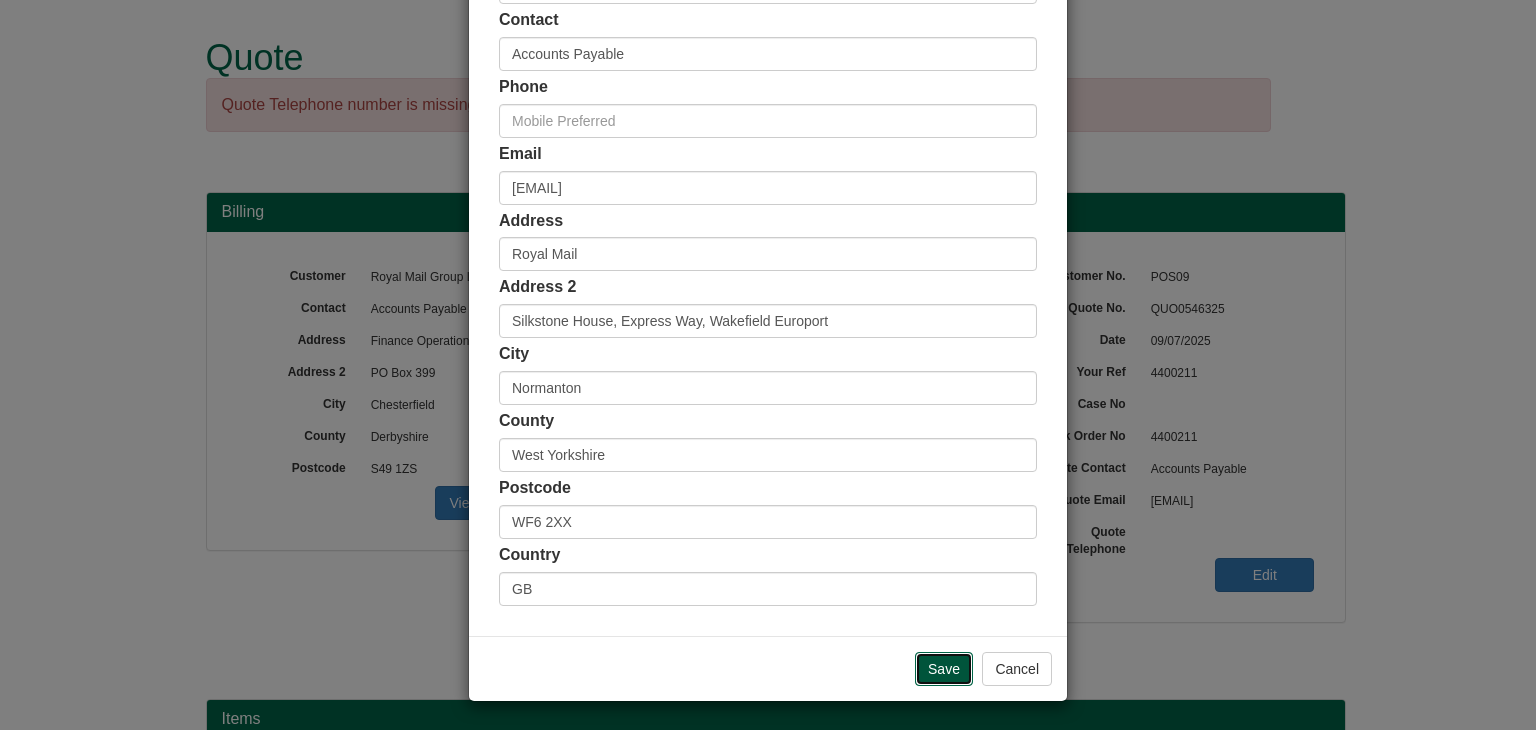 click on "Save" at bounding box center (944, 669) 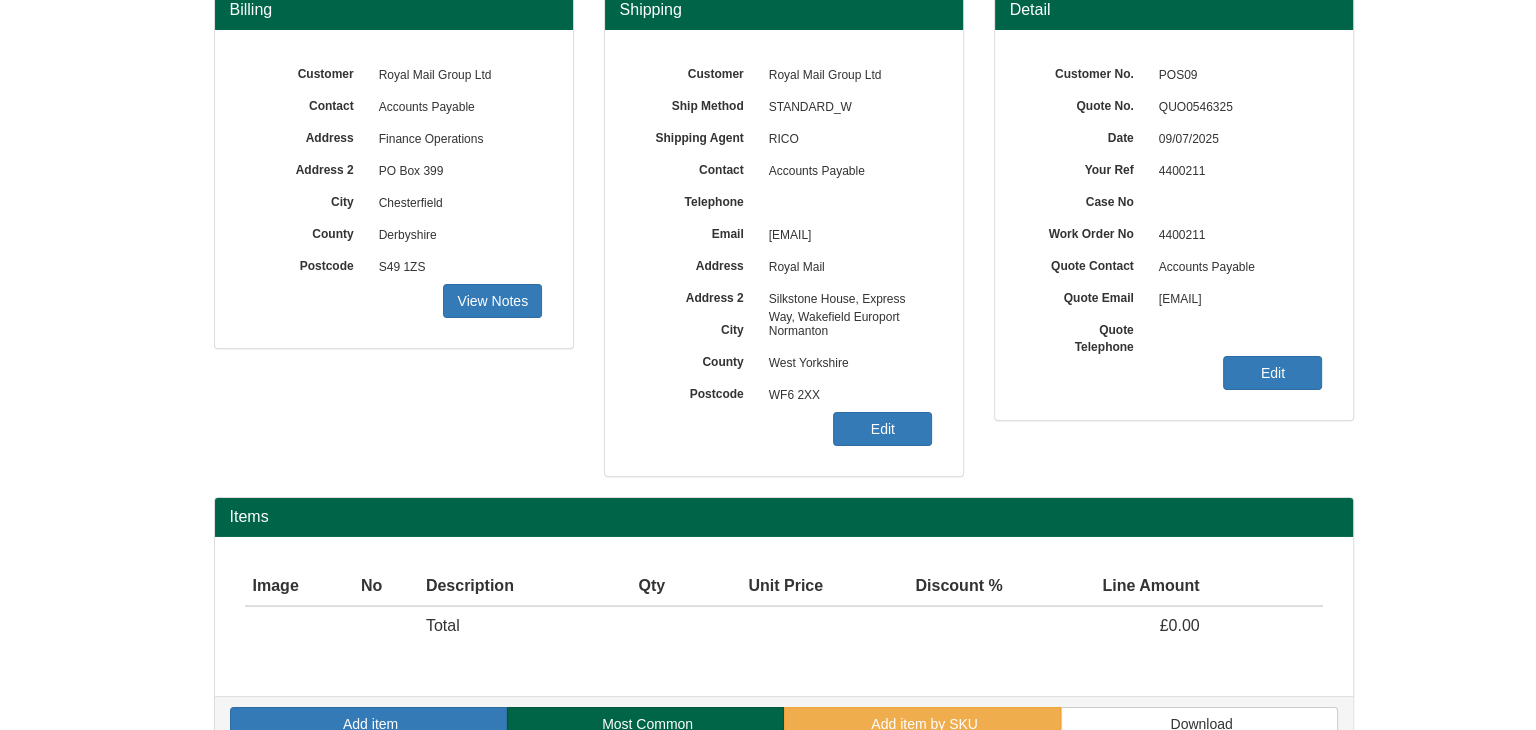 scroll, scrollTop: 241, scrollLeft: 0, axis: vertical 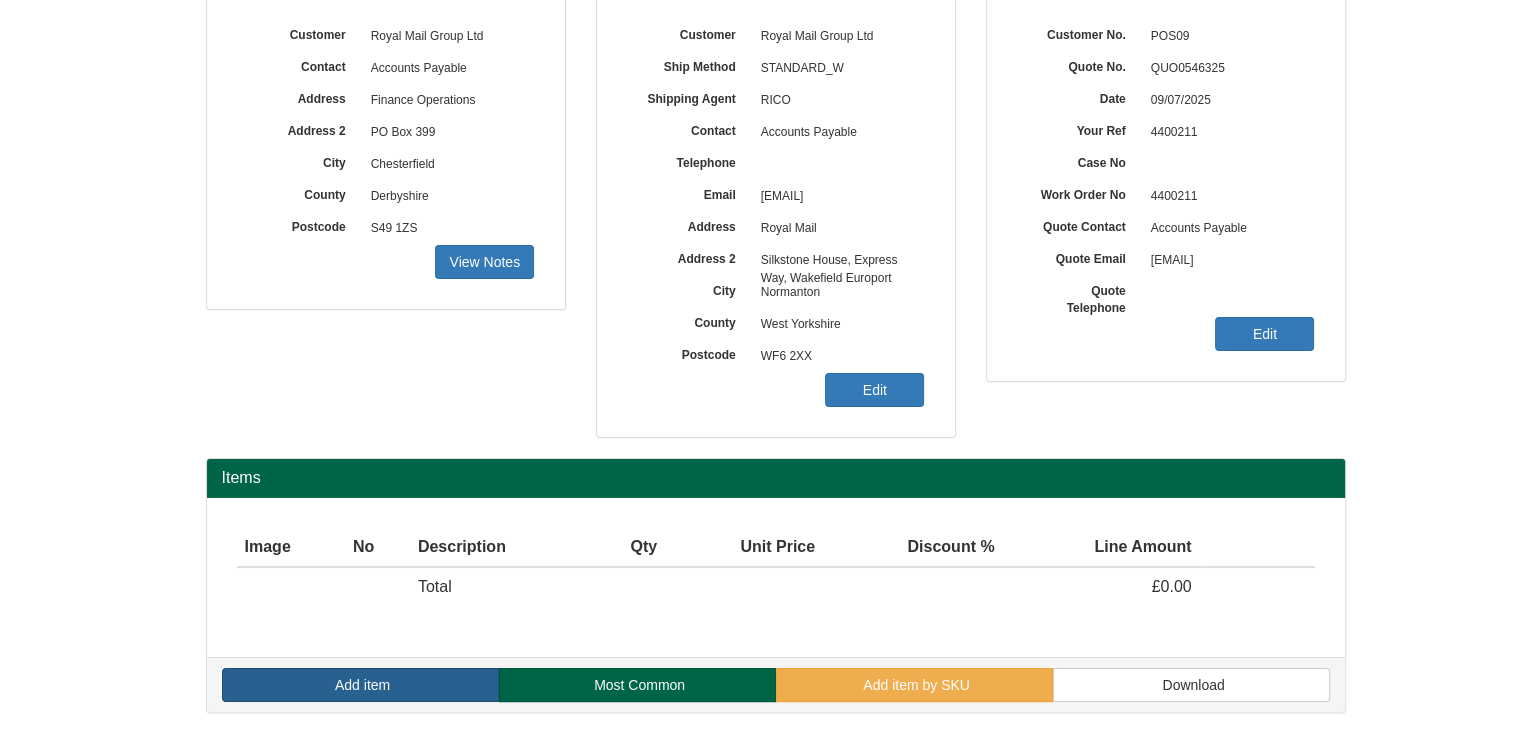 click on "Add item" at bounding box center [362, 685] 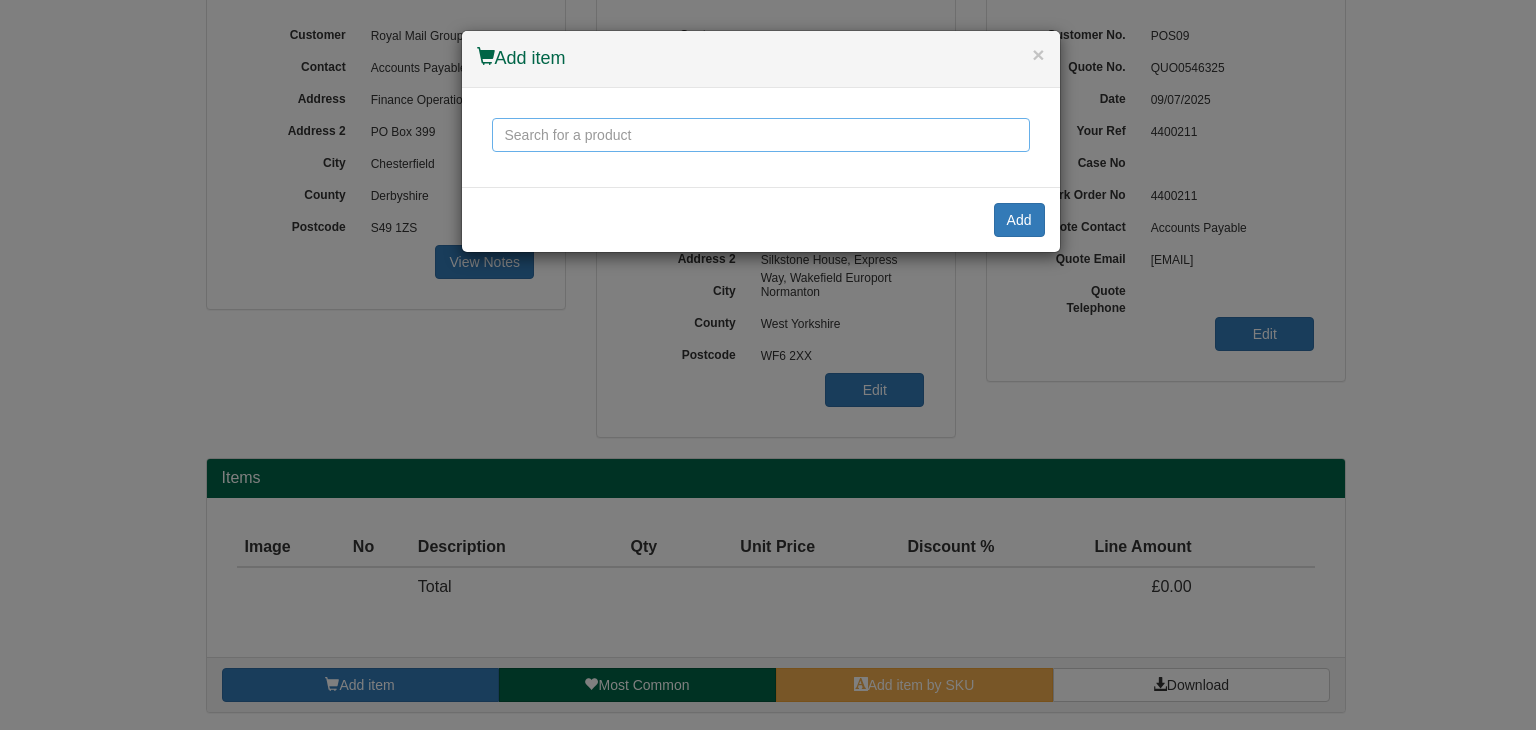 click at bounding box center [761, 135] 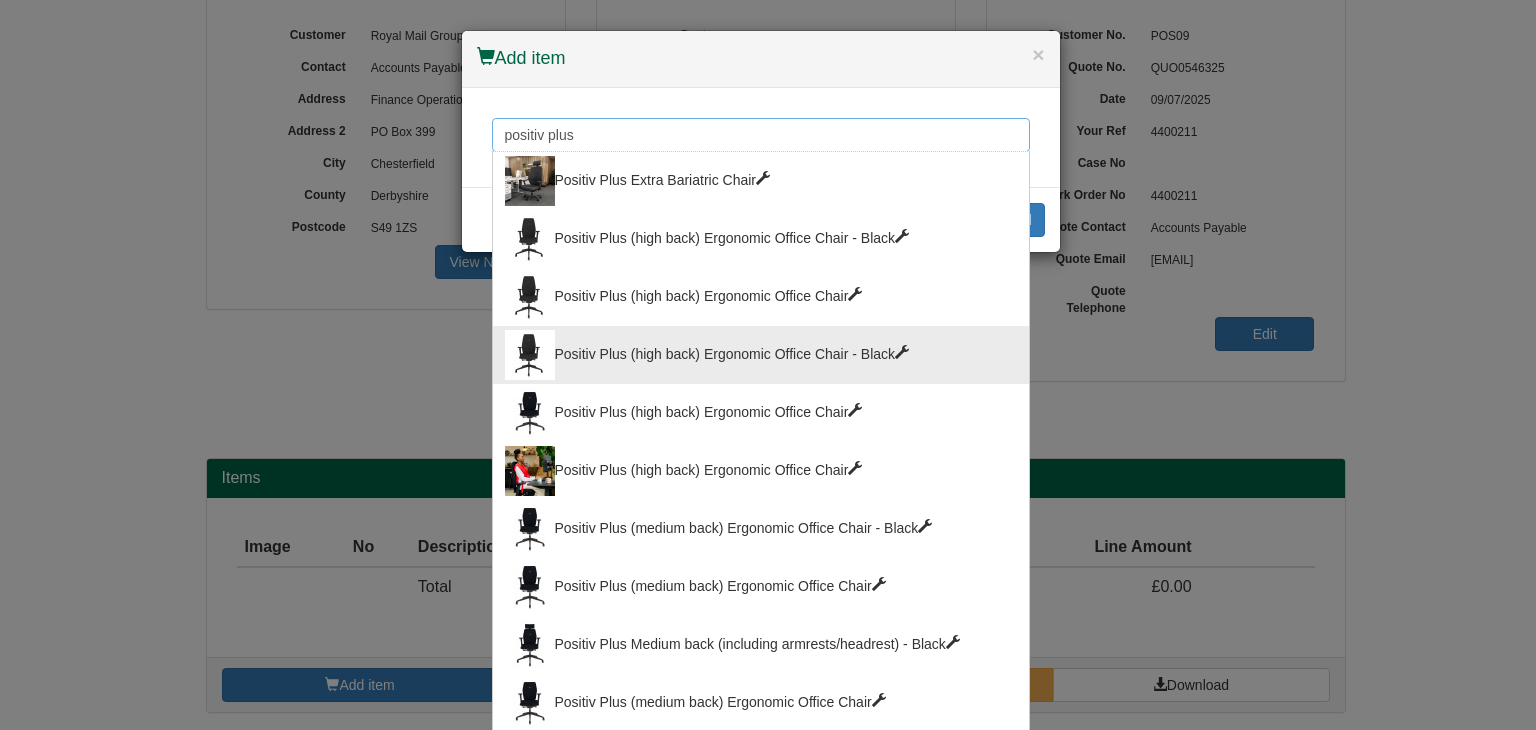 type on "positiv plus" 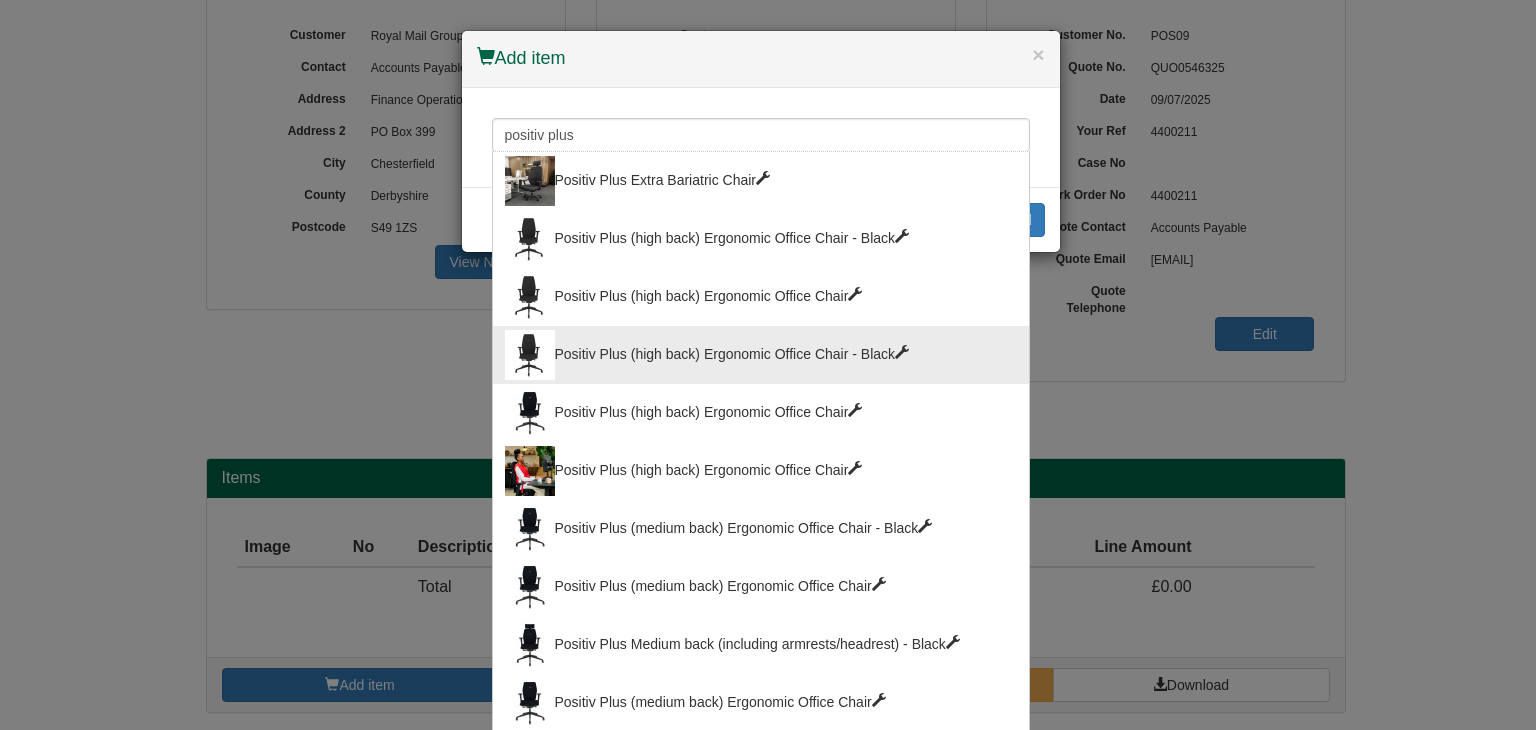 click on "Positiv Plus (high back) Ergonomic Office Chair - Black" at bounding box center [761, 355] 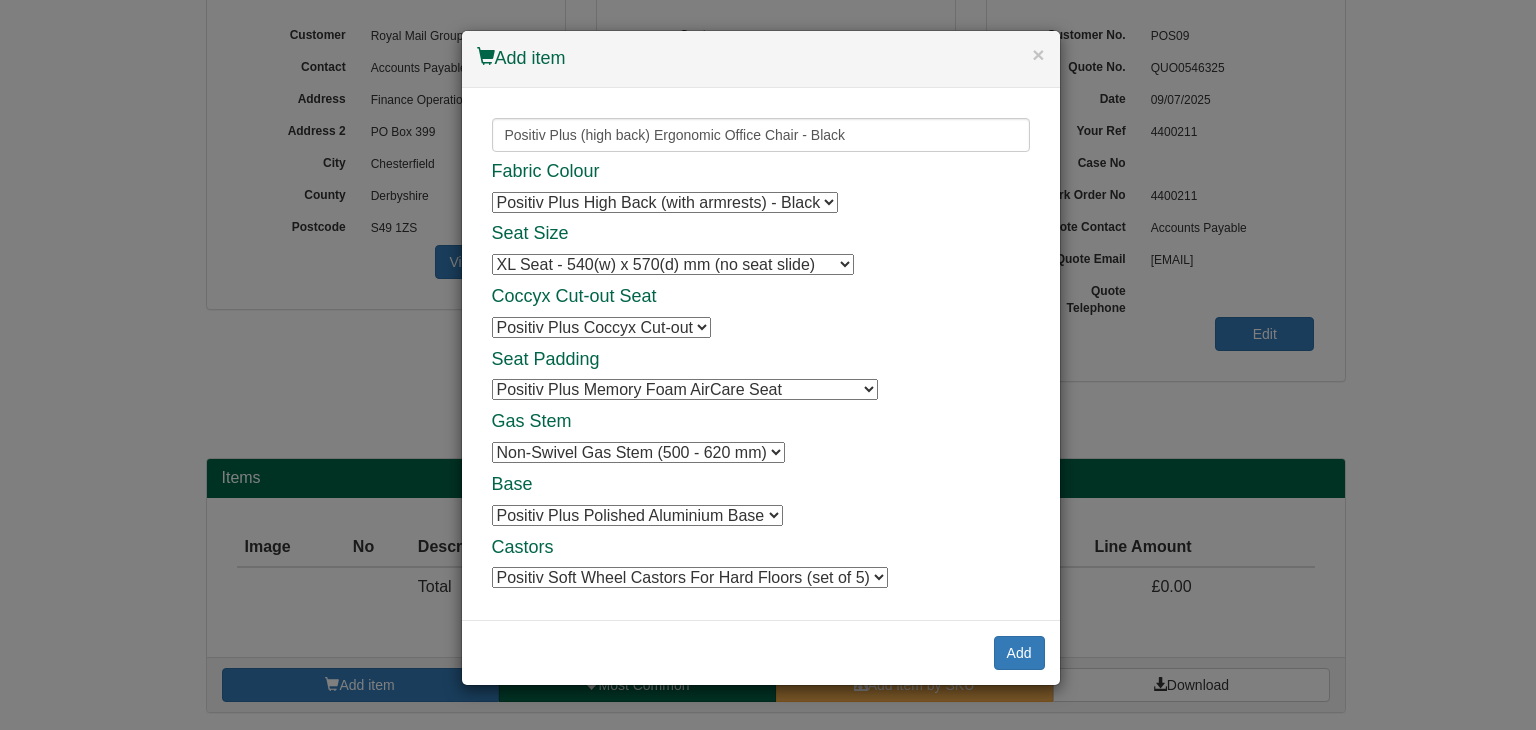 click on "XL Seat - 540(w) x 570(d) mm (no seat slide) XL Seat - 540(w) x 570(d) mm (no seat slide) Small Seat - 460(w) x 410(d) mm (no seat slide) Small Seat - 460(w) x 410(d) mm (no seat slide)" at bounding box center [673, 264] 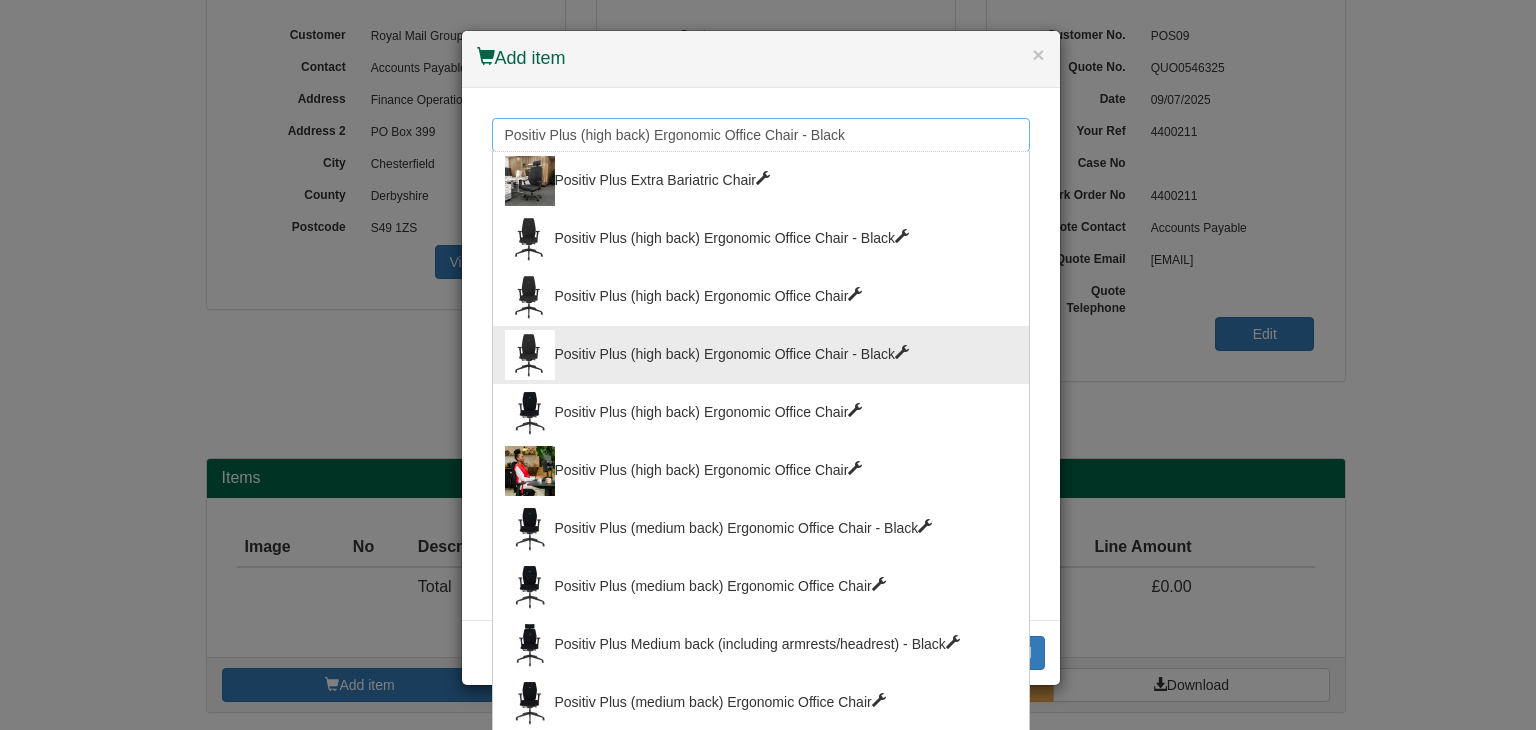 click on "Positiv Plus (high back) Ergonomic Office Chair - Black" at bounding box center (761, 135) 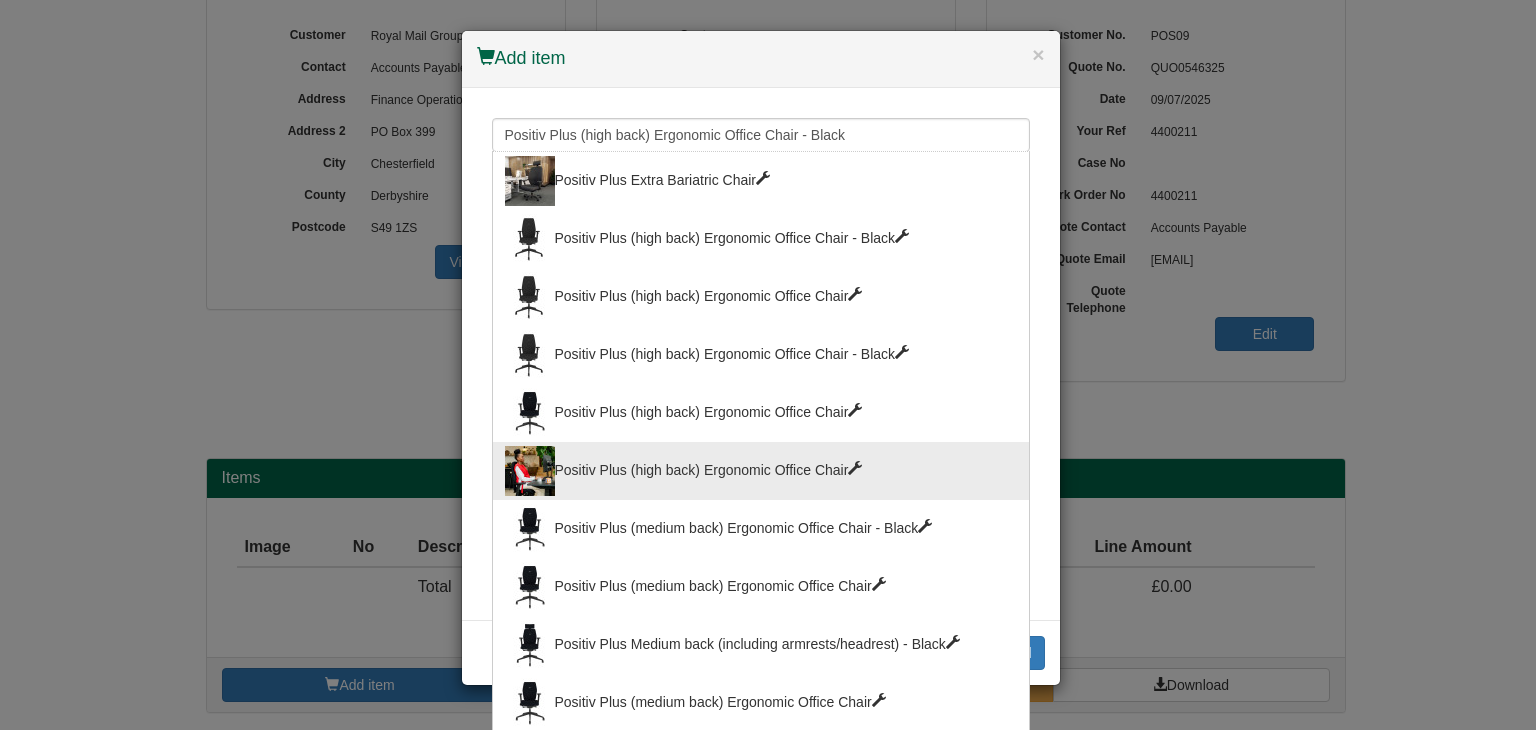 click on "Positiv Plus (high back) Ergonomic Office Chair" at bounding box center (761, 471) 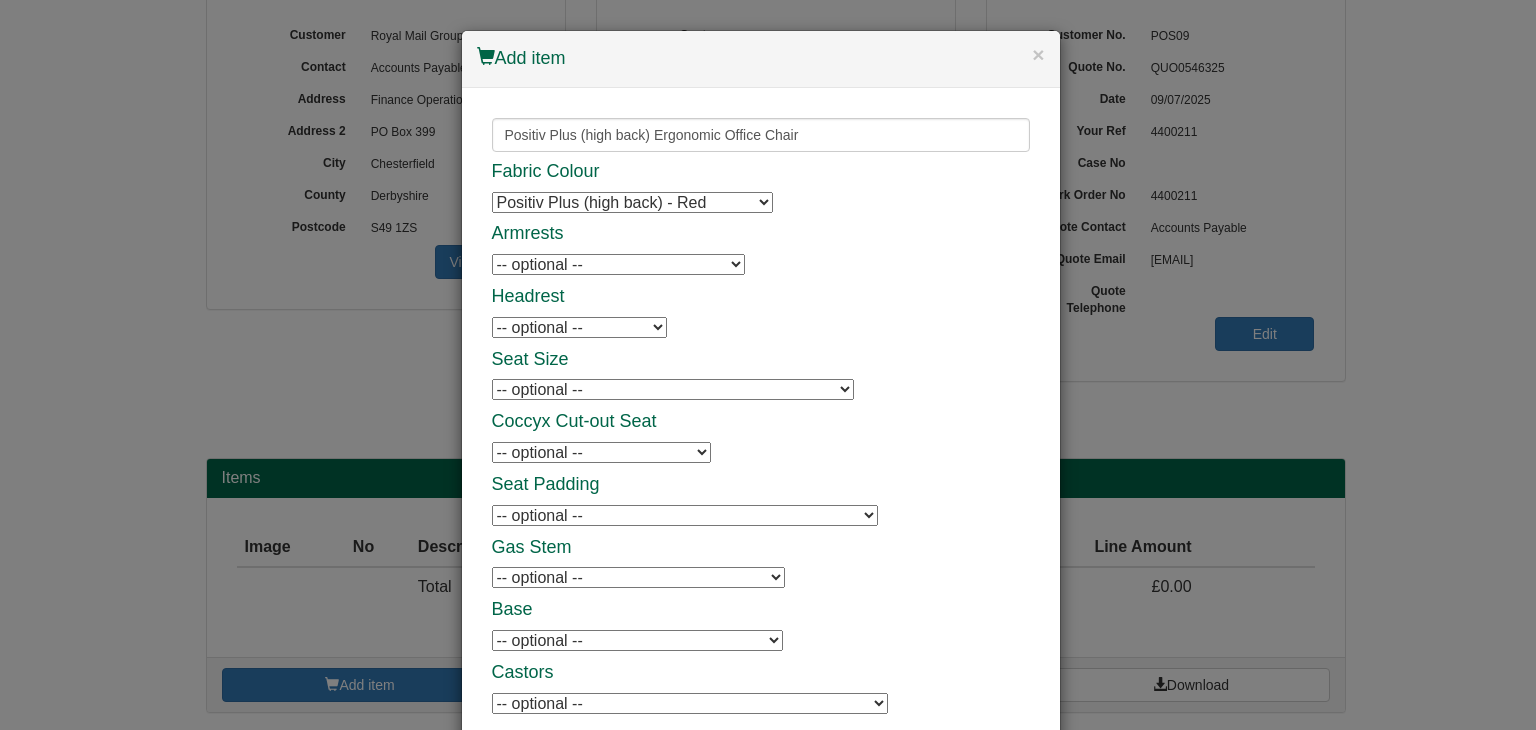click on "Positiv Plus (high back) - Red Positiv Plus (high back) - Red Positiv Plus (high back) - Navy Positiv Plus (high back) - Navy Positiv Plus (high back) - Black Positiv Plus (high back) - Black Positiv Plus (high back) - Royal Blue Positiv Plus (high back) - Royal Blue Positiv Plus (high back) - Black Vinyl Positiv Plus (high back) - Black Vinyl" at bounding box center (632, 202) 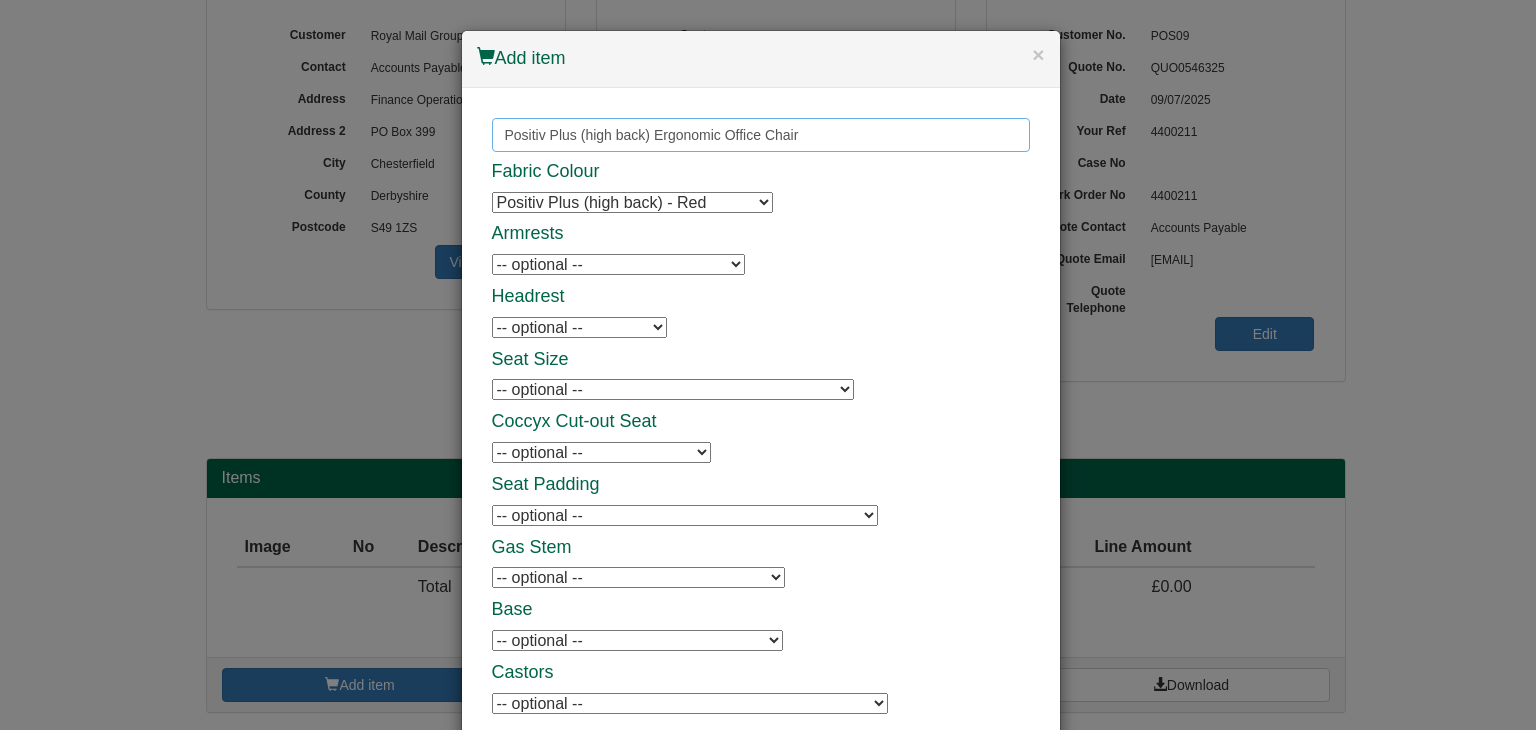 click on "Positiv Plus (high back) Ergonomic Office Chair" at bounding box center (761, 135) 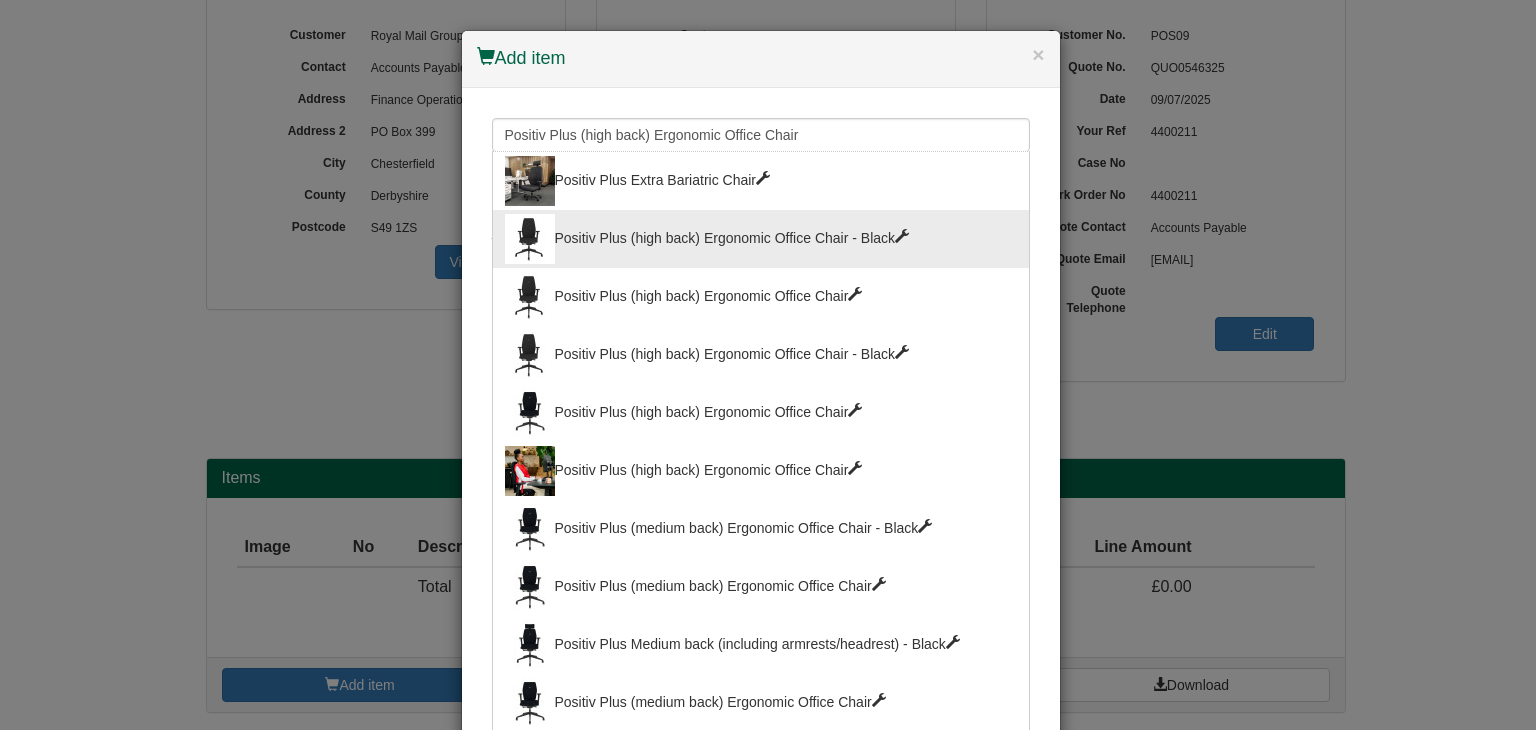 click on "Positiv Plus (high back) Ergonomic Office Chair - Black" at bounding box center [761, 239] 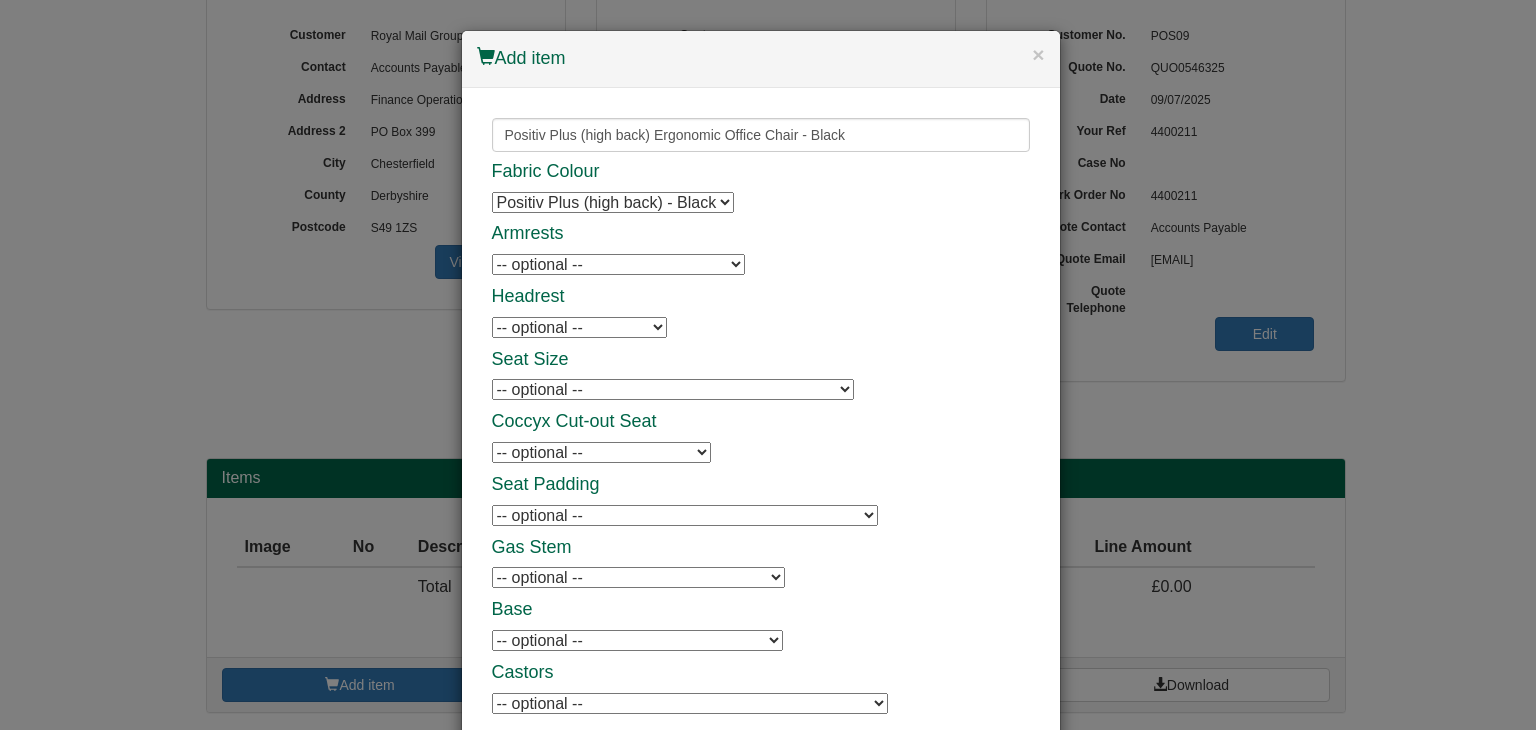 click on "Positiv Plus (high back) - Black Positiv Plus (high back) - Black Positiv Plus (high back) - Black" at bounding box center [613, 202] 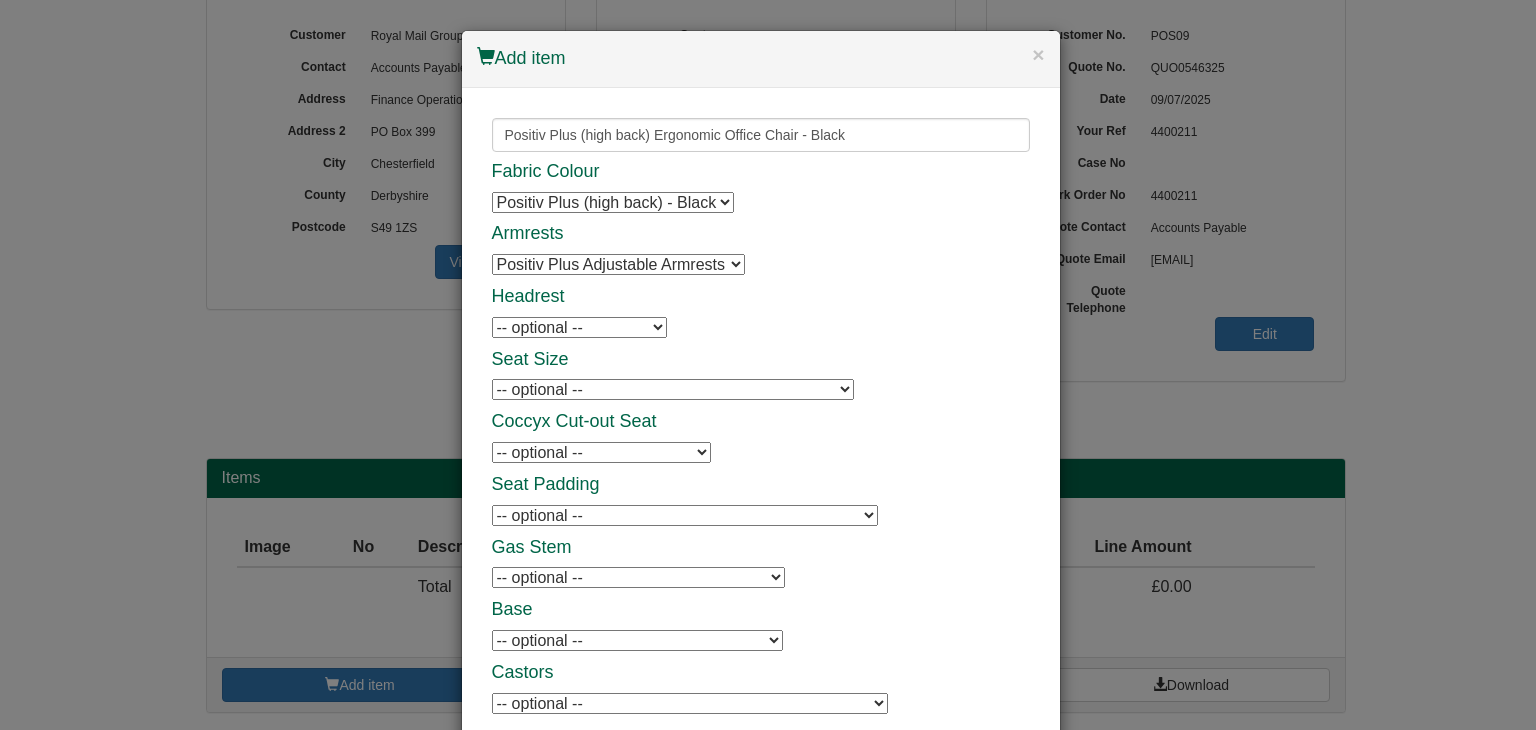 click on "-- optional -- Positiv Plus Headrest Positiv Plus Headrest Positiv Plus Headrest" at bounding box center [579, 327] 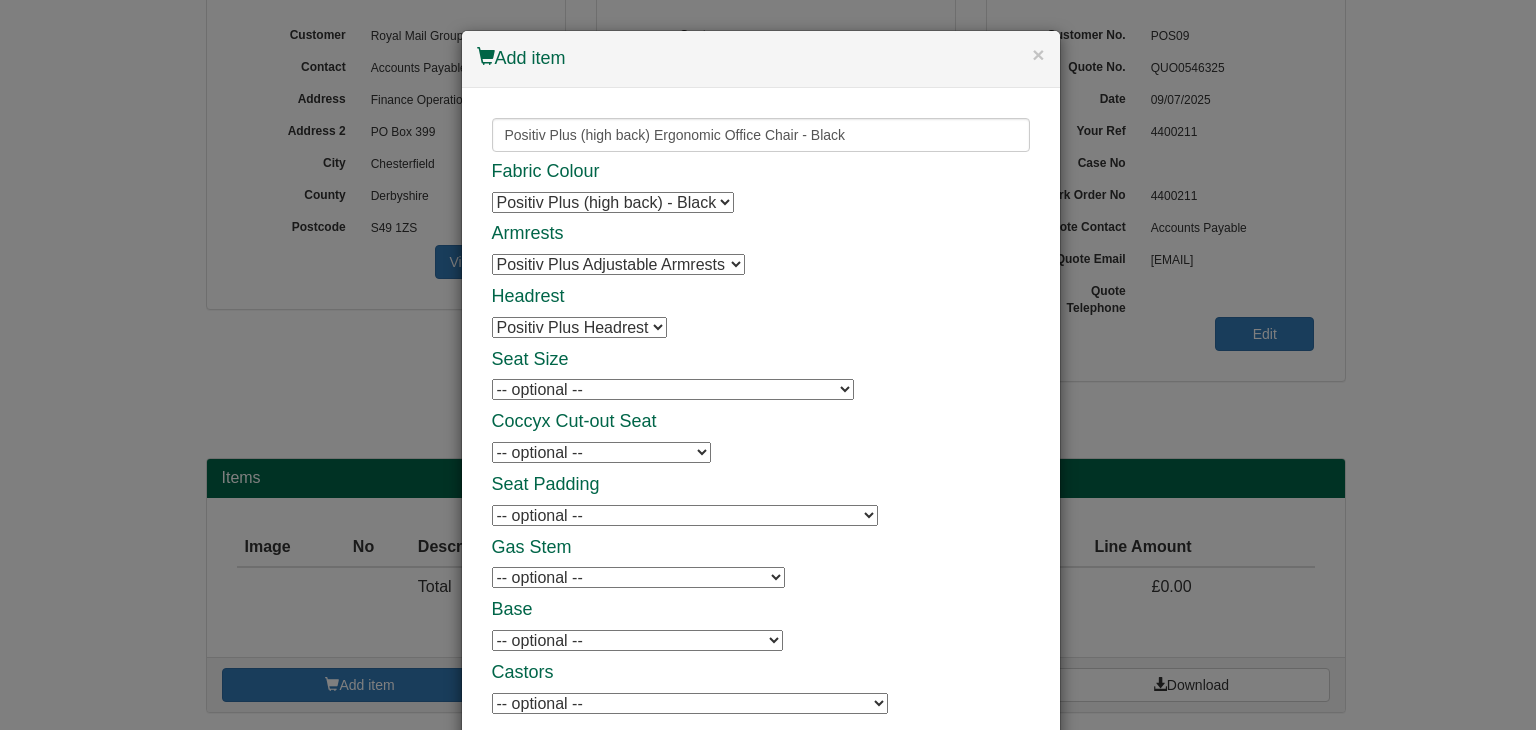 click on "Fabric Colour Positiv Plus (high back) - Black Positiv Plus (high back) - Black Positiv Plus (high back) - Black Armrests -- optional -- Positiv Plus Adjustable Armrests Positiv Plus Adjustable Armrests Headrest -- optional -- Positiv Plus Headrest Positiv Plus Headrest Positiv Plus Headrest Seat Size -- optional -- XL Seat - 540(w) x 570(d) mm (no seat slide) XL Seat - 540(w) x 570(d) mm (no seat slide) XL Seat - 540(w) x 570(d) mm (no seat slide) Small Seat - 460(w) x 410(d) mm (no seat slide) Small Seat - 460(w) x 410(d) mm (no seat slide) Small Seat - 460(w) x 410(d) mm (no seat slide) Coccyx Cut-out Seat -- optional -- Positiv Plus Coccyx Cut-out Positiv Plus Coccyx Cut-out Positiv Plus Coccyx Cut-out Seat Padding -- optional -- Positiv Plus Memory Foam AirCare Seat Positiv Plus Memory Foam AirCare Seat Positiv Plus Memory Foam AirCare Seat Postiv Plus Upgrade to Memory Foam - No AirCare Postiv Plus Upgrade to Memory Foam - No AirCare Postiv Plus Upgrade to Memory Foam - No AirCare Gas Stem Base Castors" at bounding box center [761, 439] 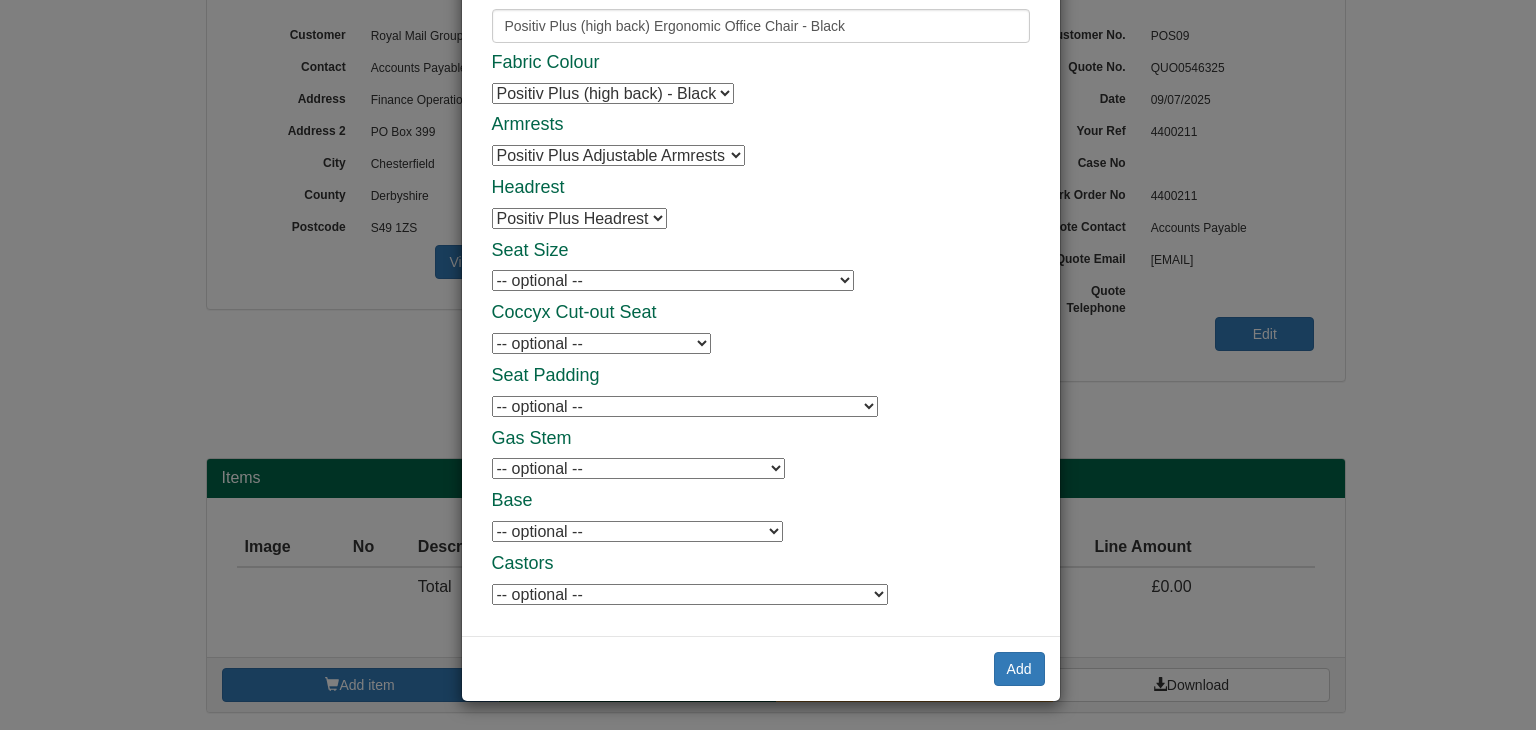 scroll, scrollTop: 110, scrollLeft: 0, axis: vertical 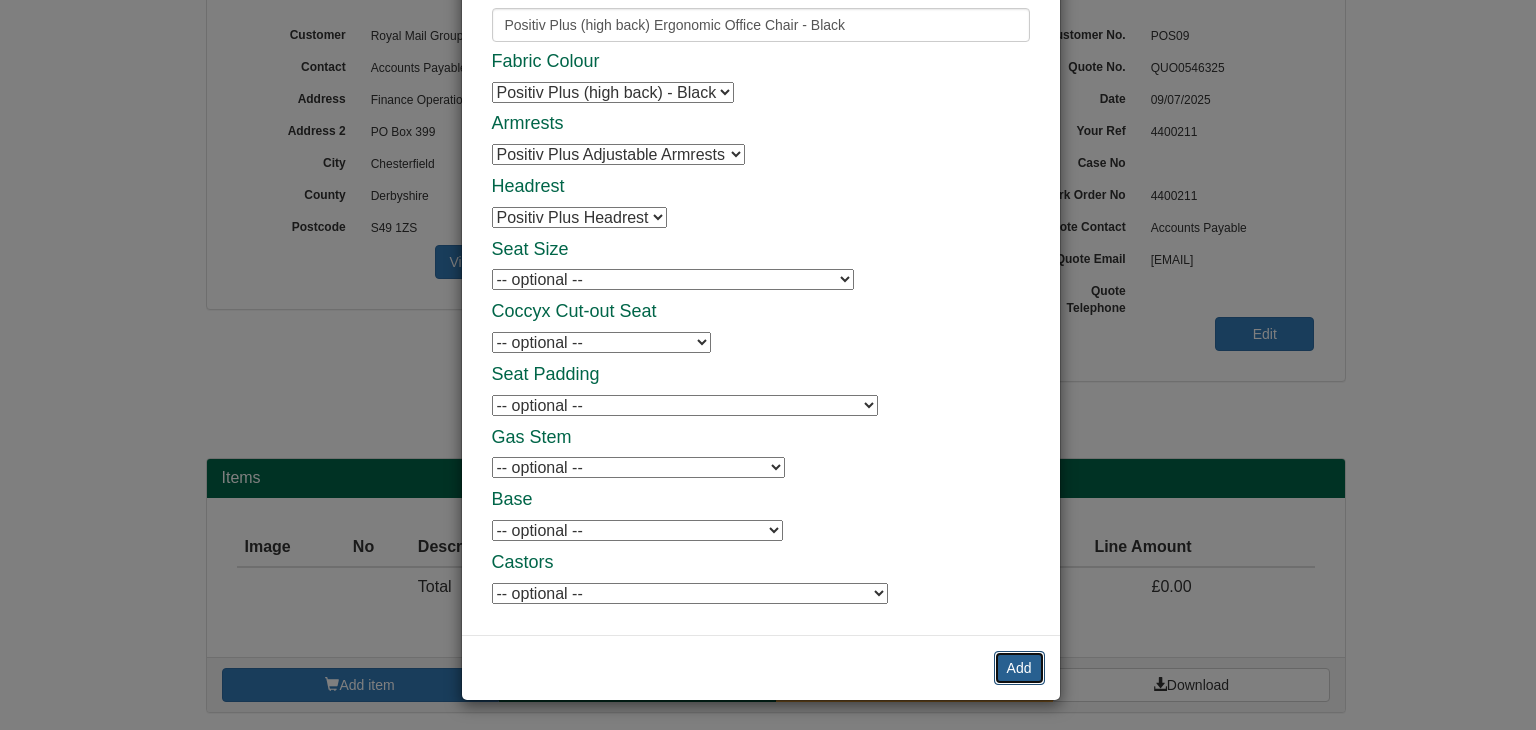 click on "Add" at bounding box center (1019, 668) 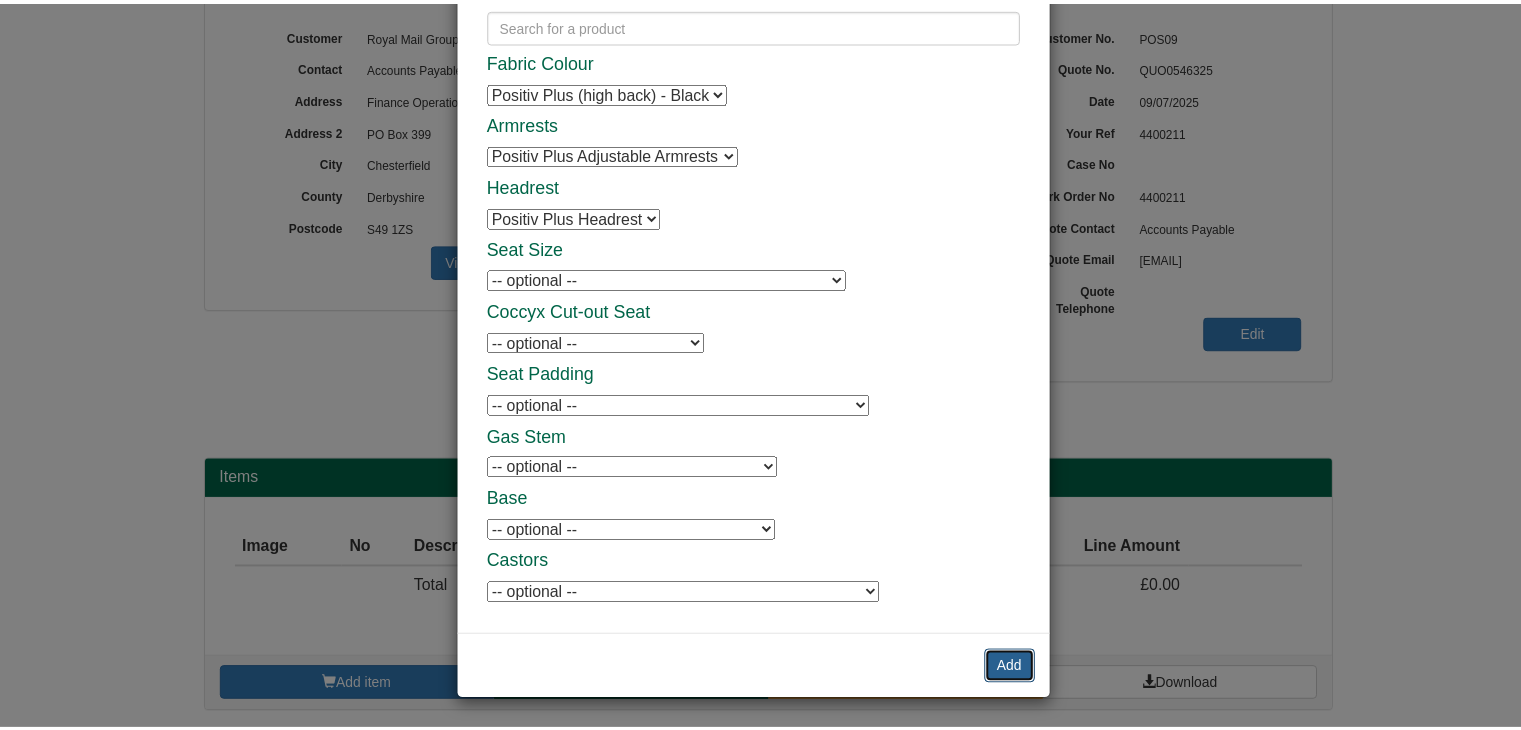 scroll, scrollTop: 0, scrollLeft: 0, axis: both 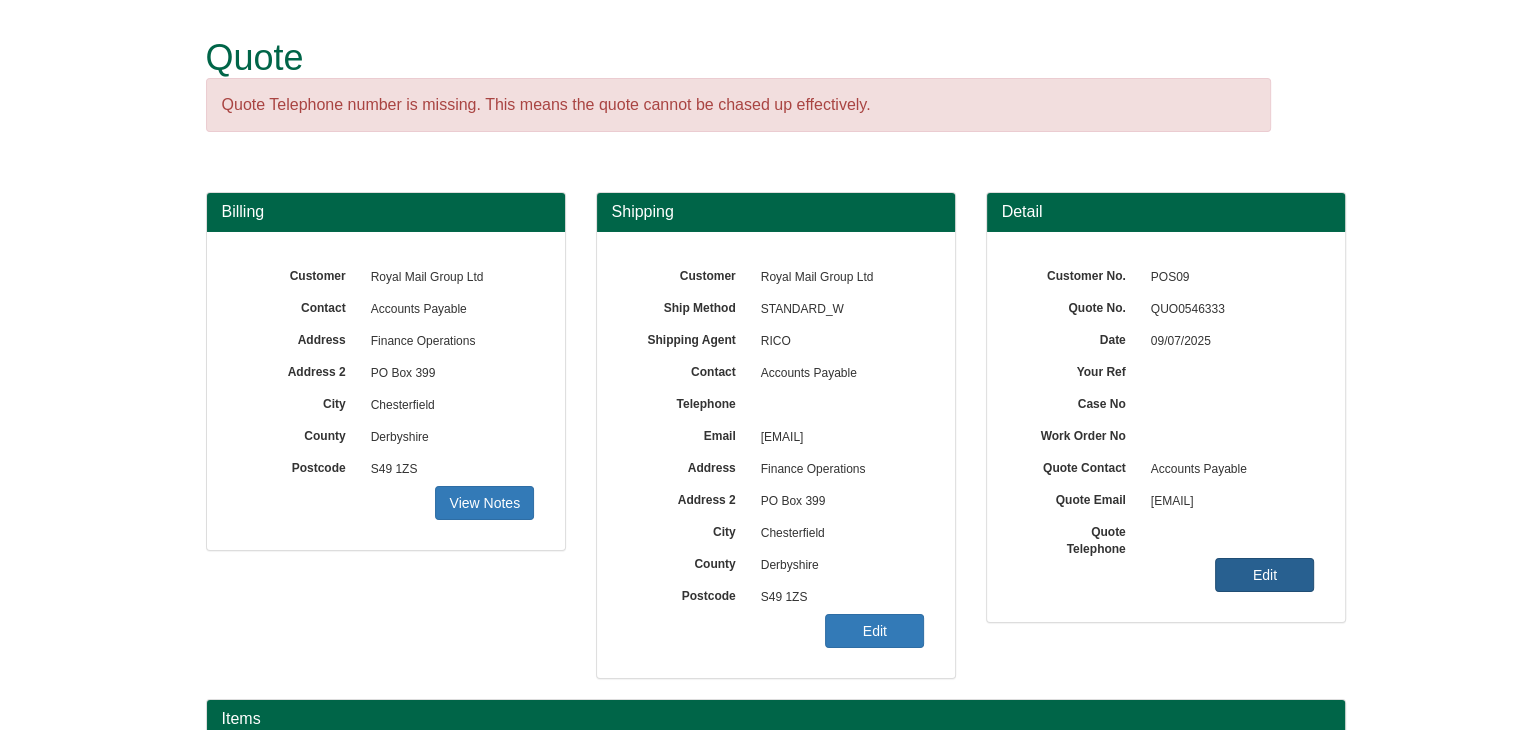 click on "Edit" at bounding box center [484, 503] 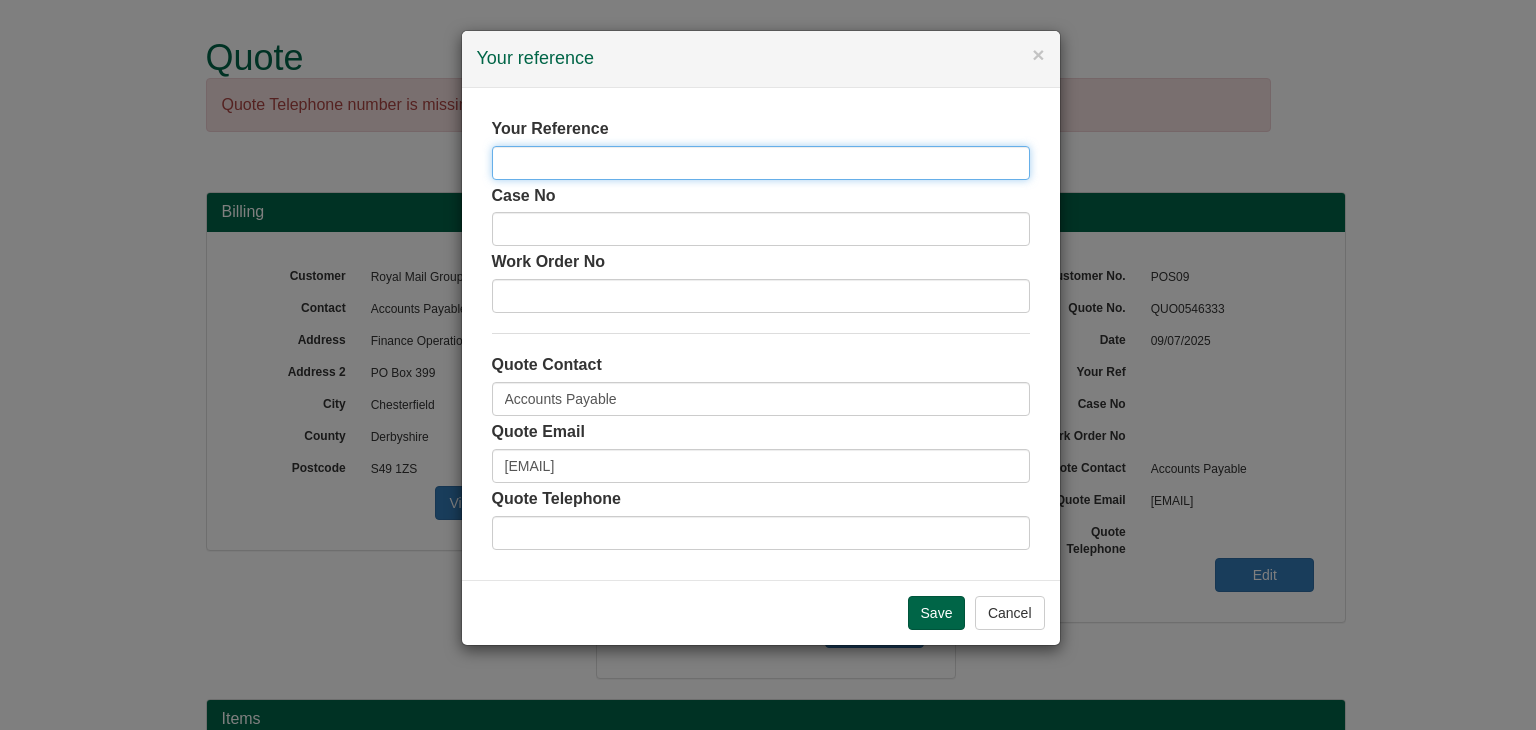 click at bounding box center [761, 163] 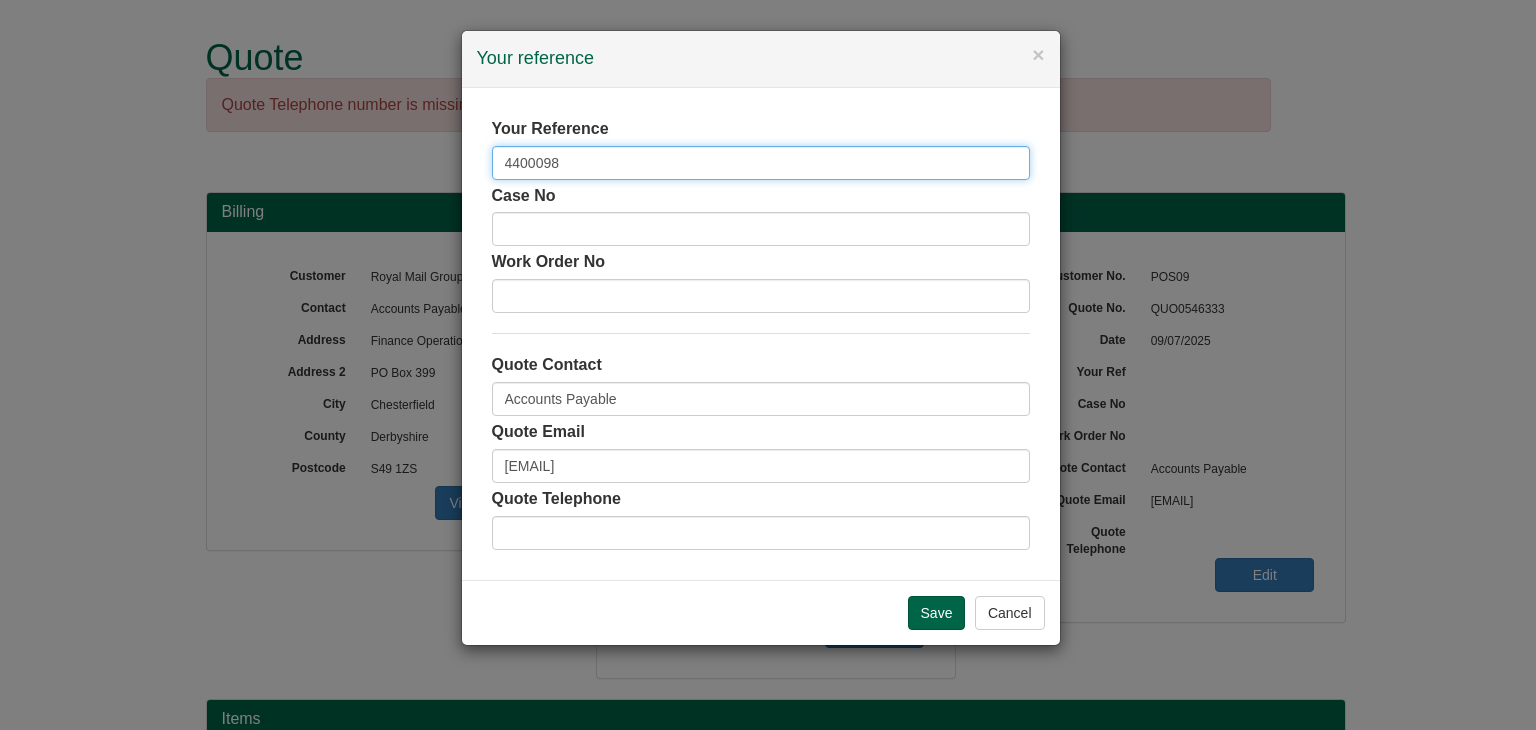 type on "4400098" 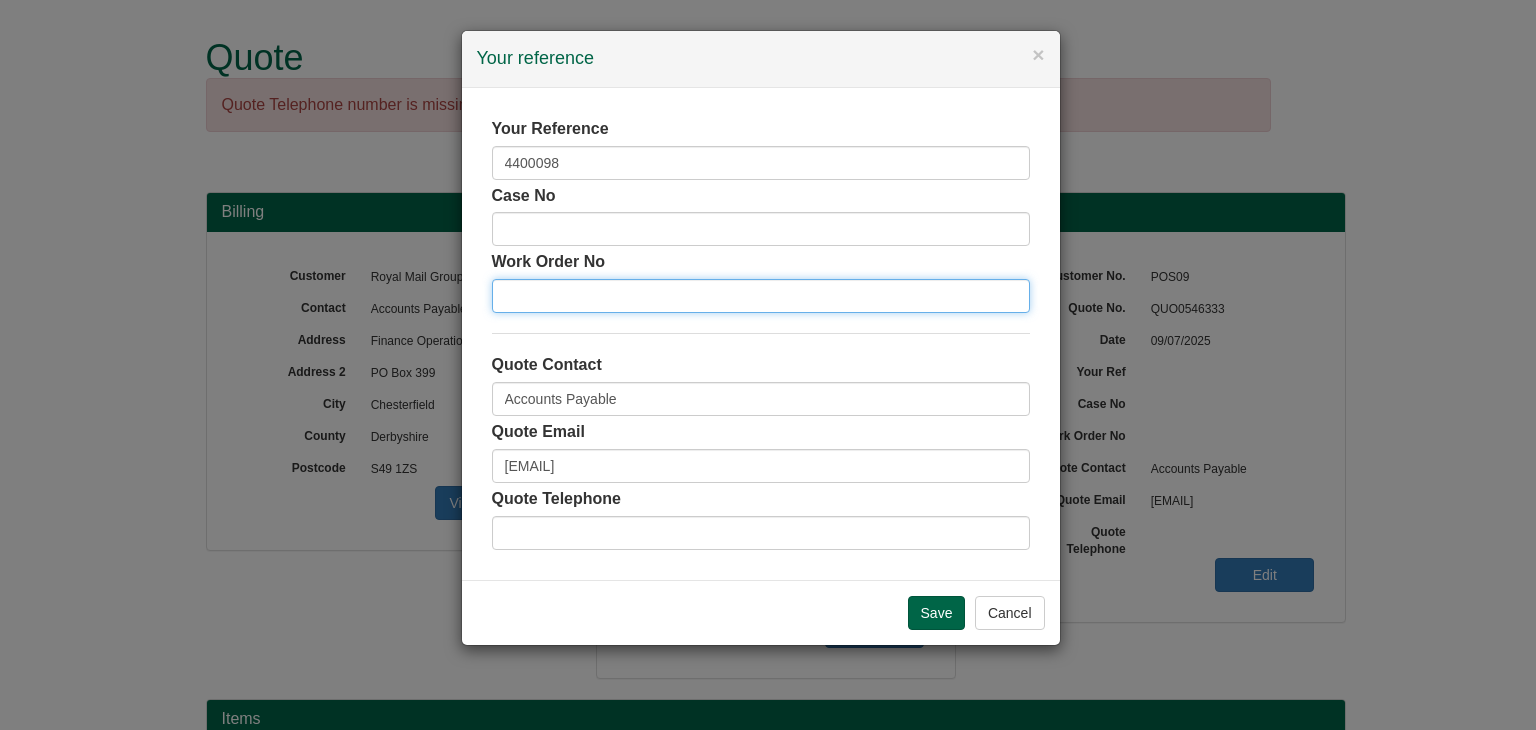 click at bounding box center [761, 296] 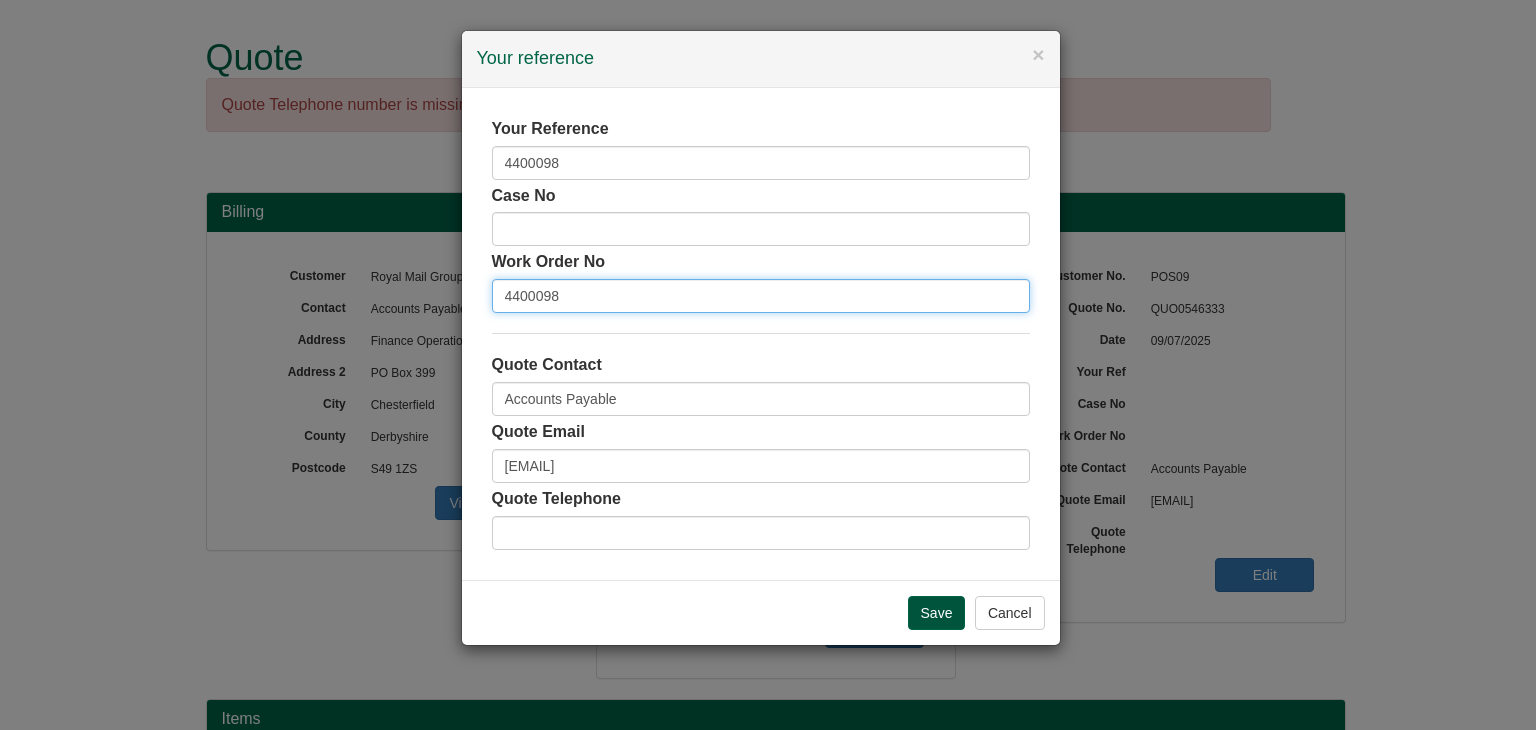 type on "4400098" 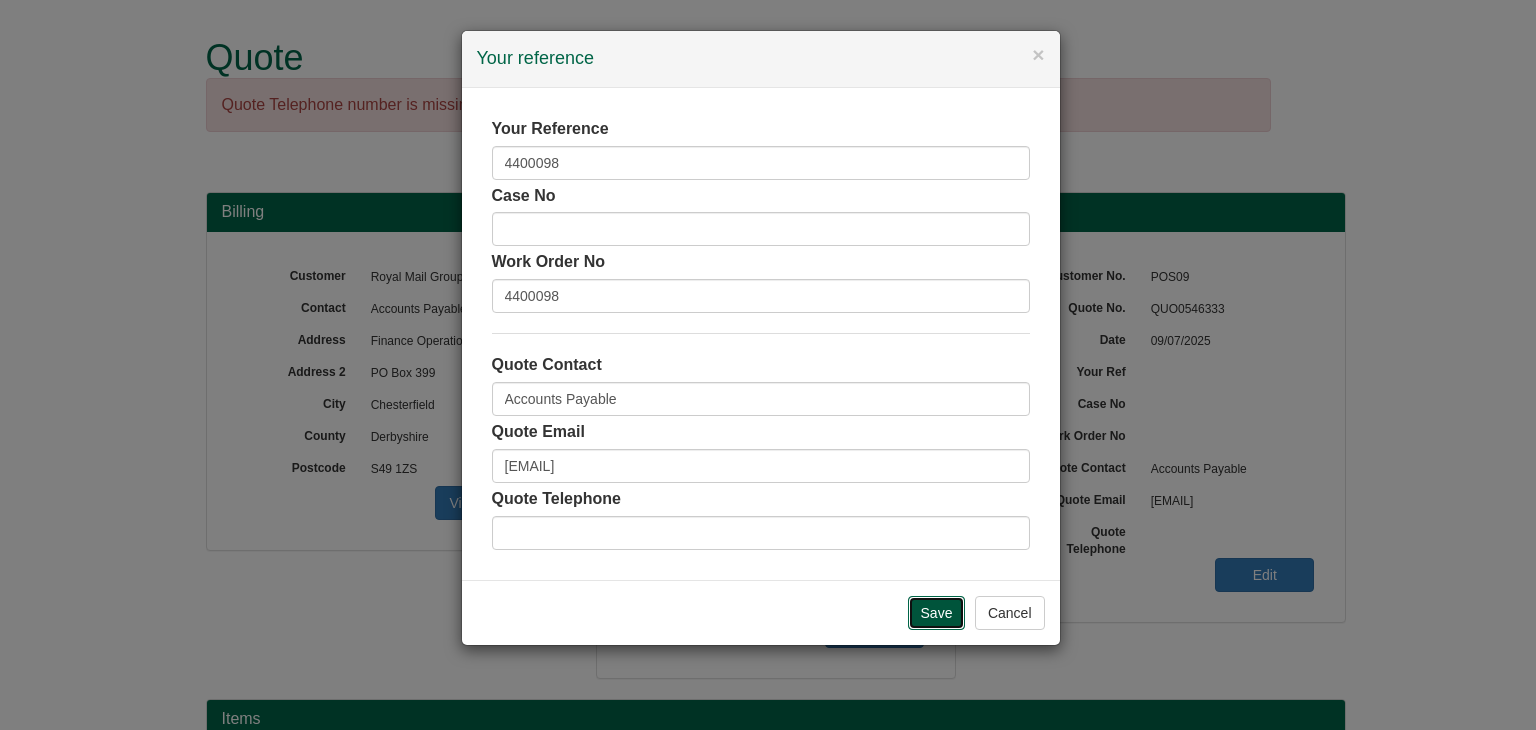 click on "Save" at bounding box center [937, 613] 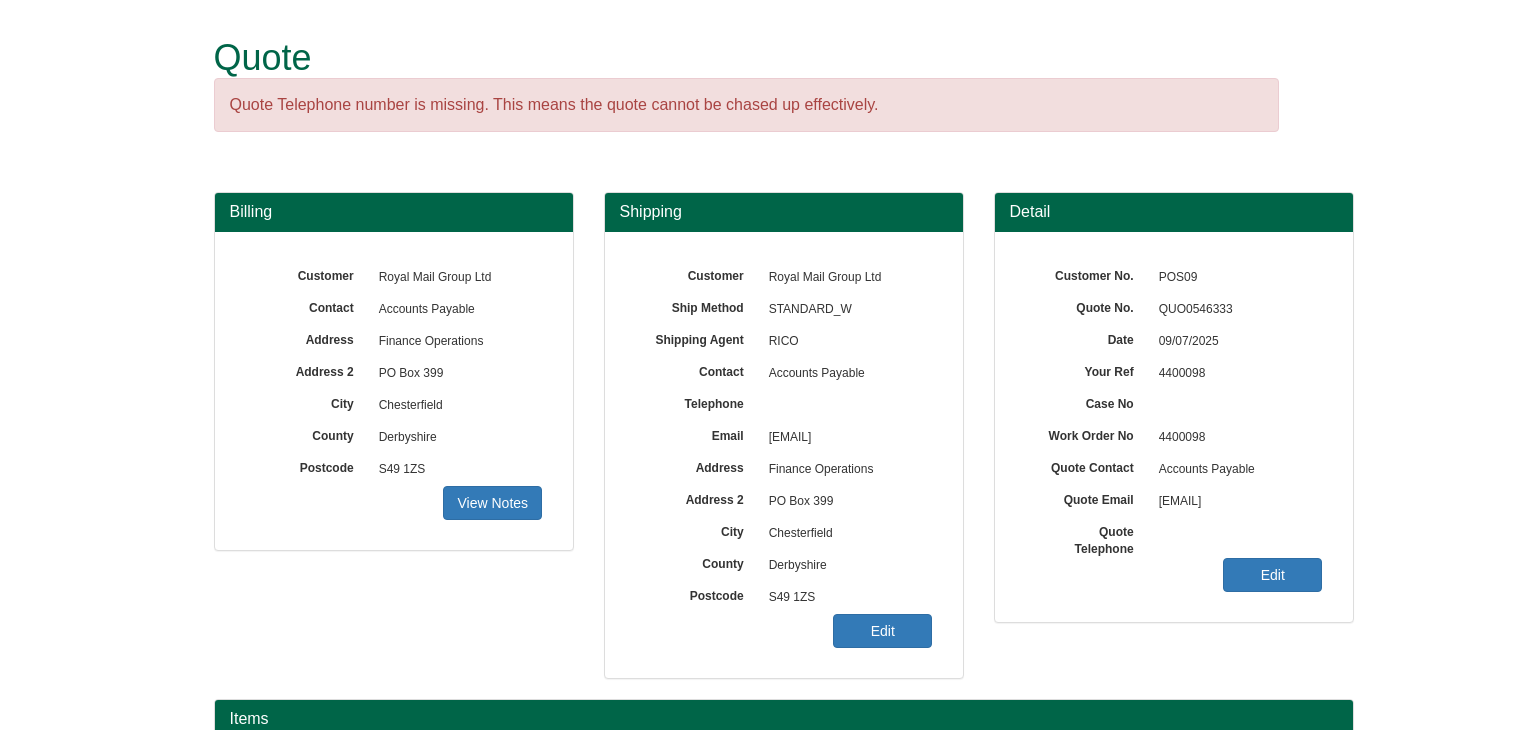 scroll, scrollTop: 0, scrollLeft: 0, axis: both 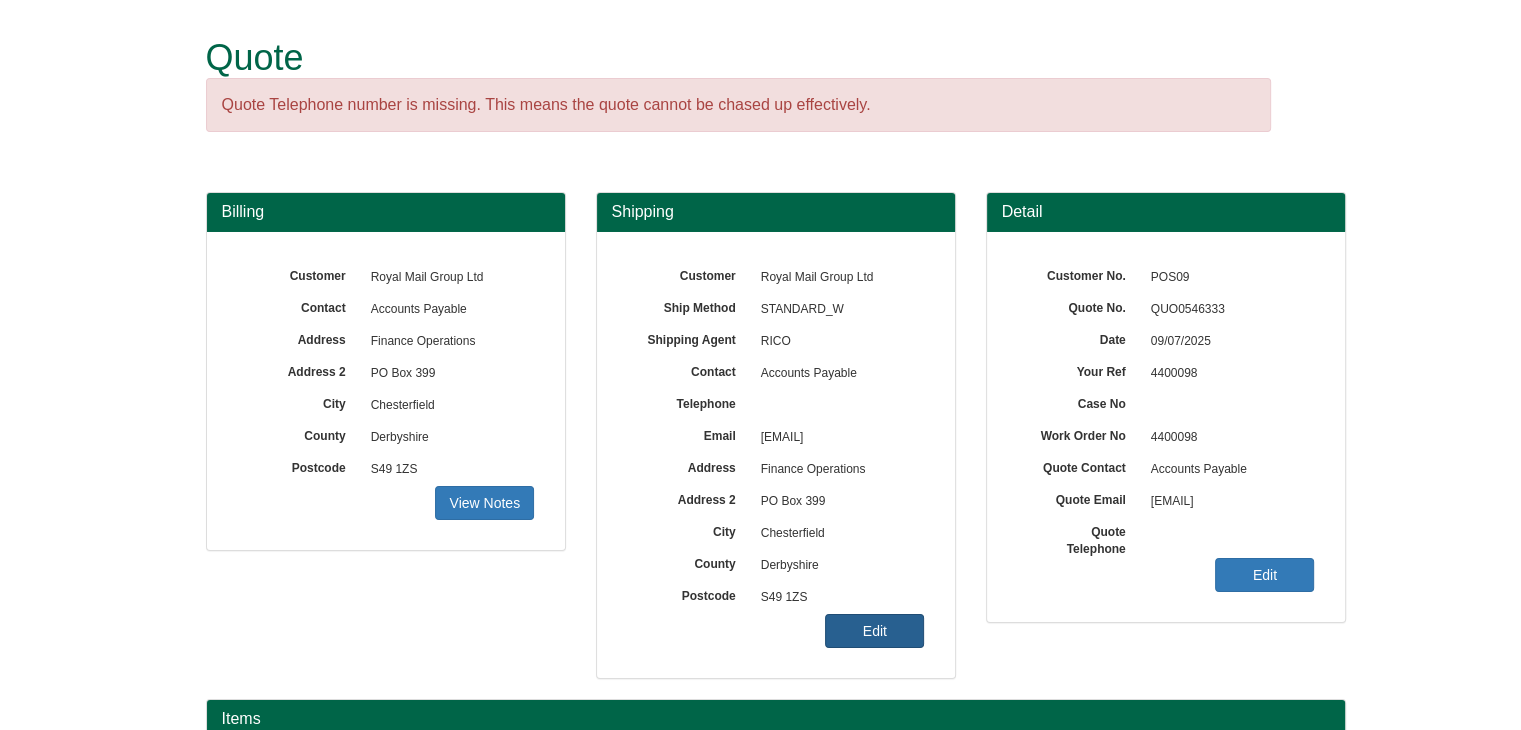 click on "Edit" at bounding box center [484, 503] 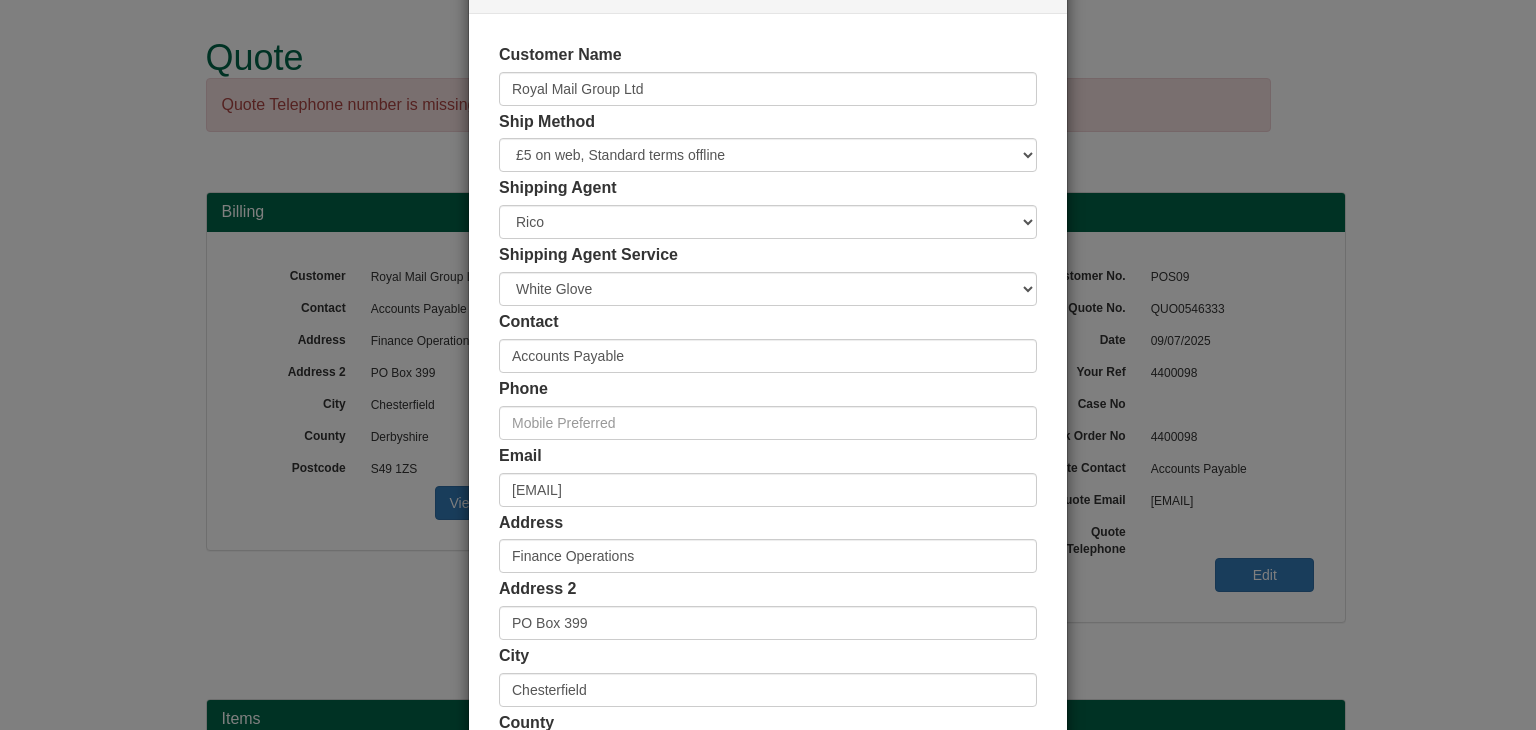 scroll, scrollTop: 376, scrollLeft: 0, axis: vertical 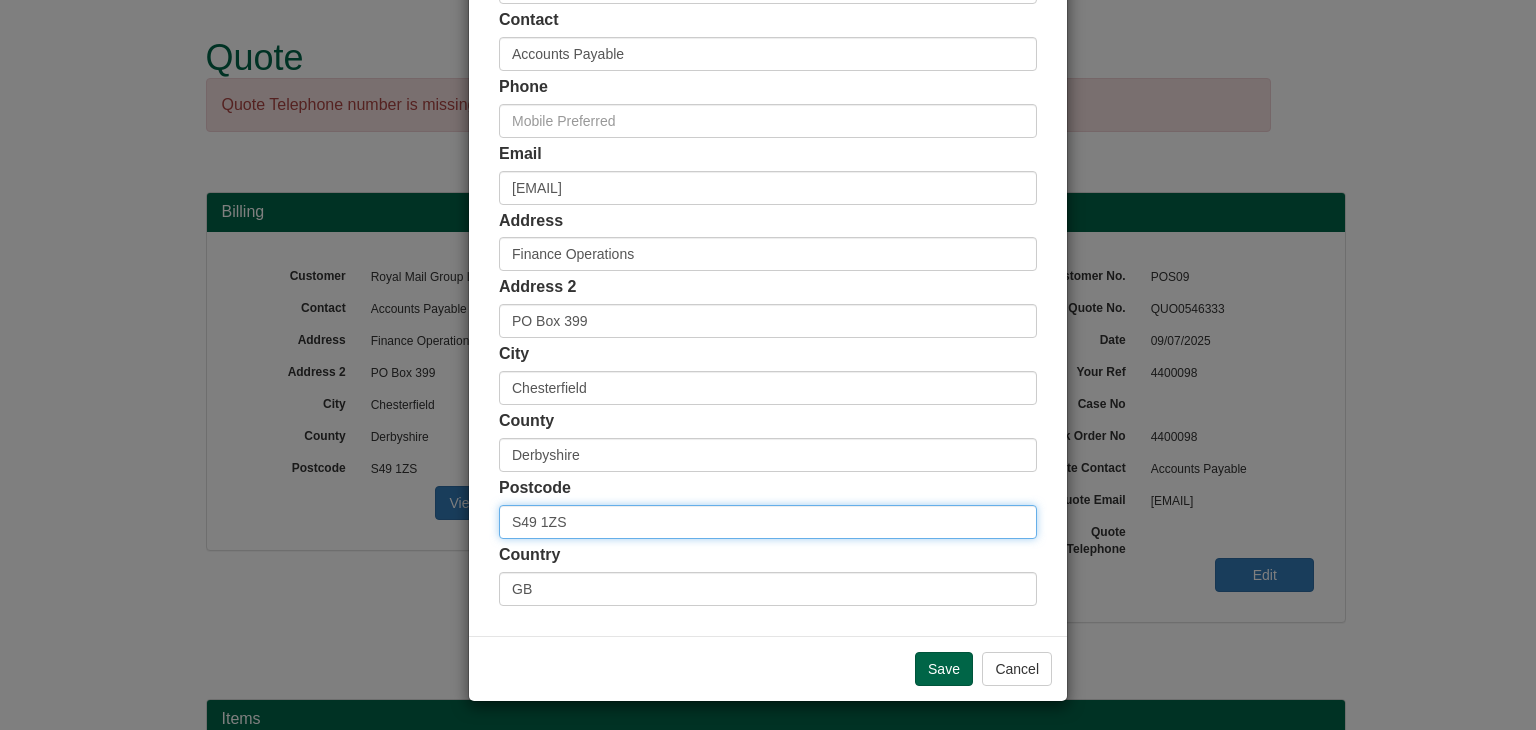 drag, startPoint x: 558, startPoint y: 523, endPoint x: 416, endPoint y: 513, distance: 142.35168 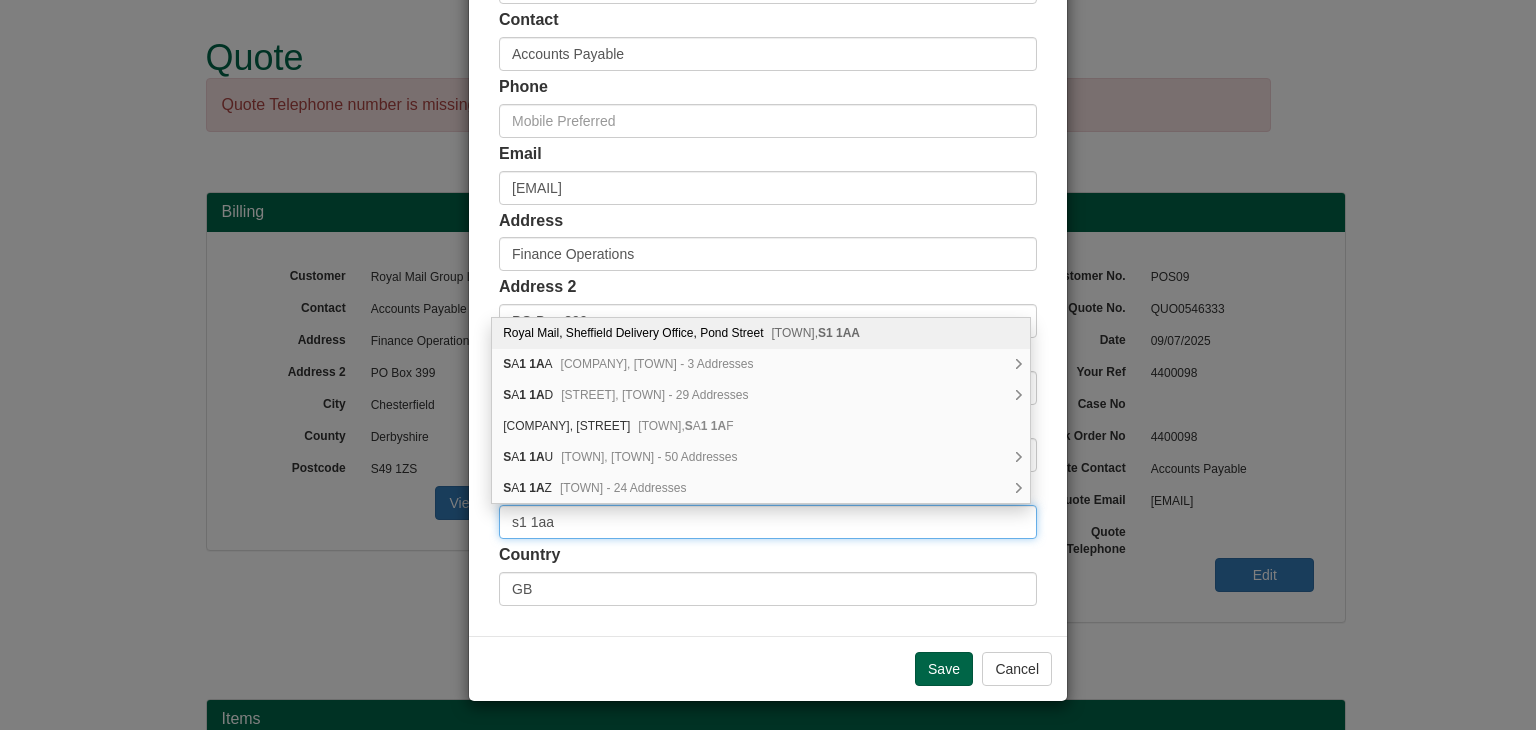 type on "s1 1aa" 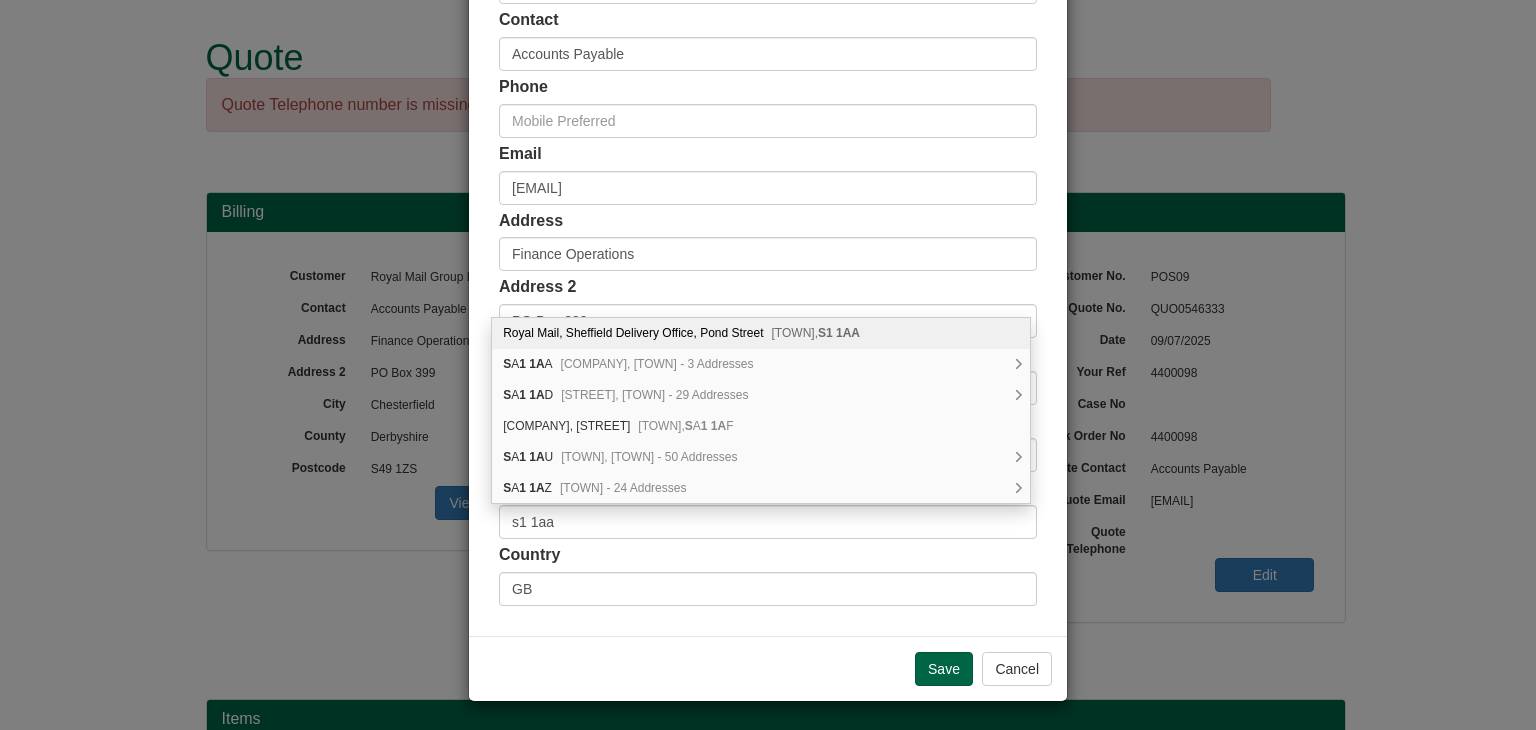 click on "Royal Mail, Sheffield Delivery Office, Pond Street Sheffield,  S1   1AA" at bounding box center [761, 333] 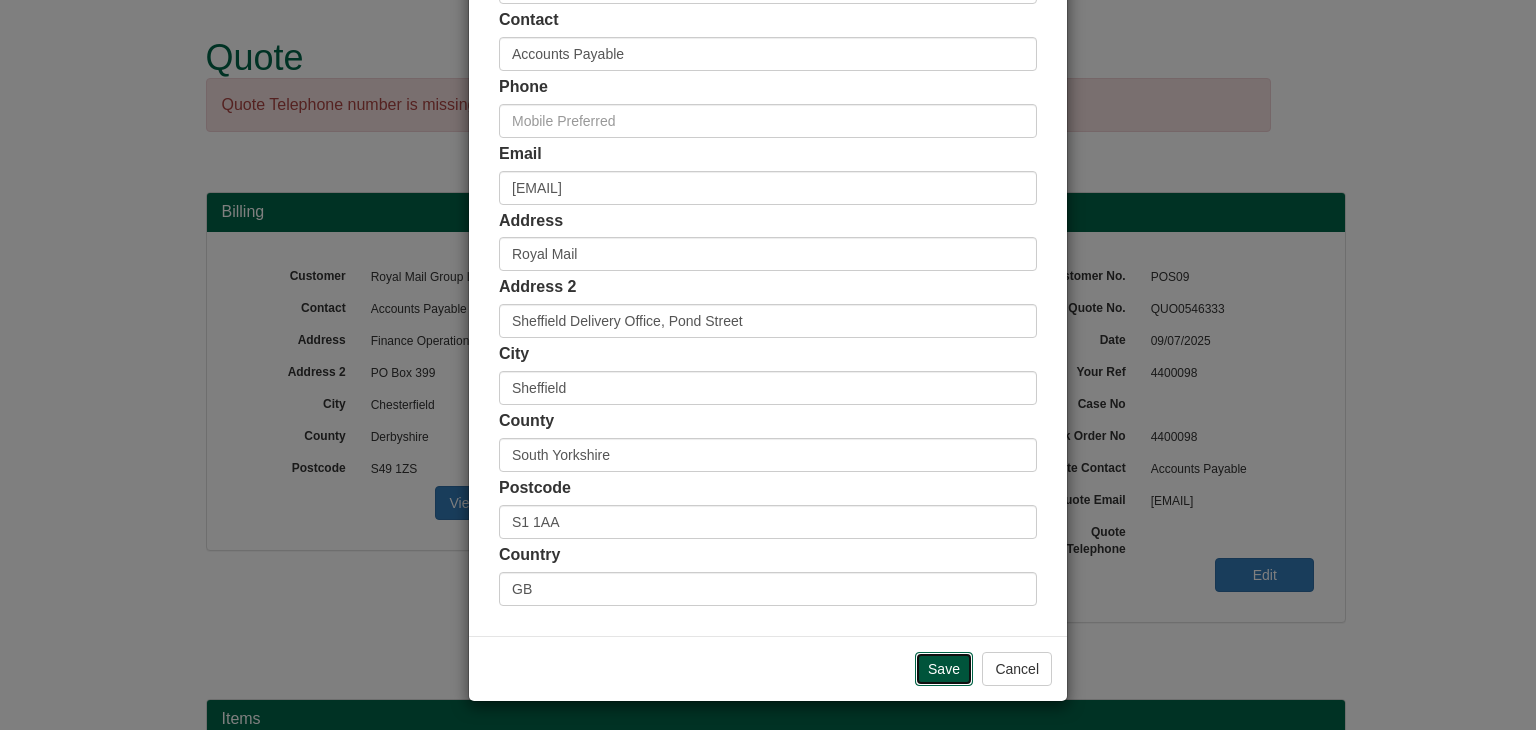 click on "Save" at bounding box center [944, 669] 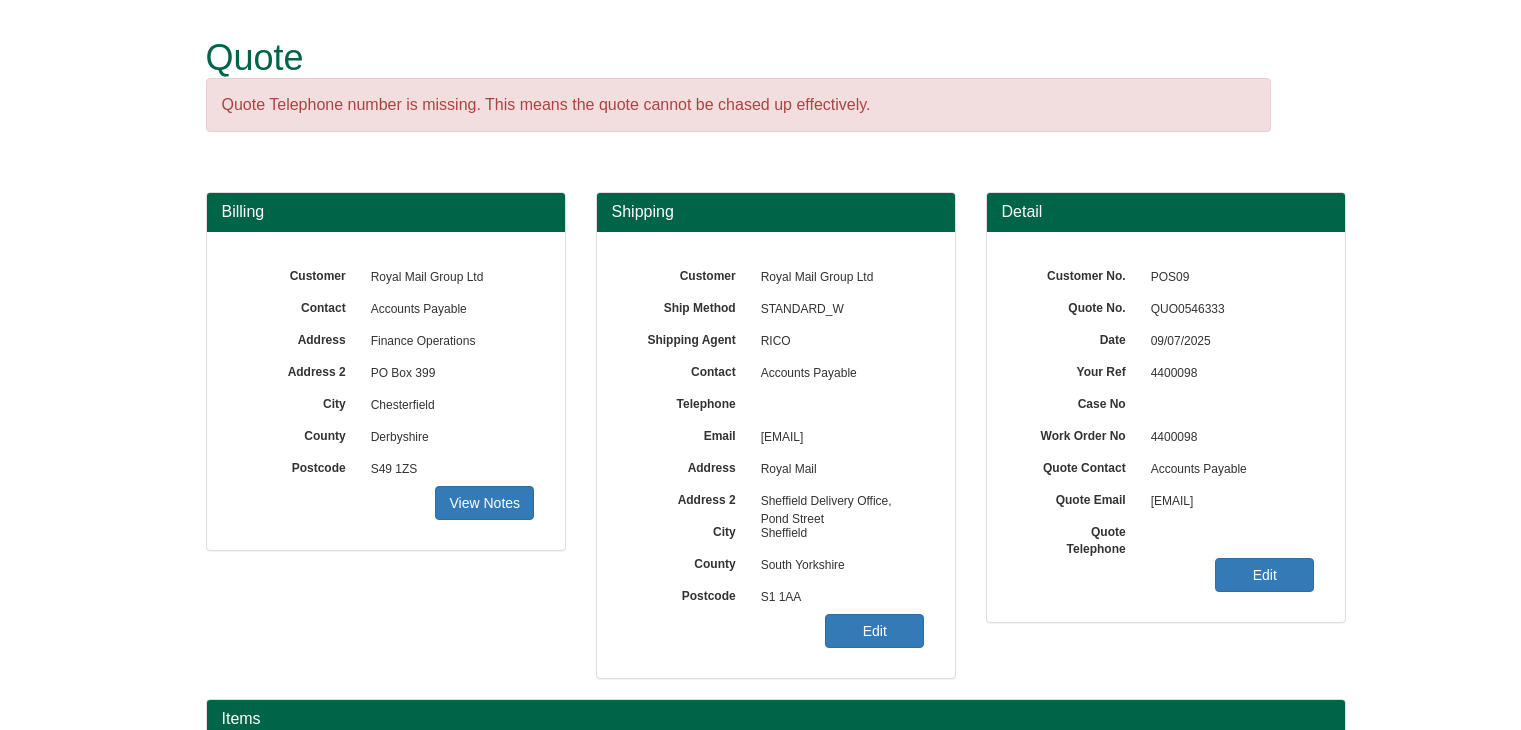 scroll, scrollTop: 0, scrollLeft: 0, axis: both 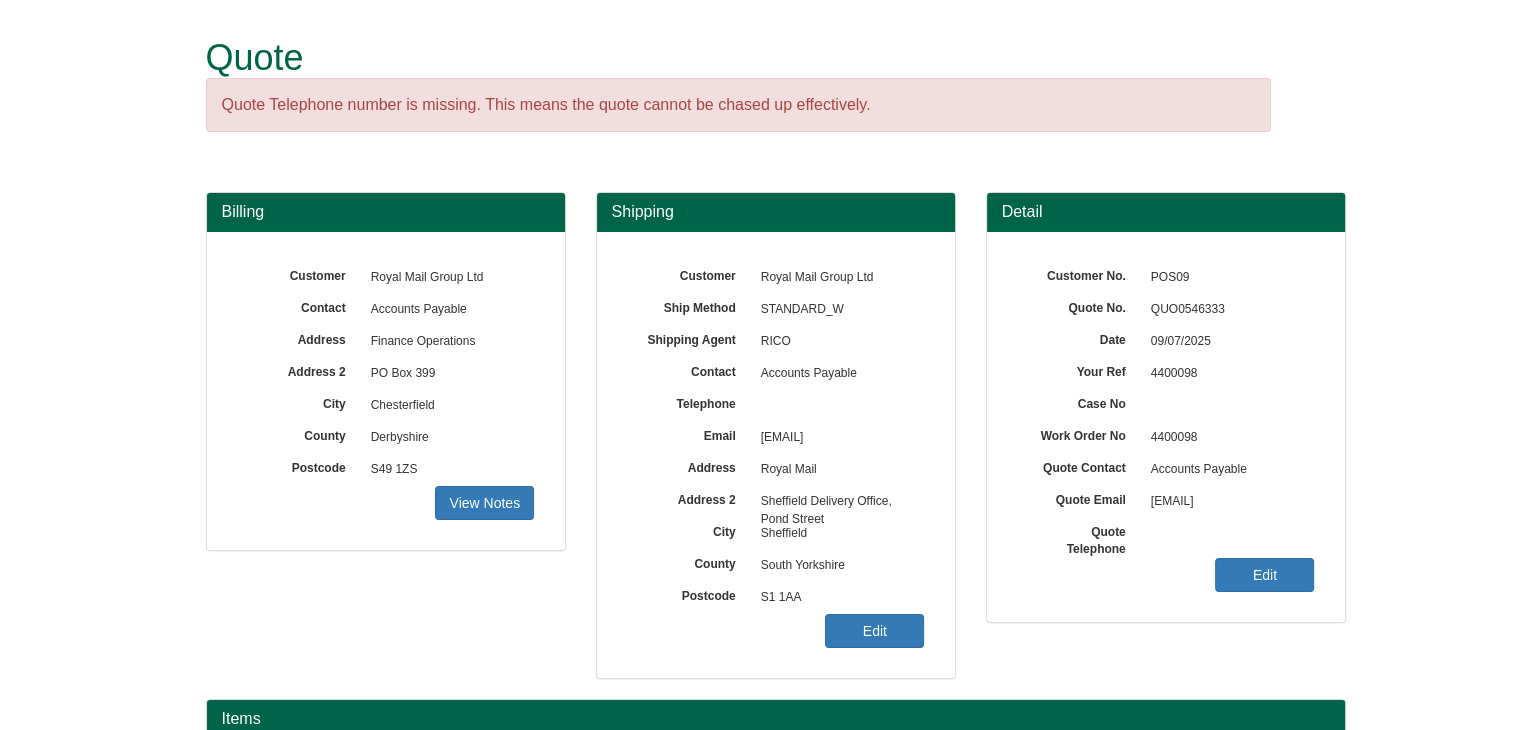 click on "Quote Telephone number is missing. This means the quote cannot be chased up effectively." at bounding box center (738, 105) 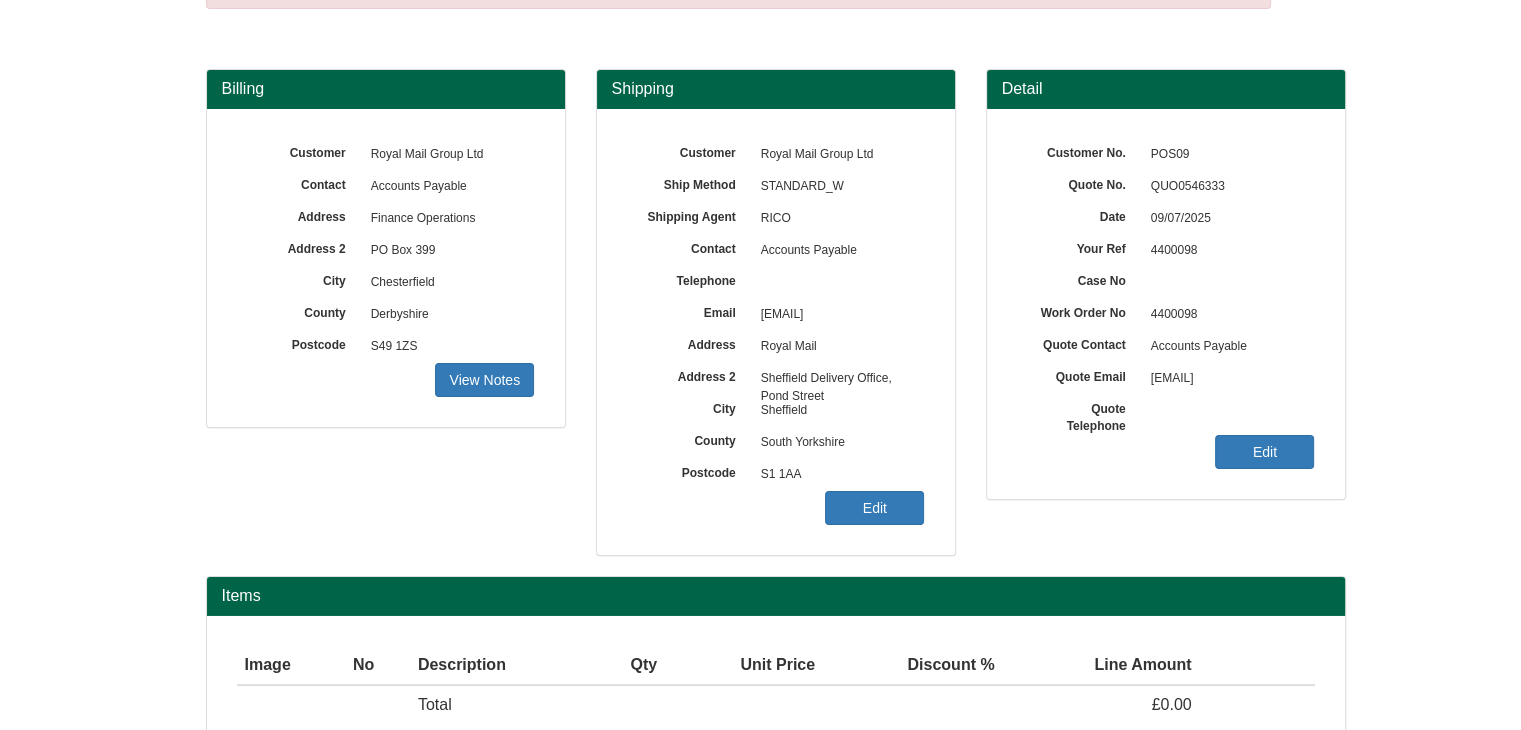 scroll, scrollTop: 241, scrollLeft: 0, axis: vertical 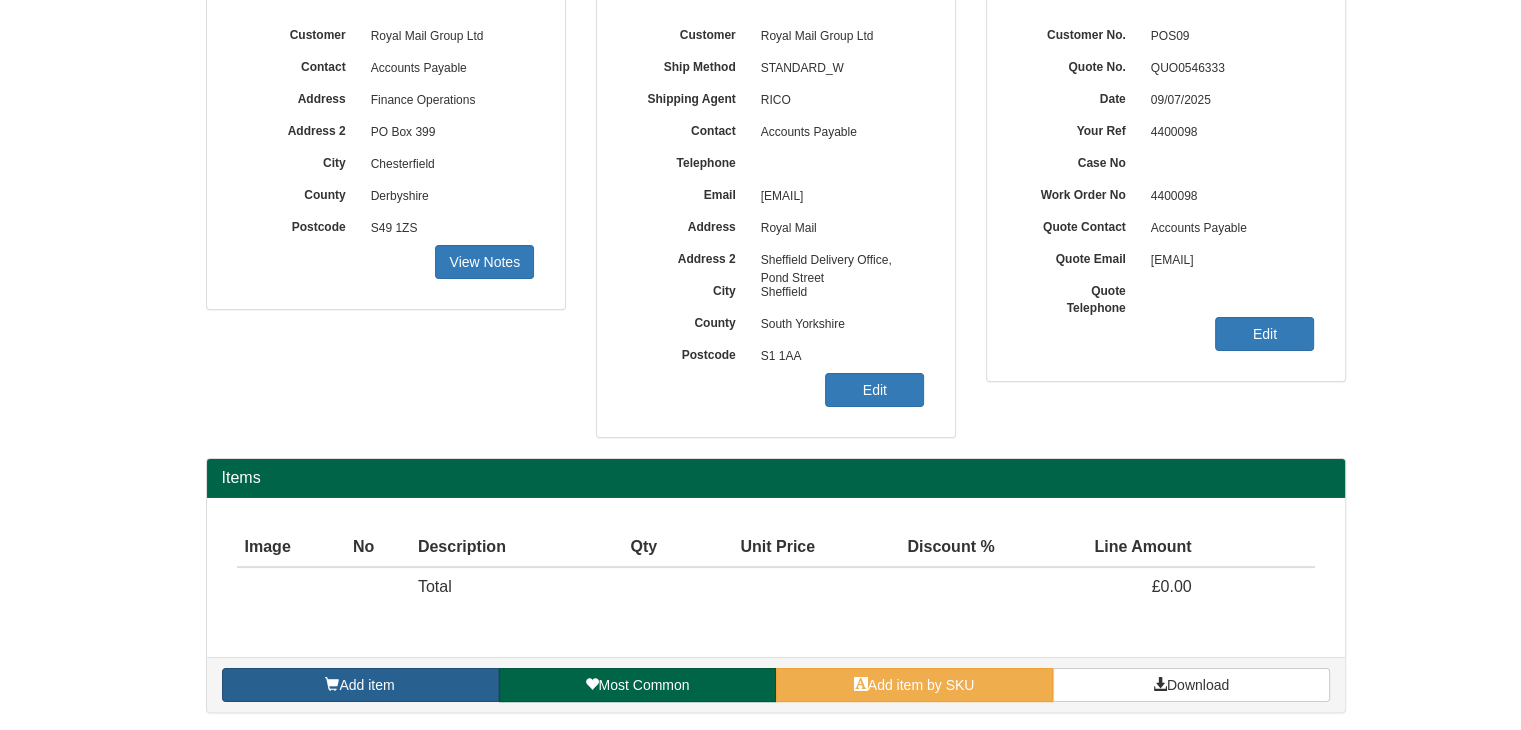click on "Add item" at bounding box center [366, 685] 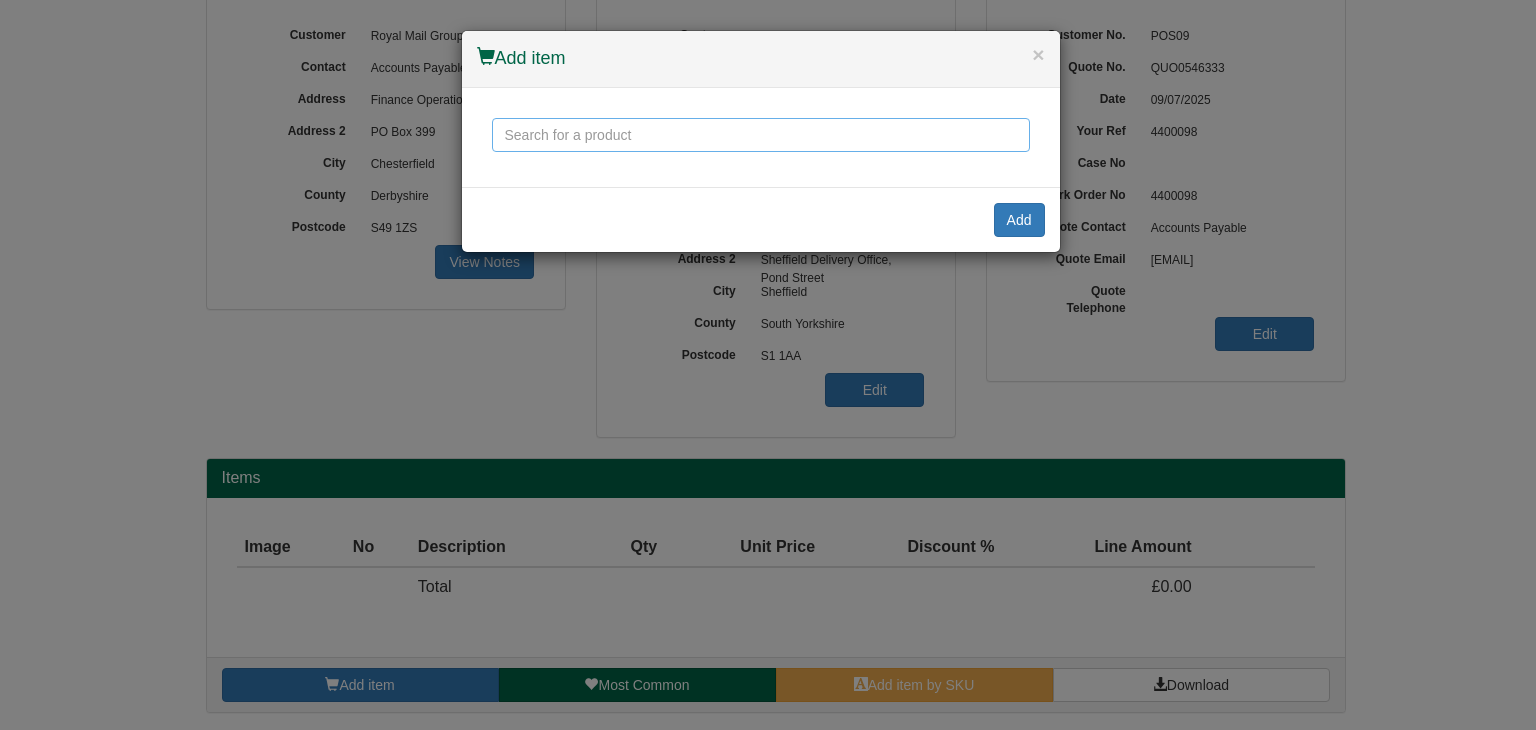click at bounding box center [761, 135] 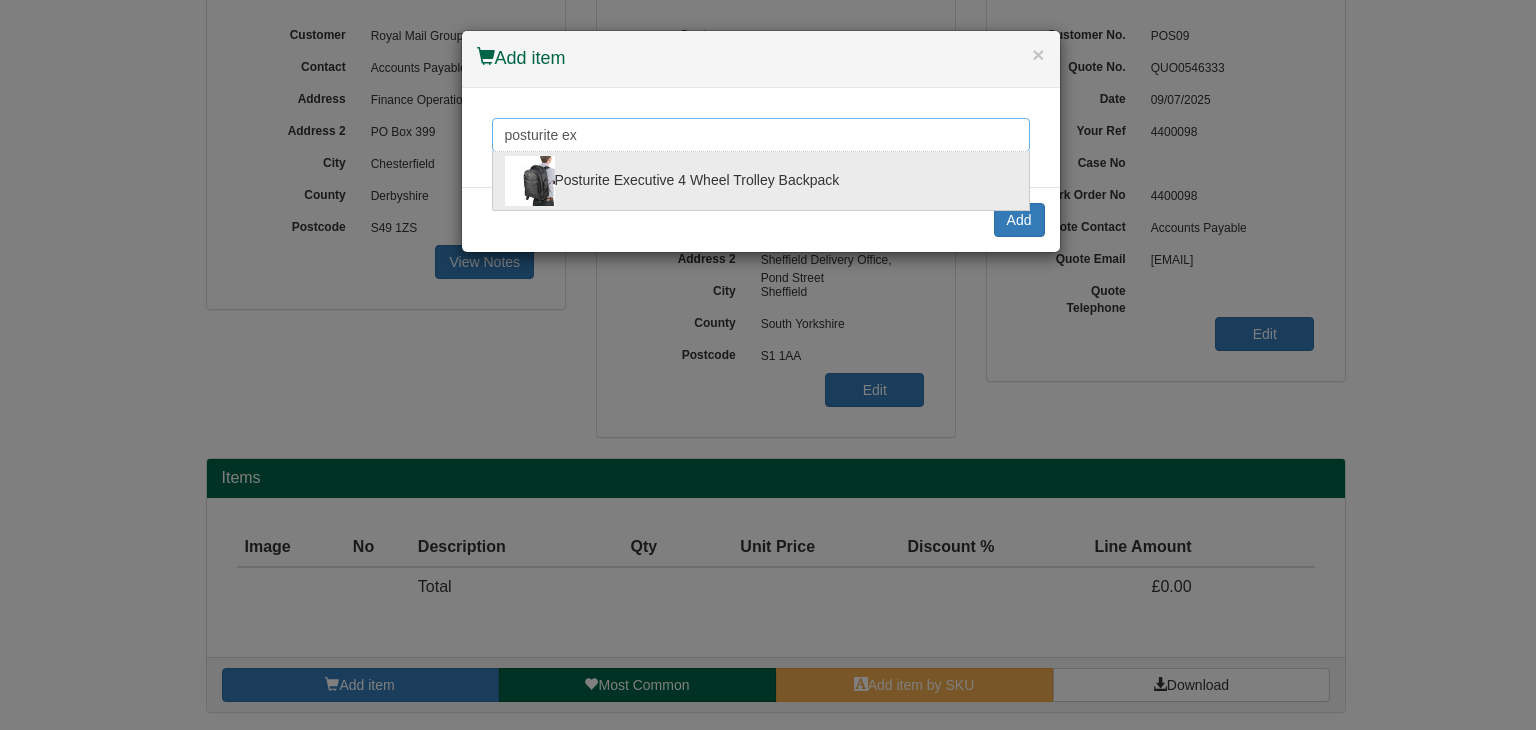 type on "posturite ex" 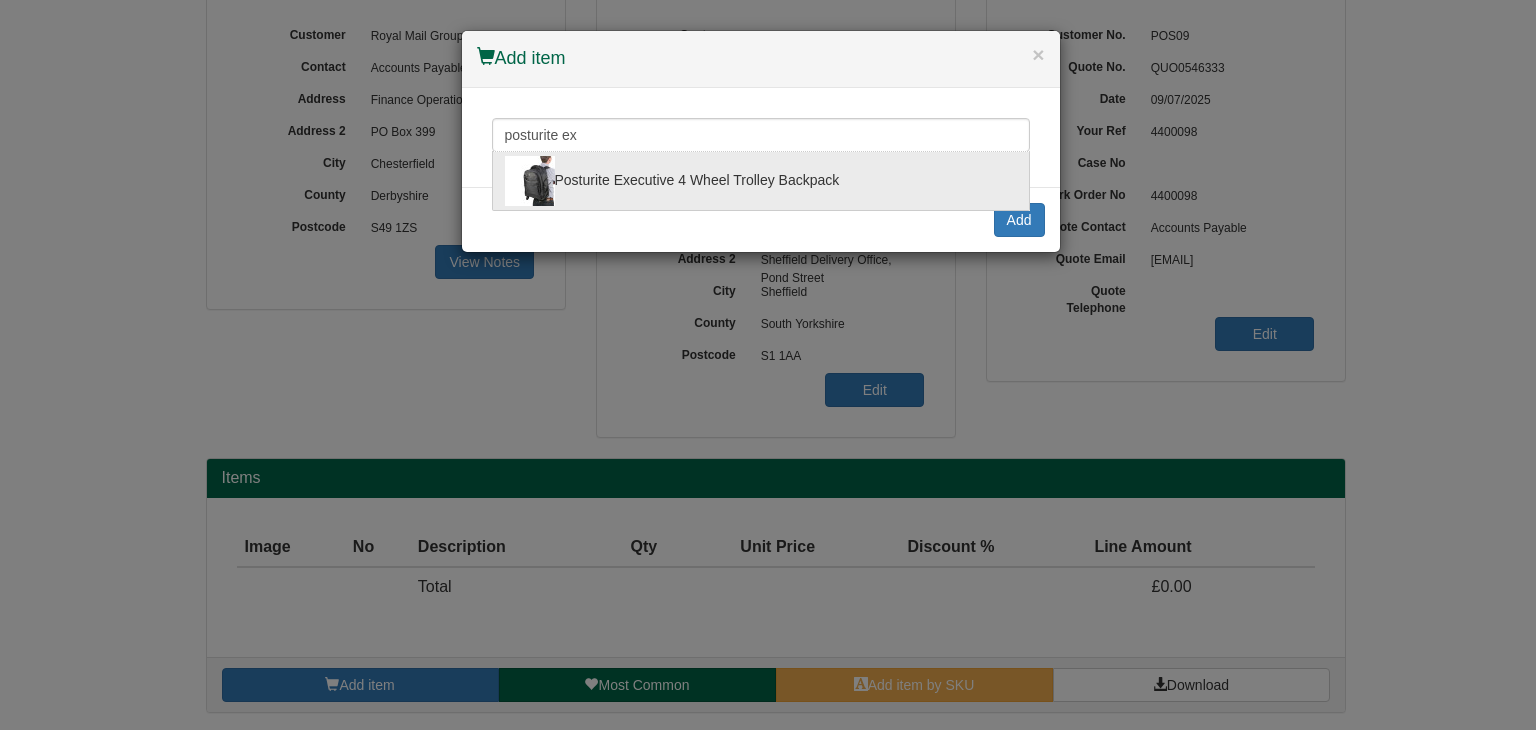 click on "Posturite Executive 4 Wheel Trolley Backpack" at bounding box center [761, 181] 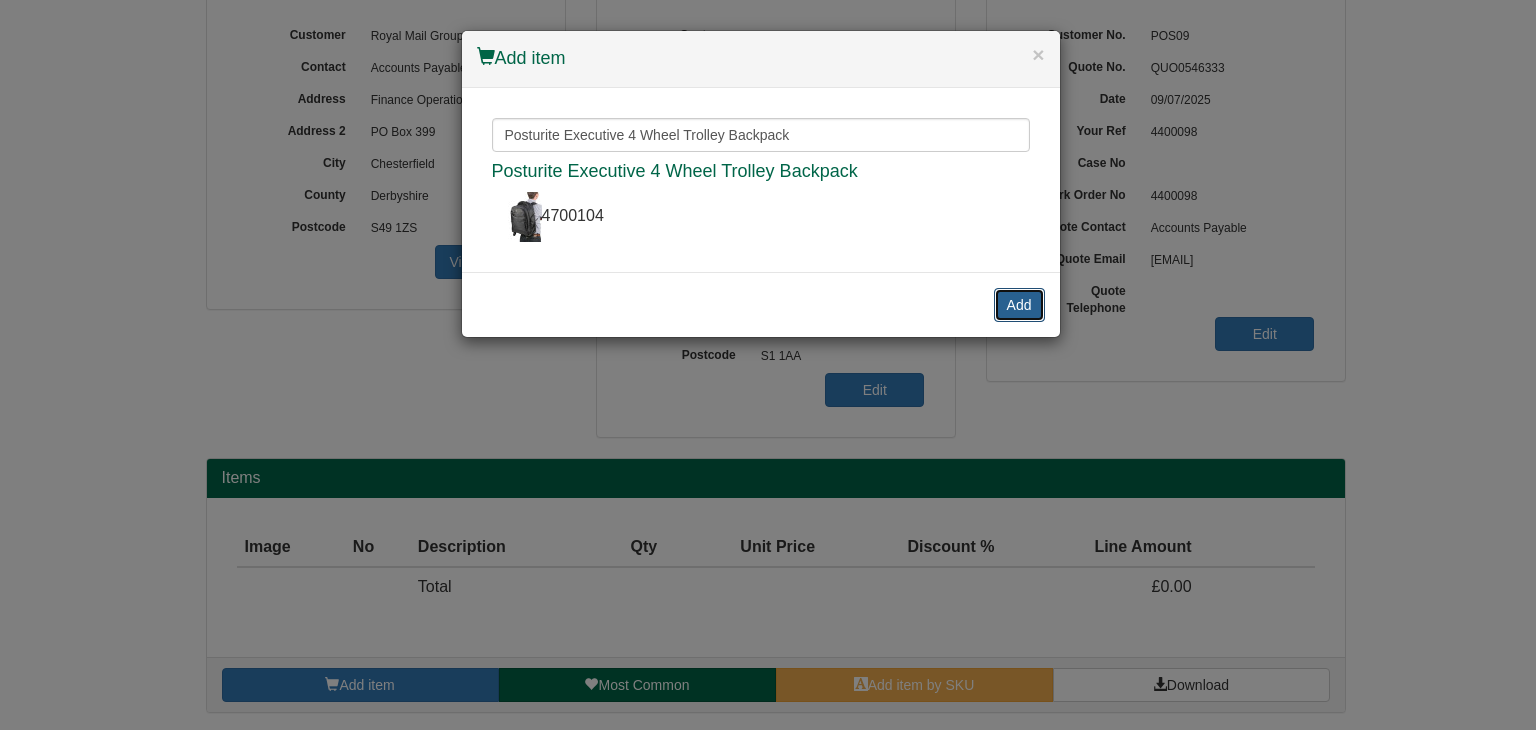 click on "Add" at bounding box center (1019, 305) 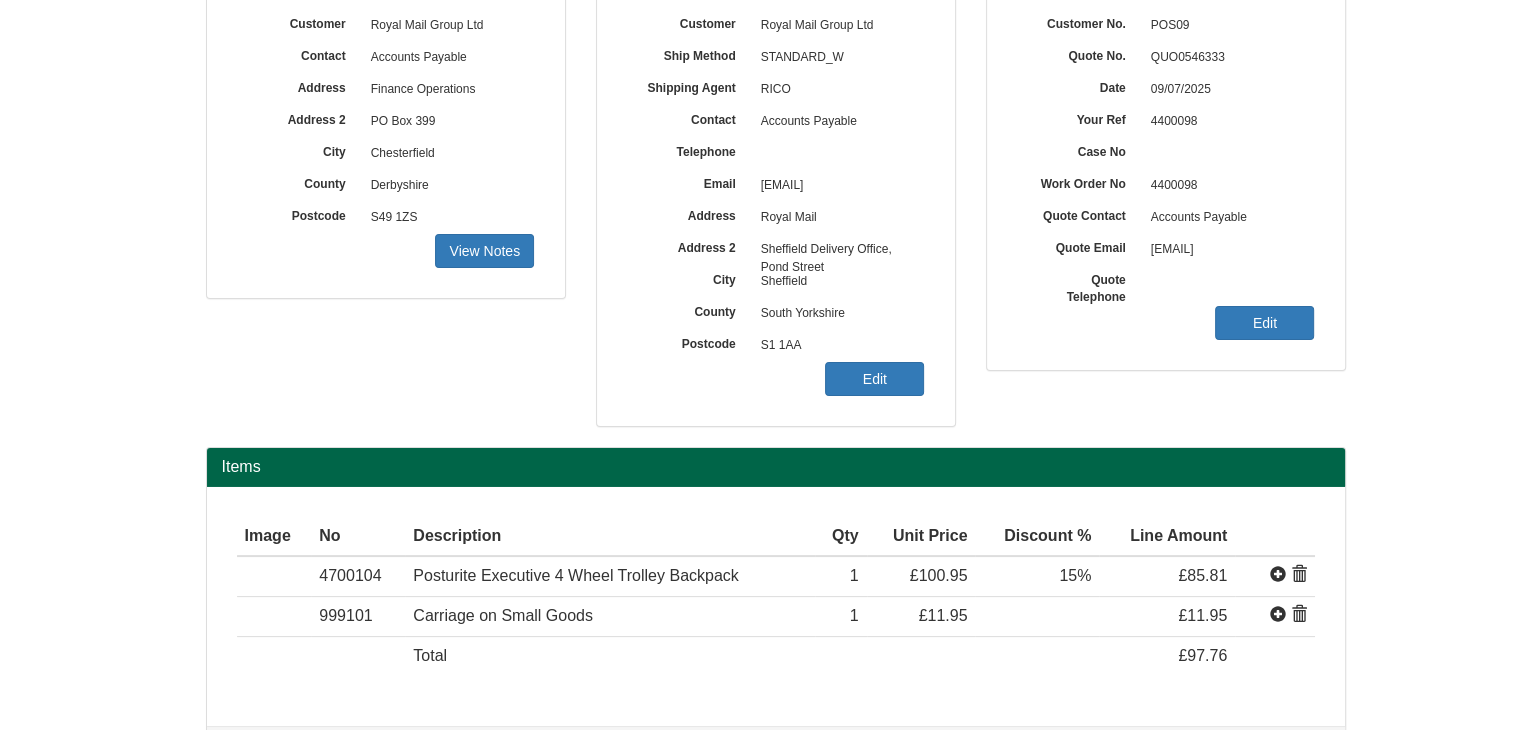 scroll, scrollTop: 320, scrollLeft: 0, axis: vertical 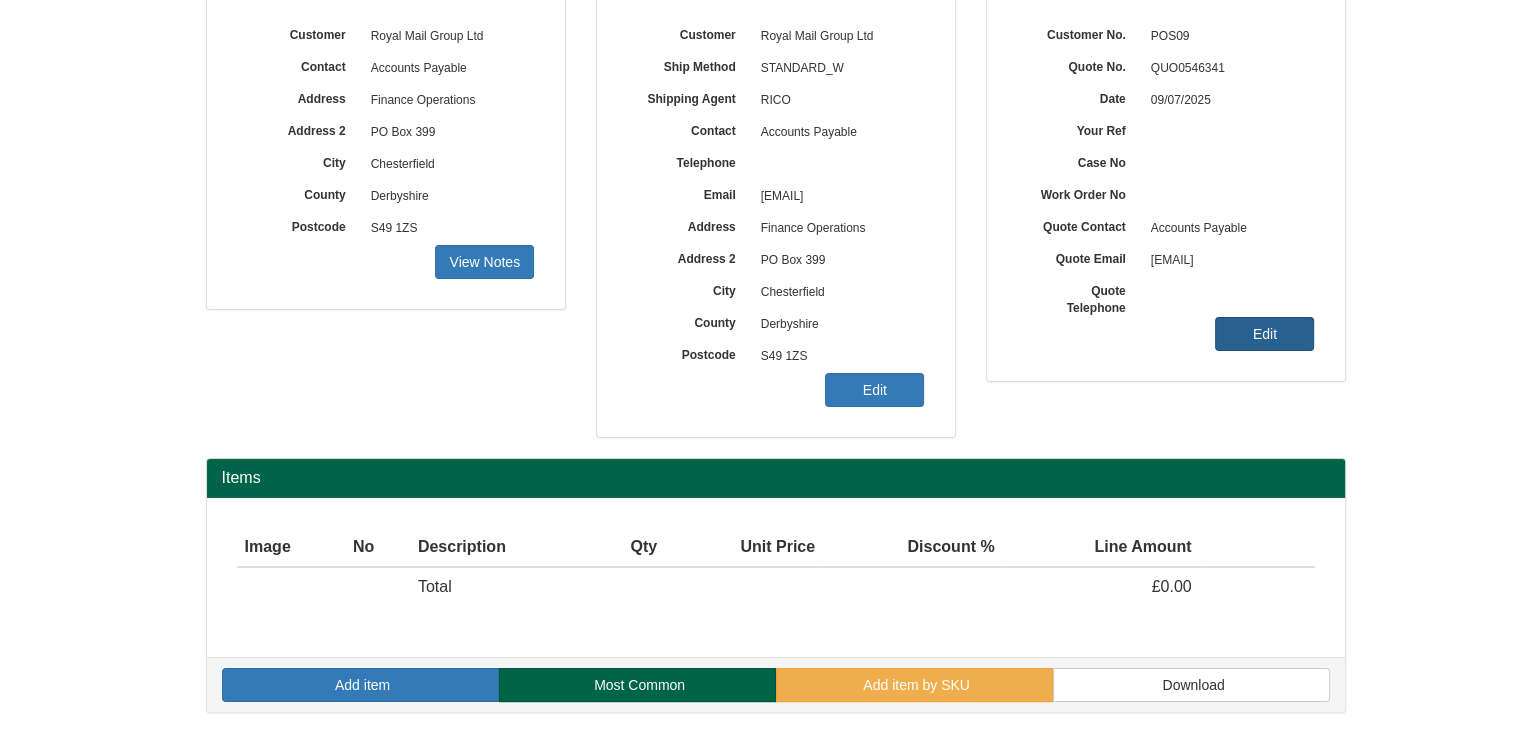 click on "Edit" at bounding box center [484, 262] 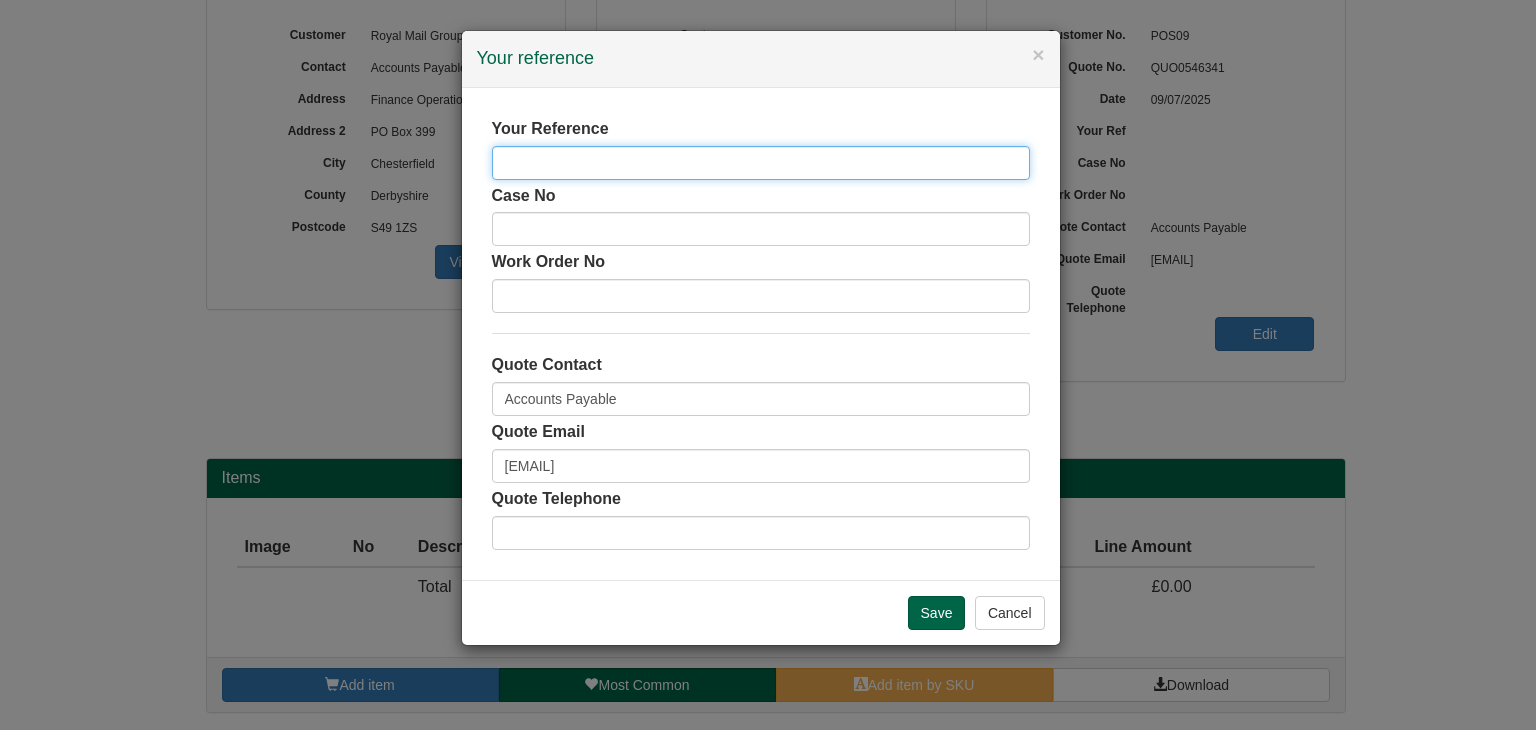 click at bounding box center [761, 163] 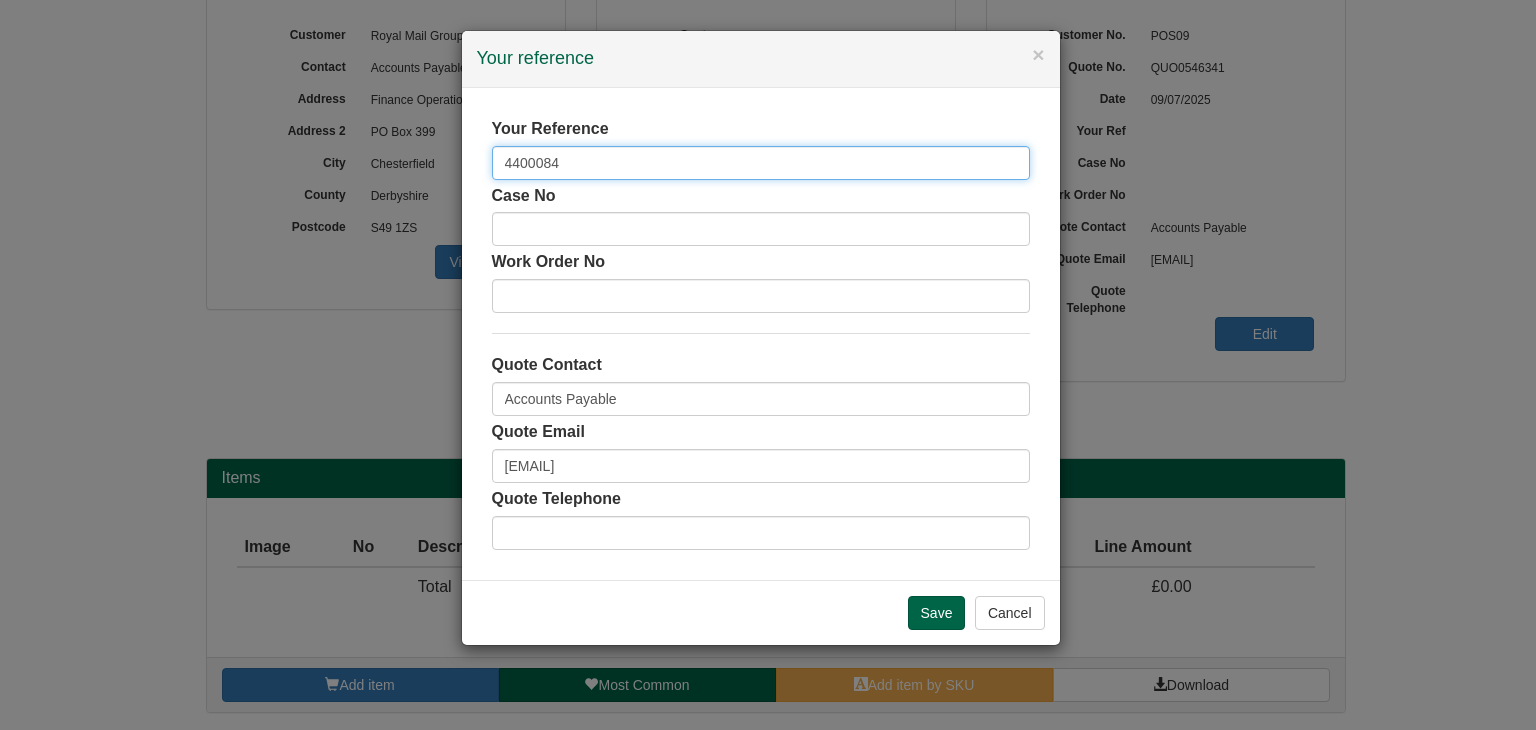 type on "4400084" 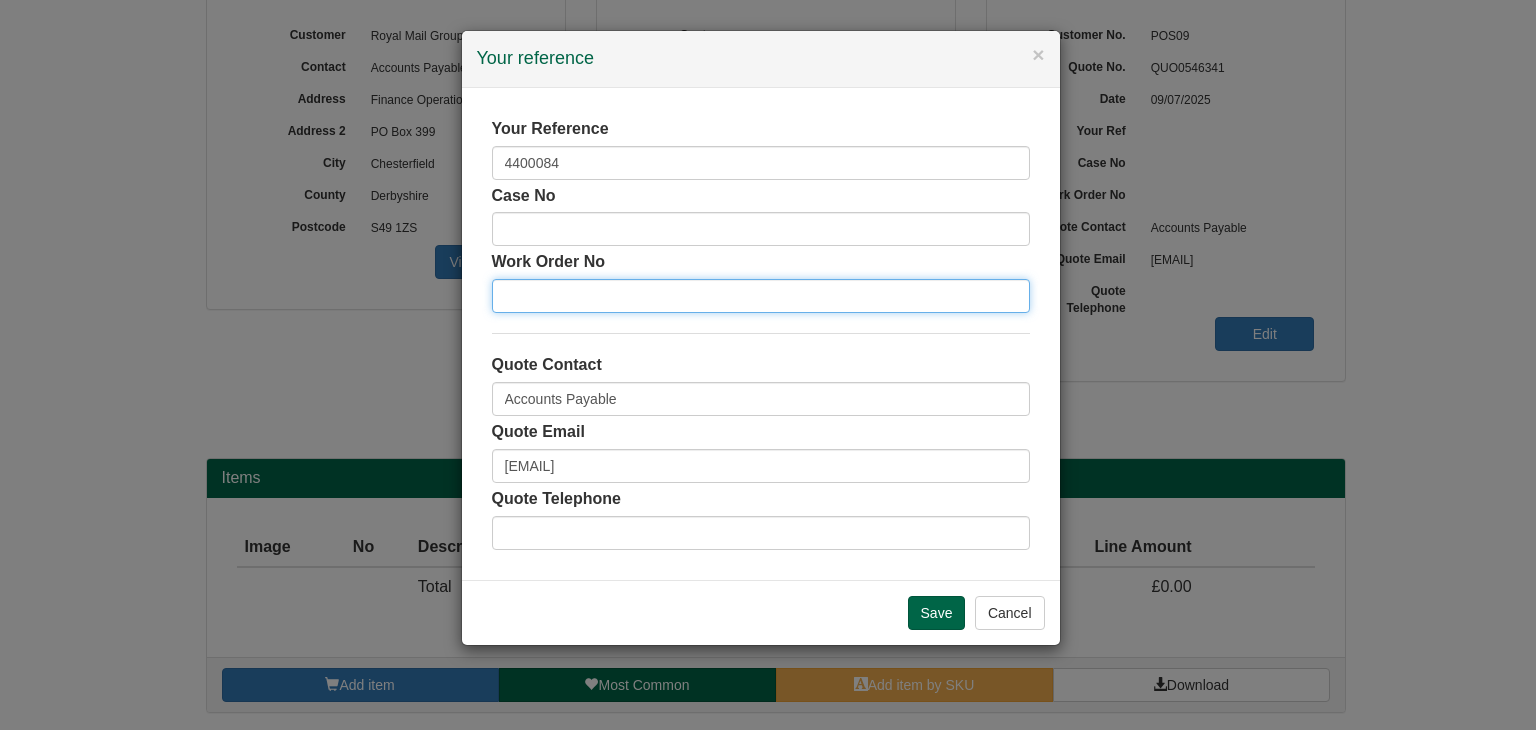 click at bounding box center [761, 296] 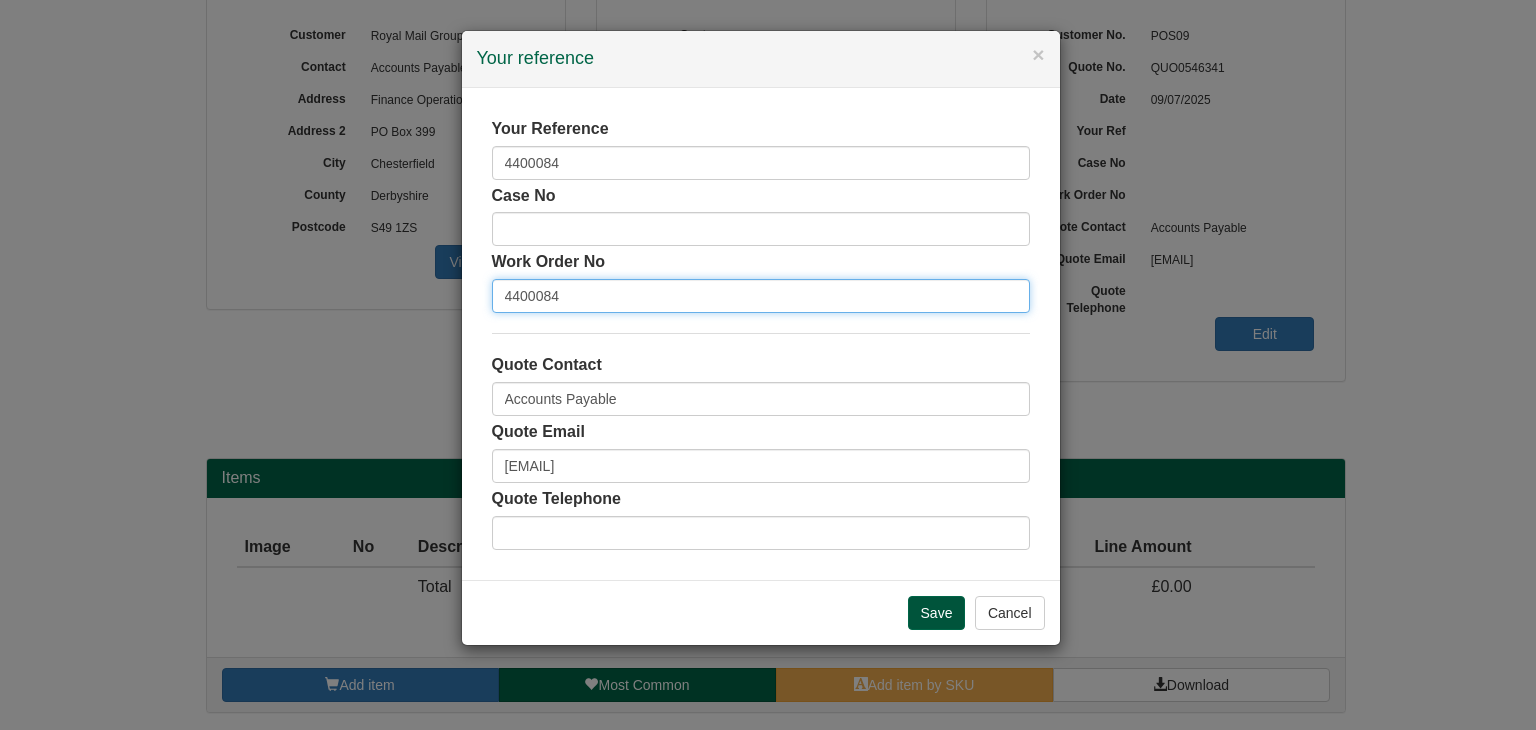 type on "4400084" 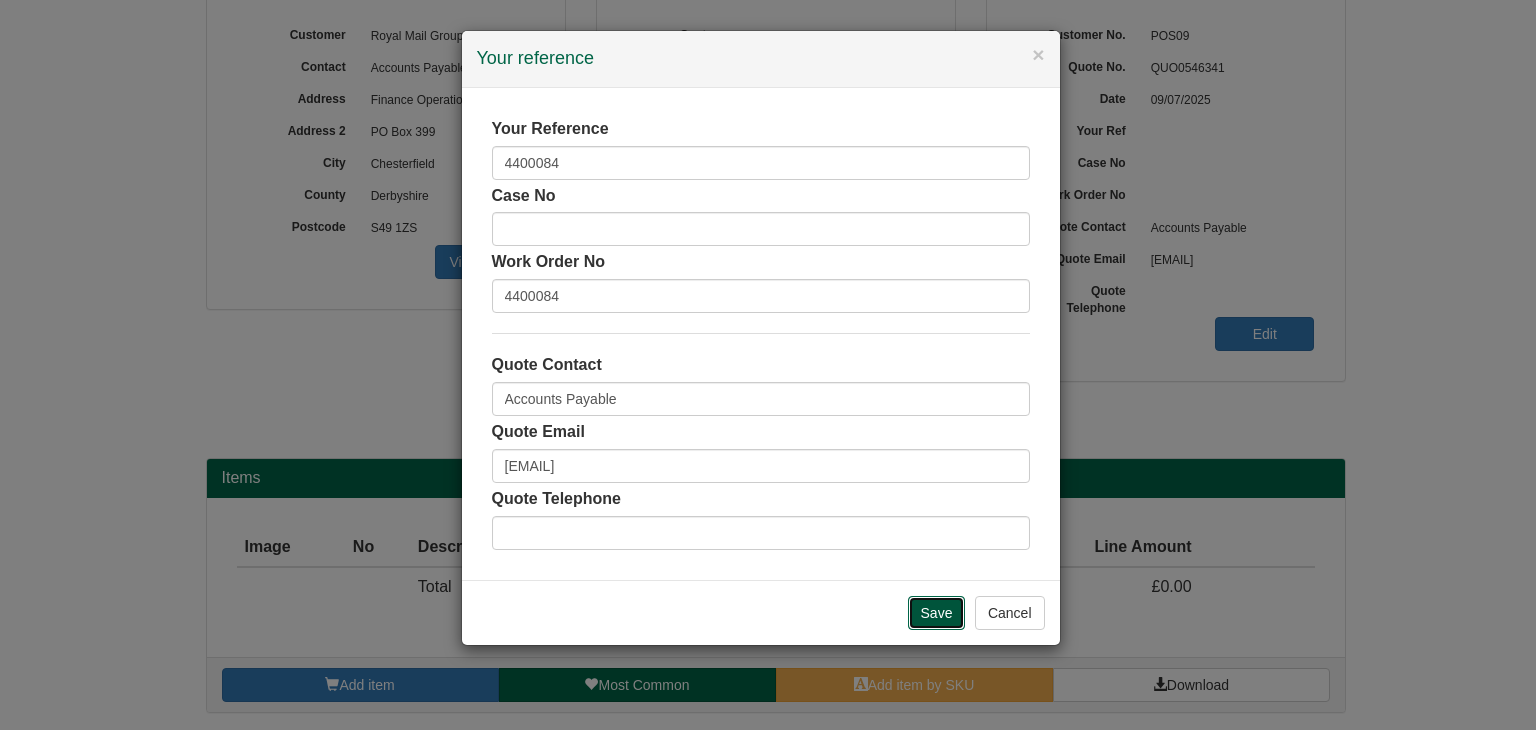 click on "Save" at bounding box center [937, 613] 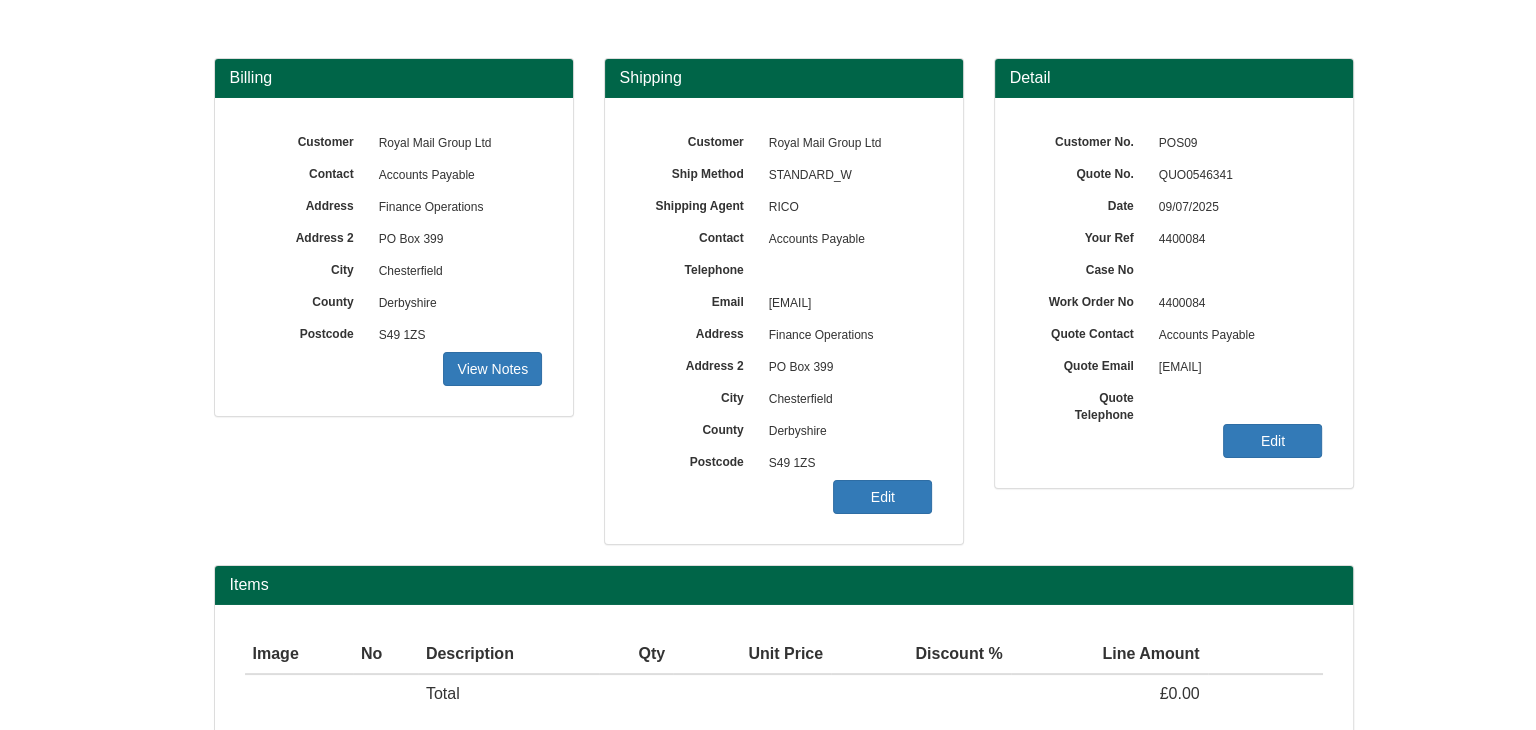 scroll, scrollTop: 200, scrollLeft: 0, axis: vertical 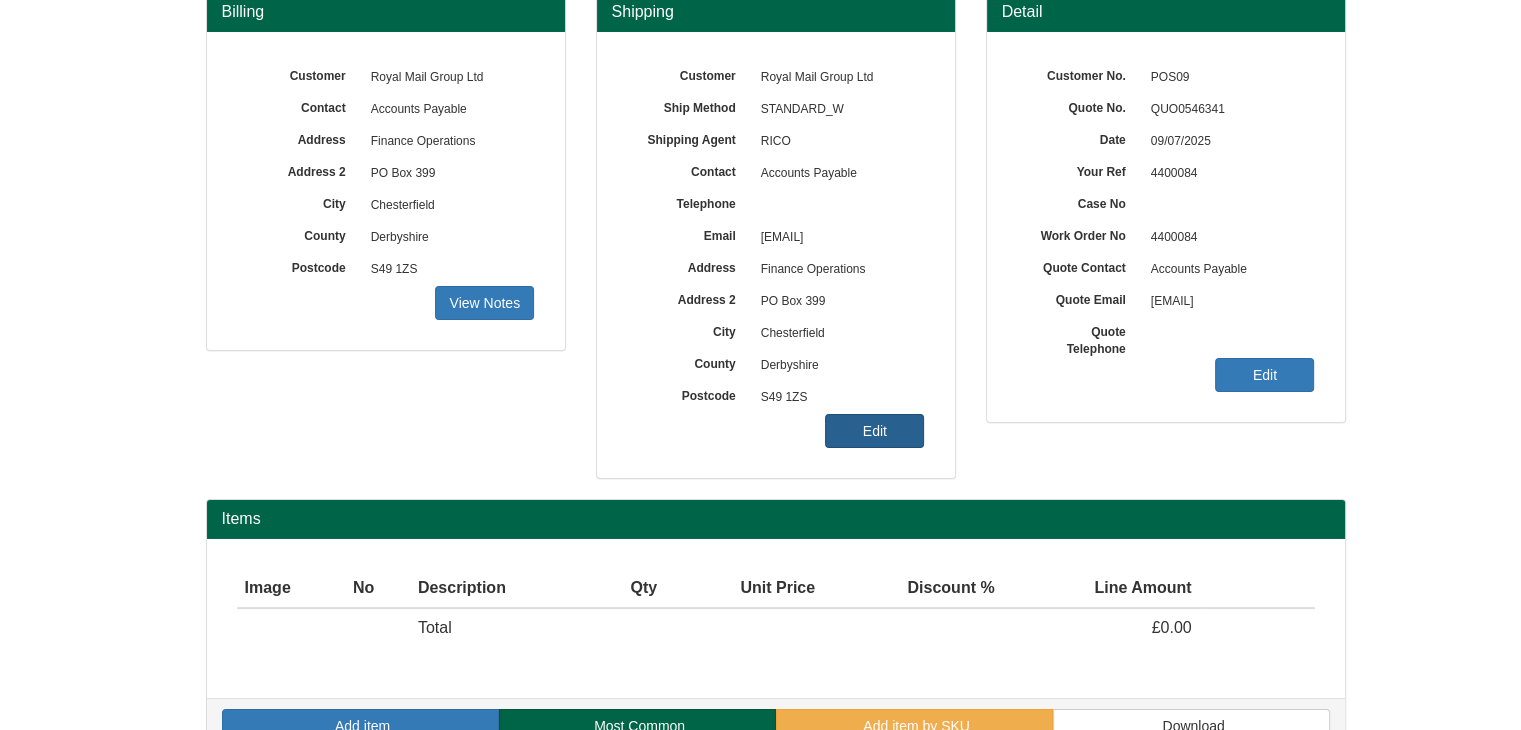 click on "Edit" at bounding box center [484, 303] 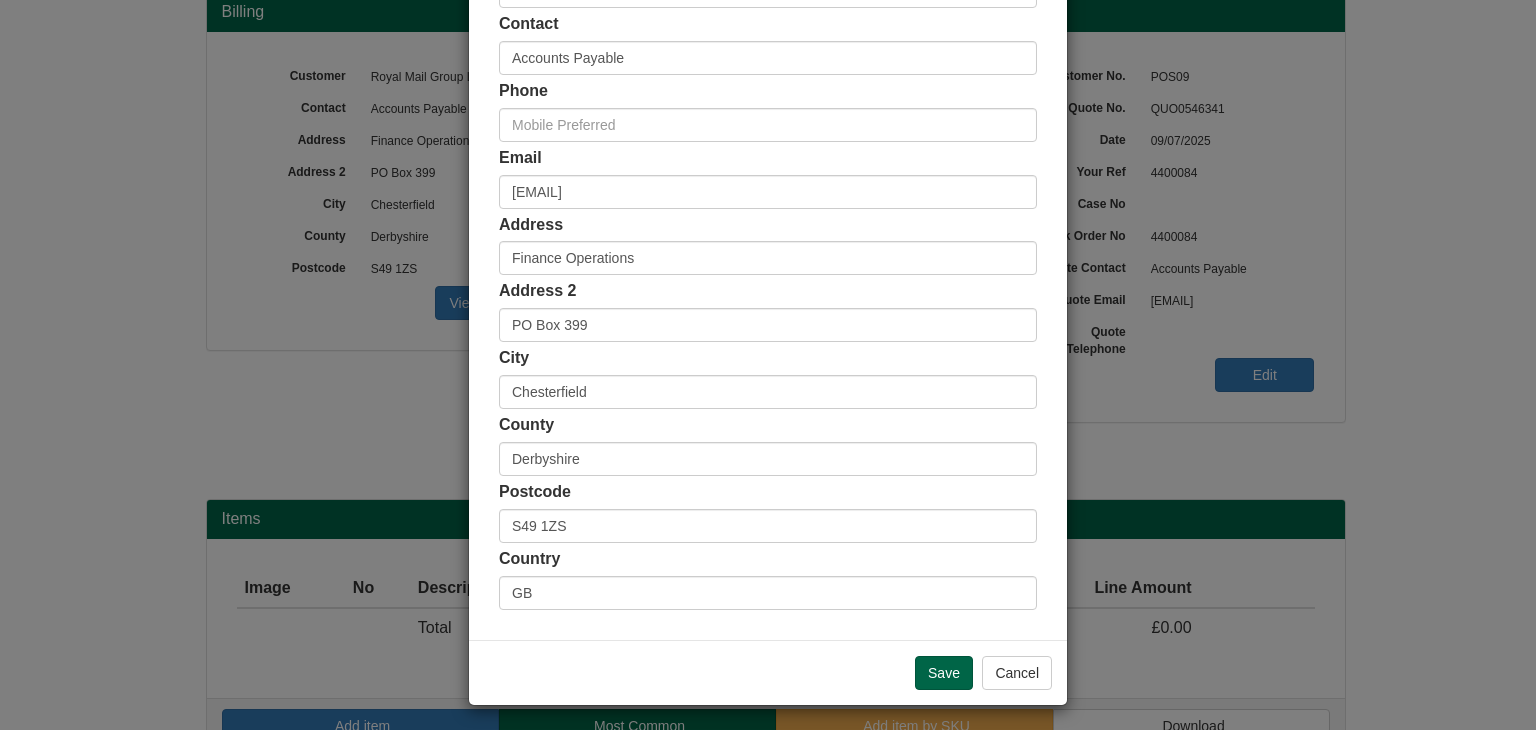 scroll, scrollTop: 376, scrollLeft: 0, axis: vertical 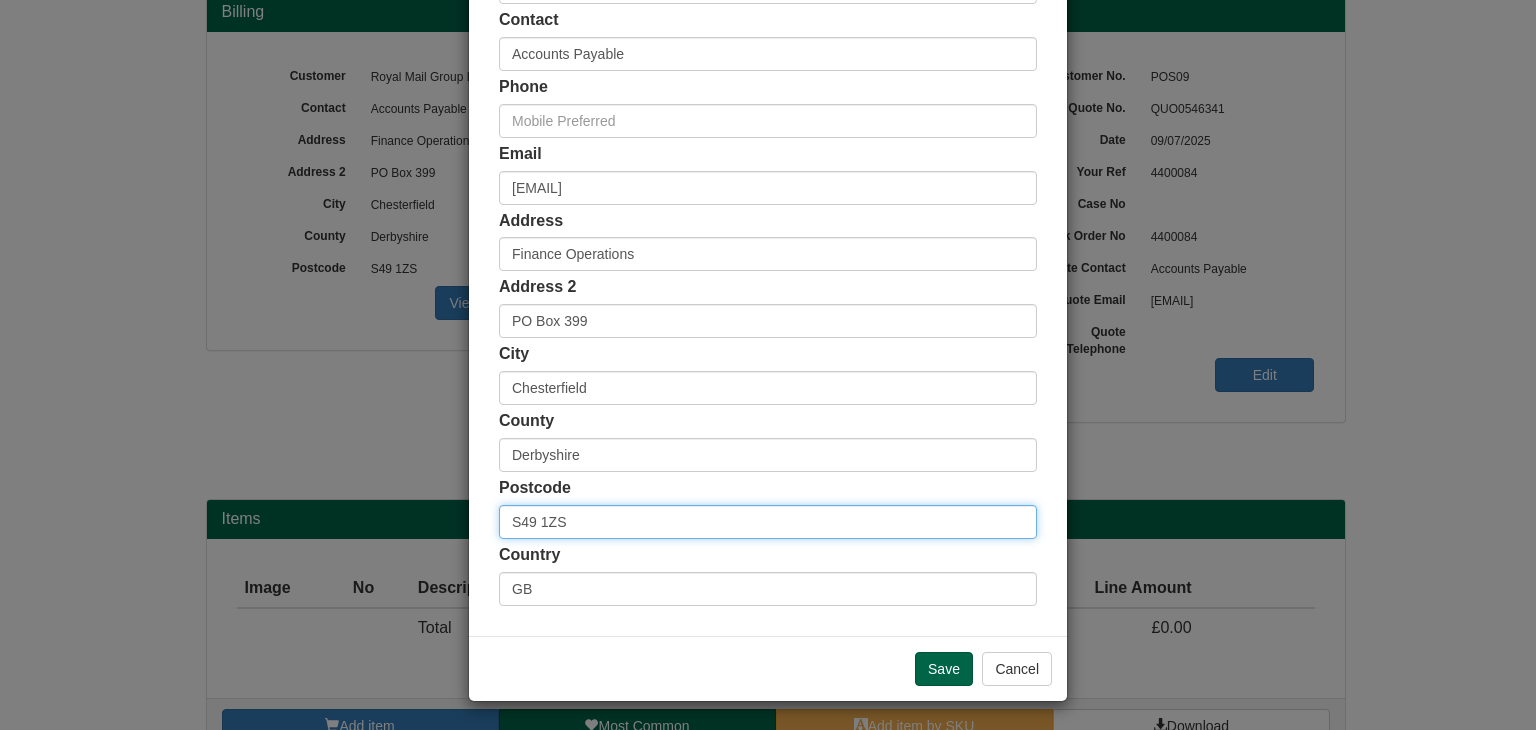 drag, startPoint x: 585, startPoint y: 522, endPoint x: 434, endPoint y: 516, distance: 151.11916 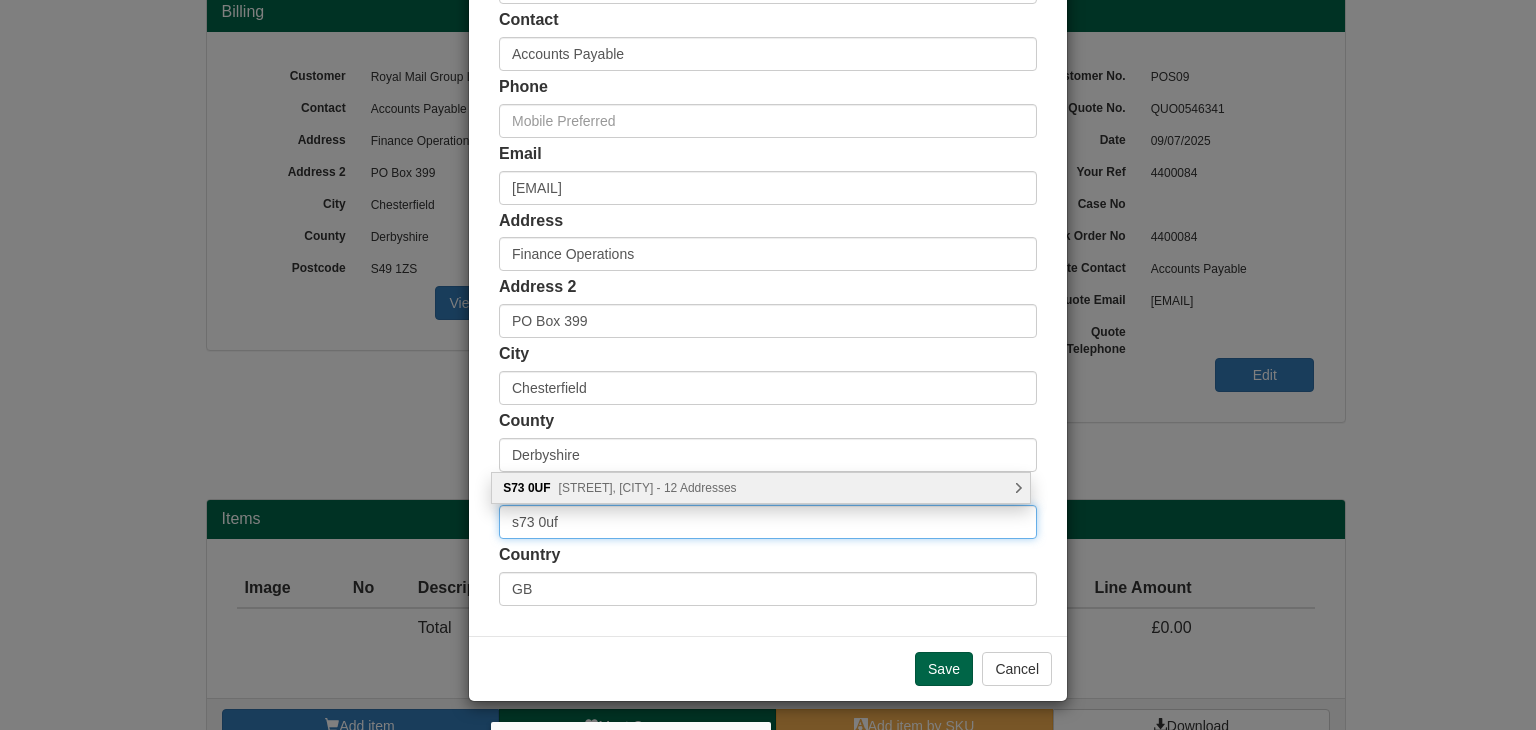 type on "s73 0uf" 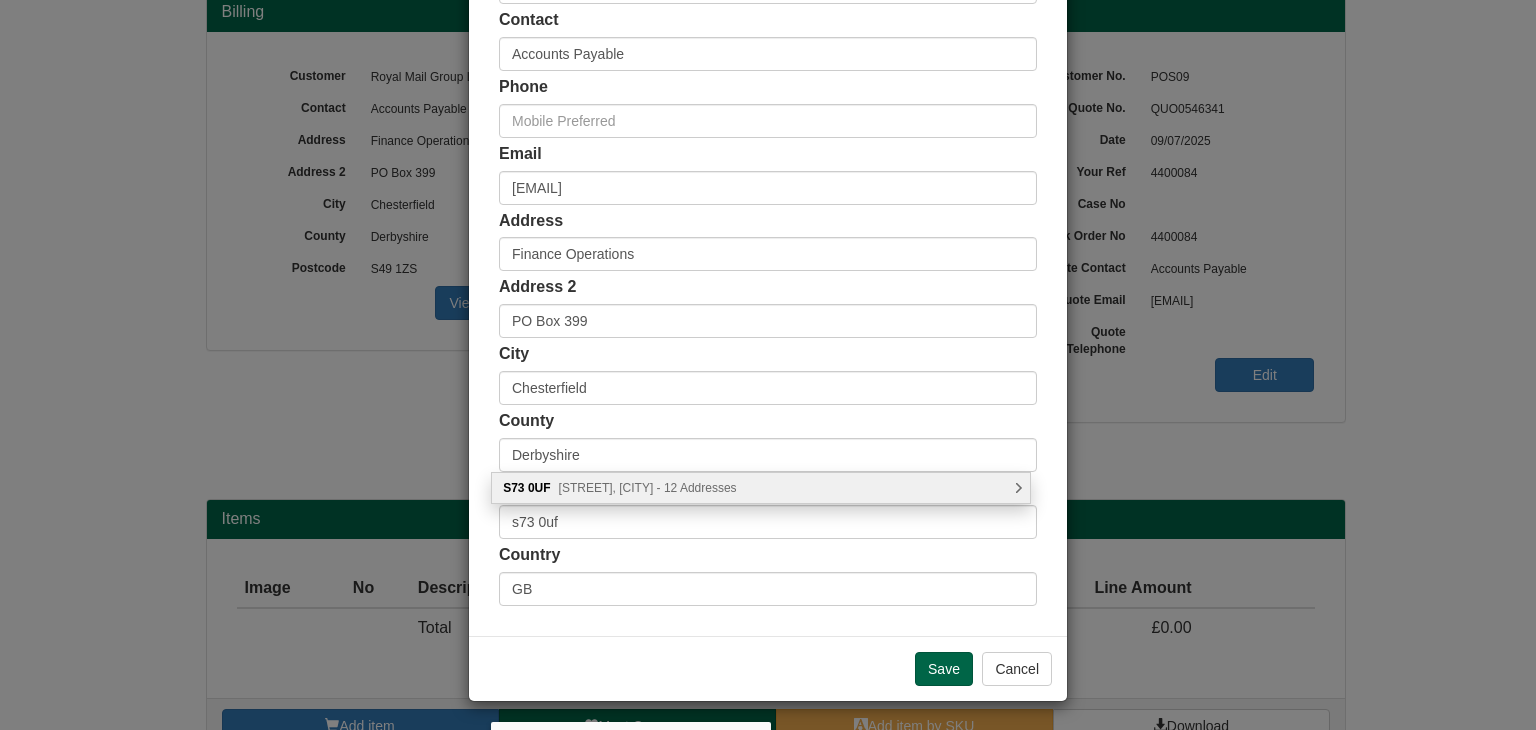 click on "S73   0UF Cortonwood Drive, Barnsley - 12 Addresses" at bounding box center [761, 488] 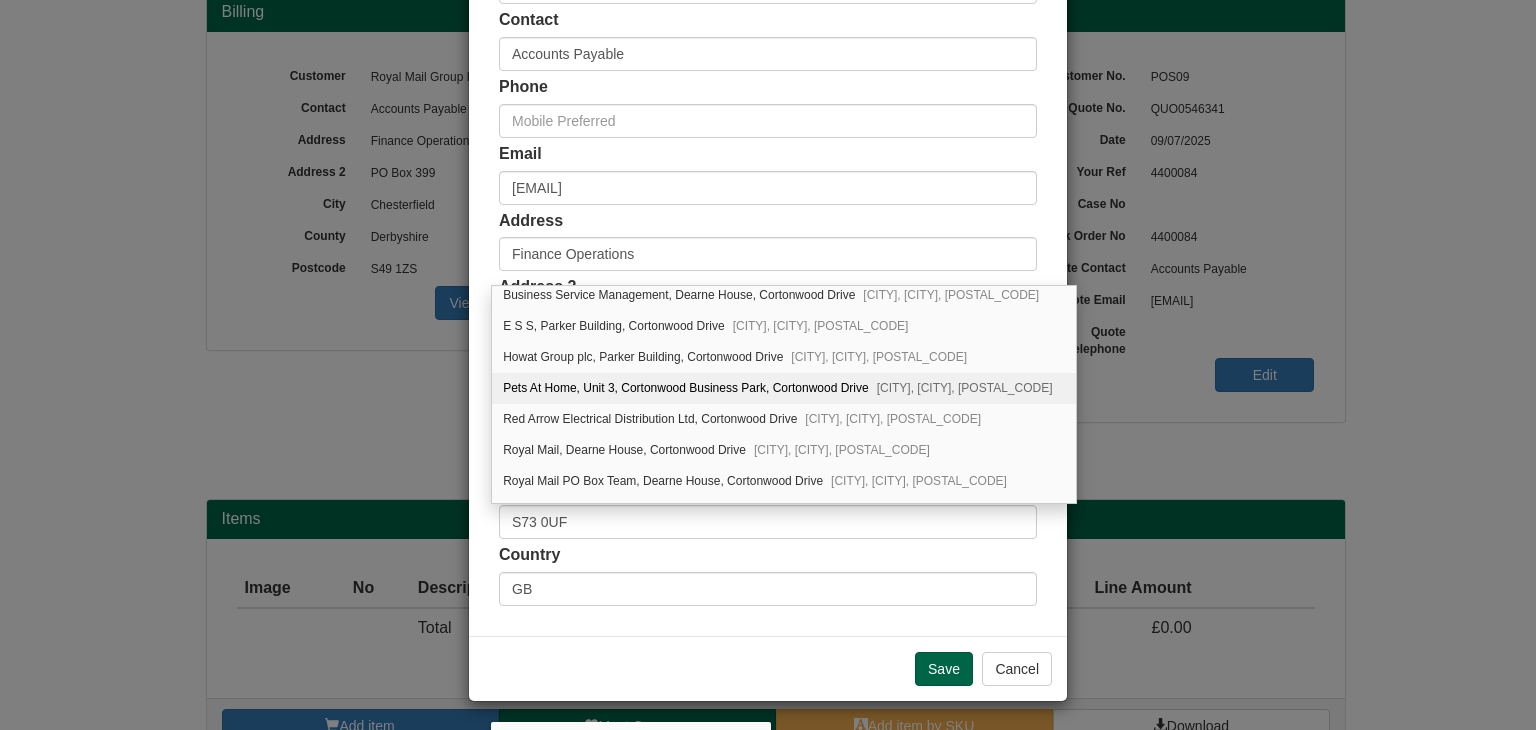 scroll, scrollTop: 100, scrollLeft: 0, axis: vertical 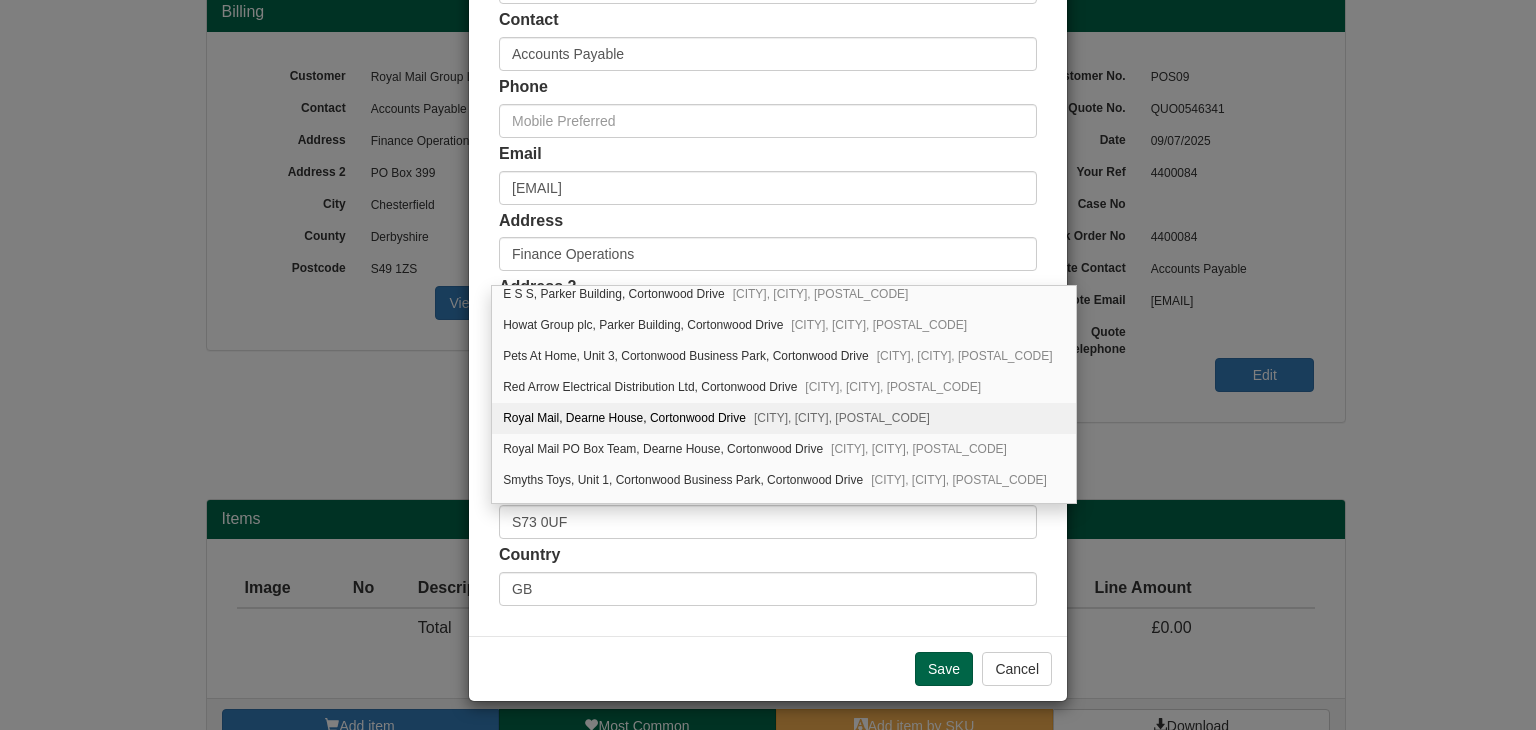 click on "Royal Mail, Dearne House, Cortonwood Drive Brampton, Barnsley, S73 0UF" at bounding box center [783, 418] 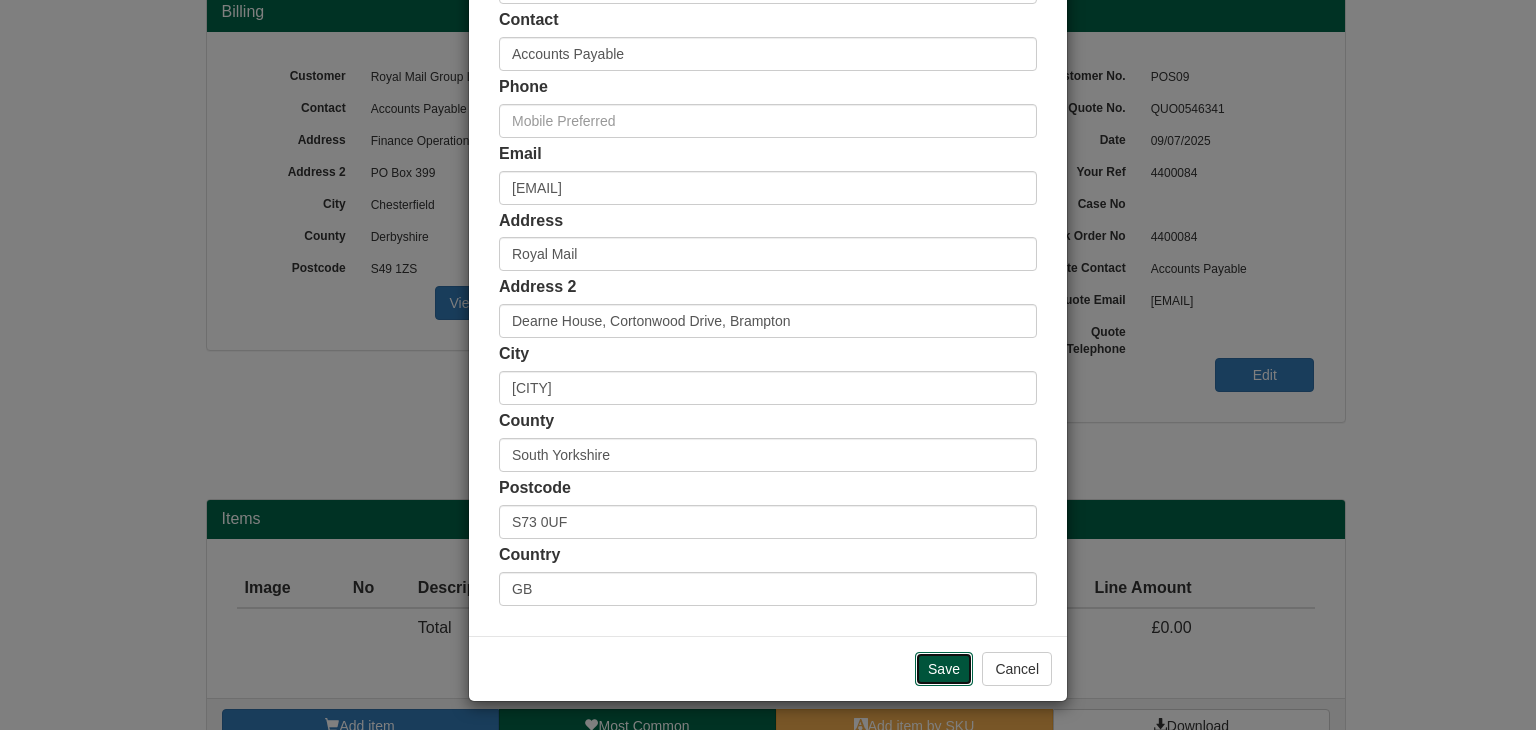 click on "Save" at bounding box center (944, 669) 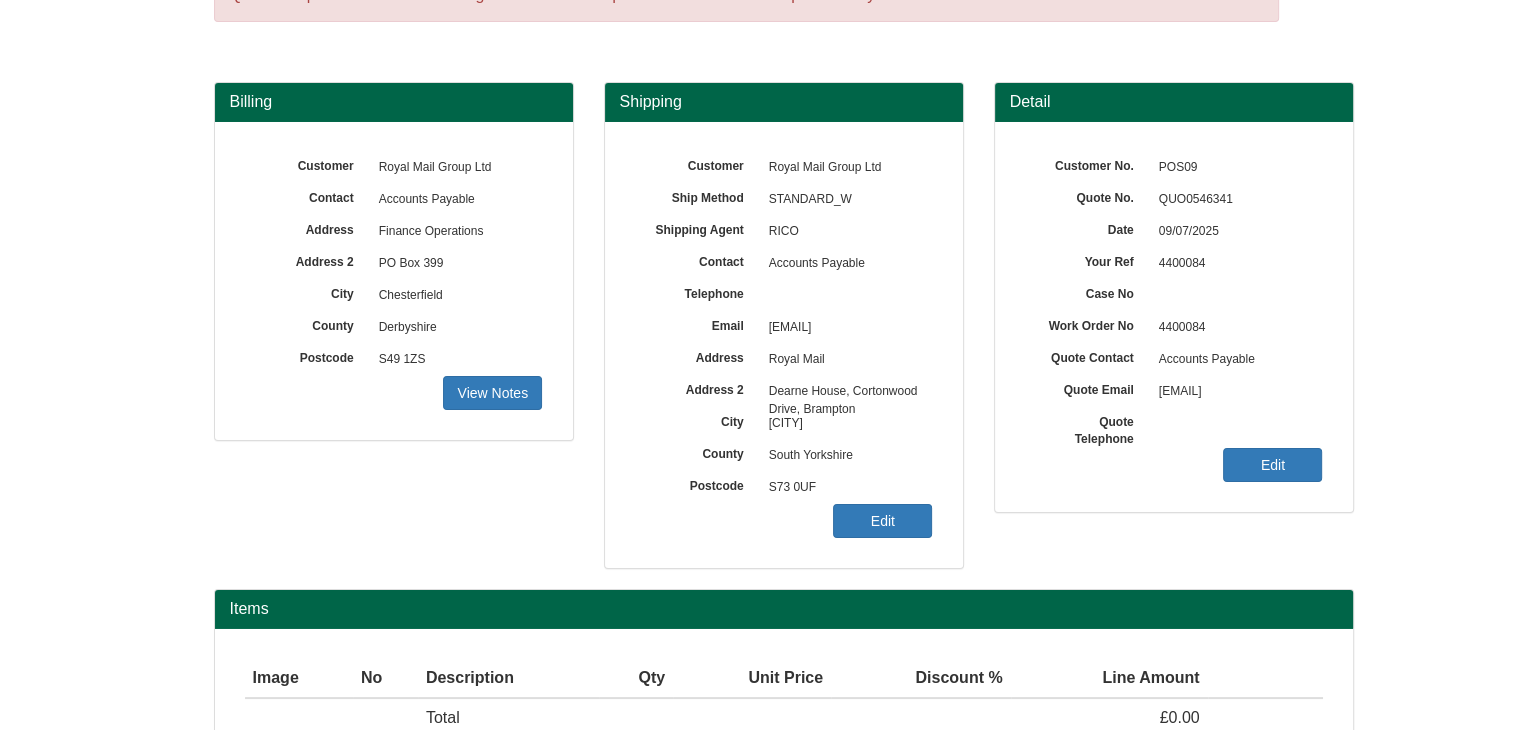 scroll, scrollTop: 241, scrollLeft: 0, axis: vertical 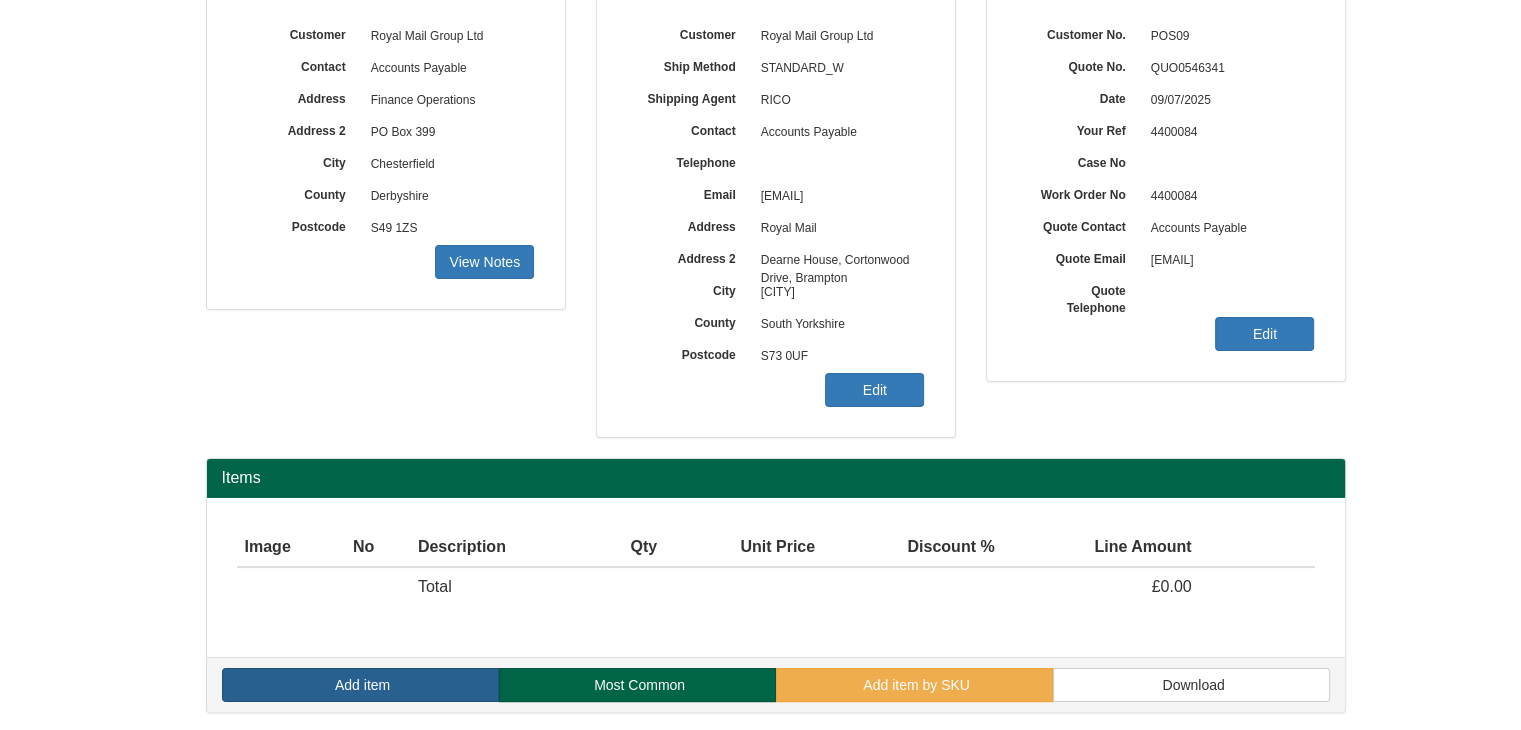 click on "Add item" at bounding box center (362, 685) 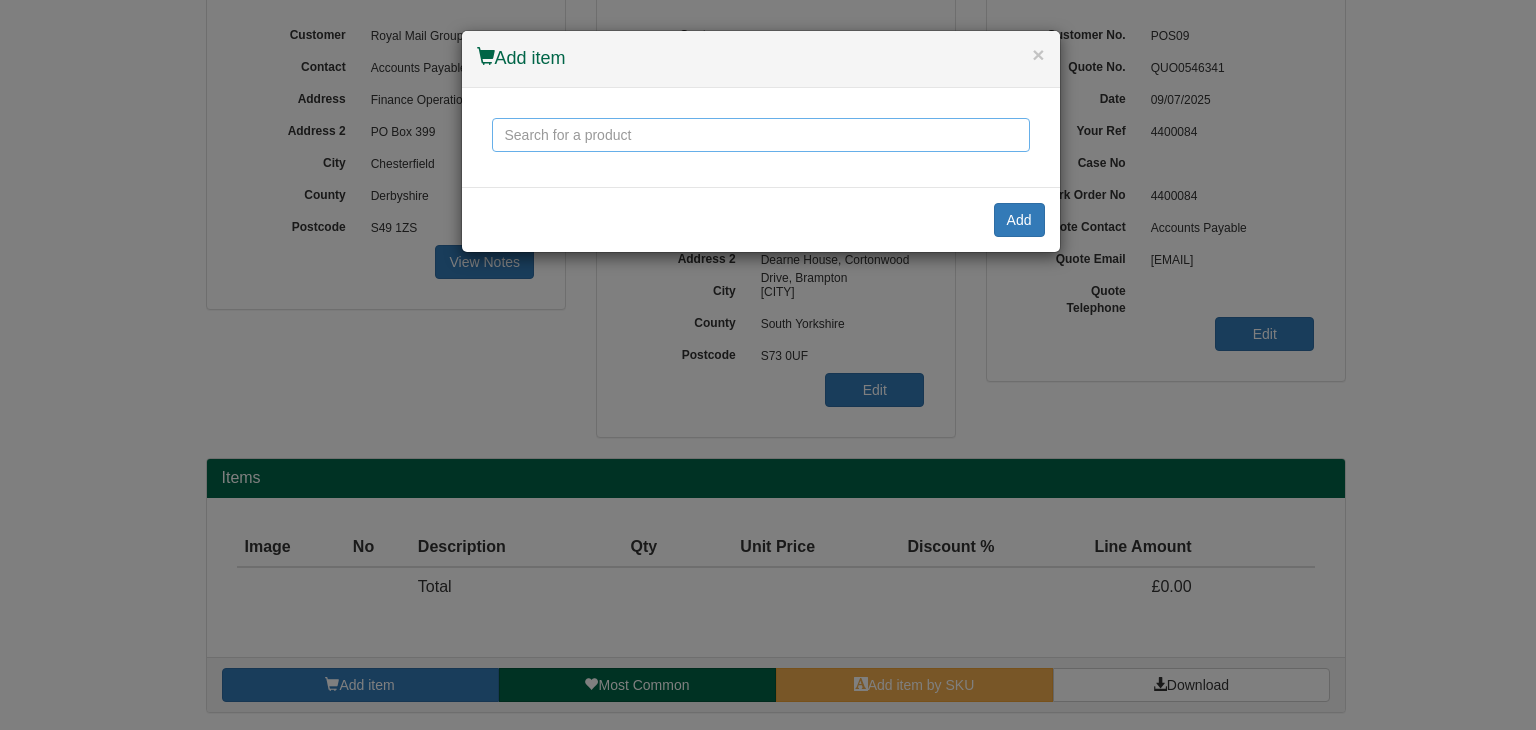 click at bounding box center [761, 135] 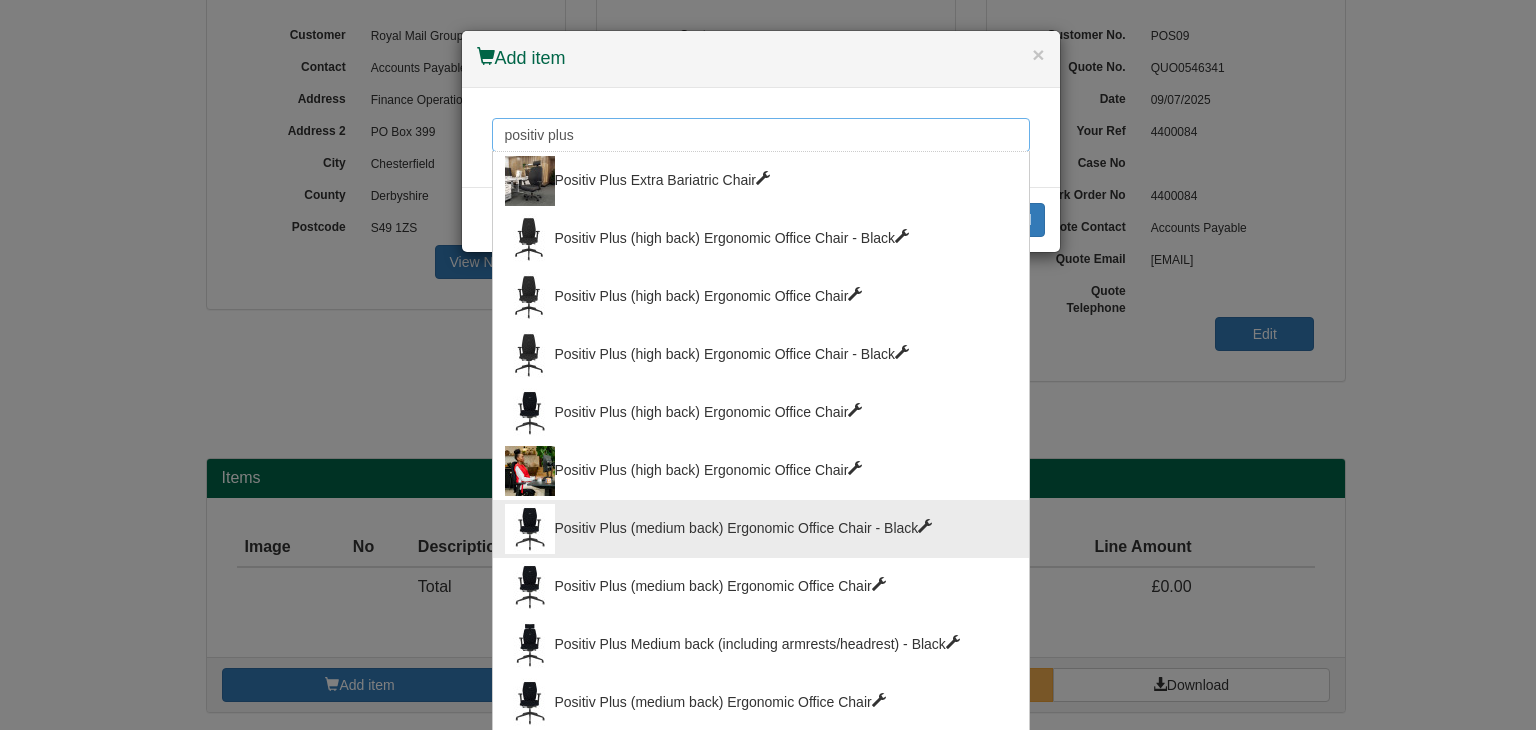 type on "positiv plus" 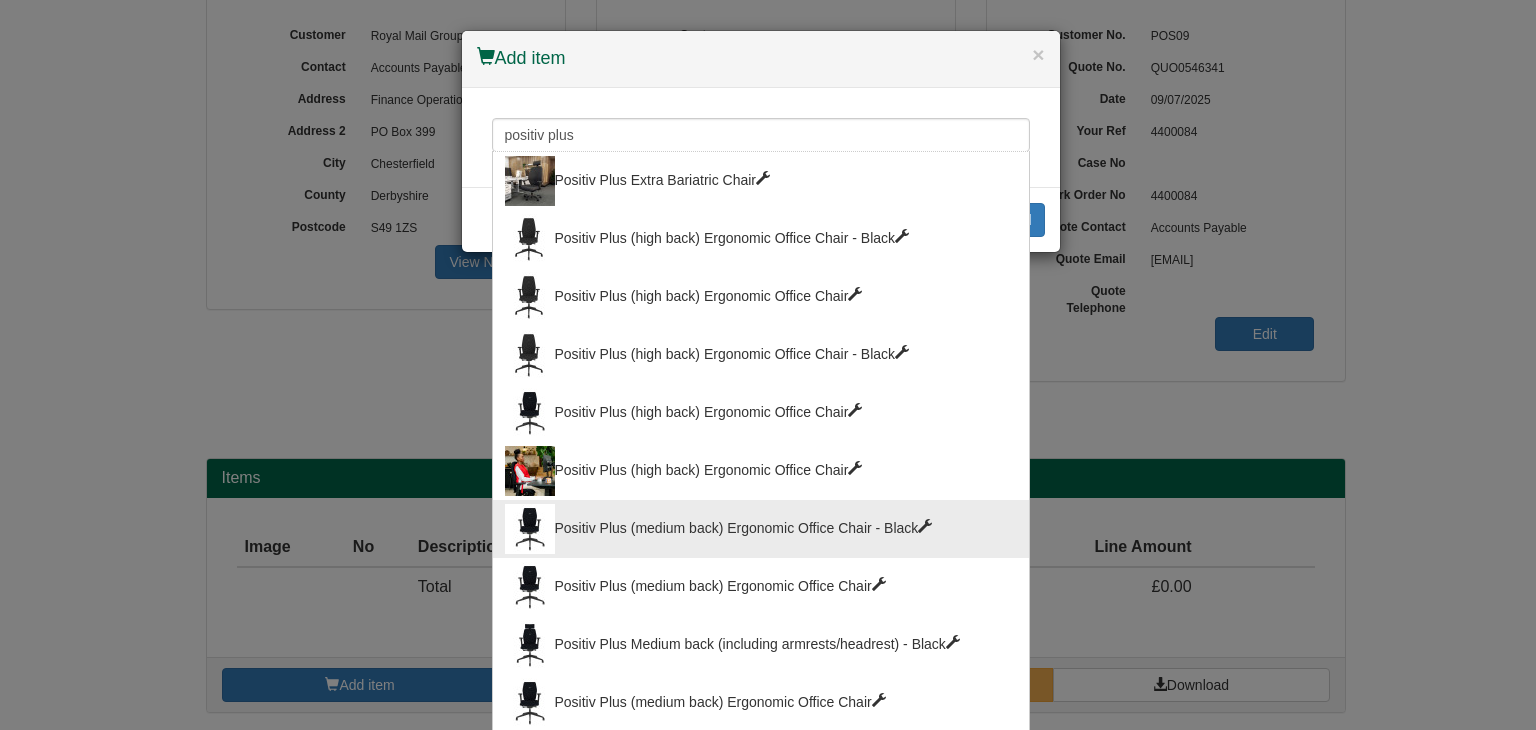 click on "Positiv Plus (medium back) Ergonomic Office Chair - Black" at bounding box center [761, 529] 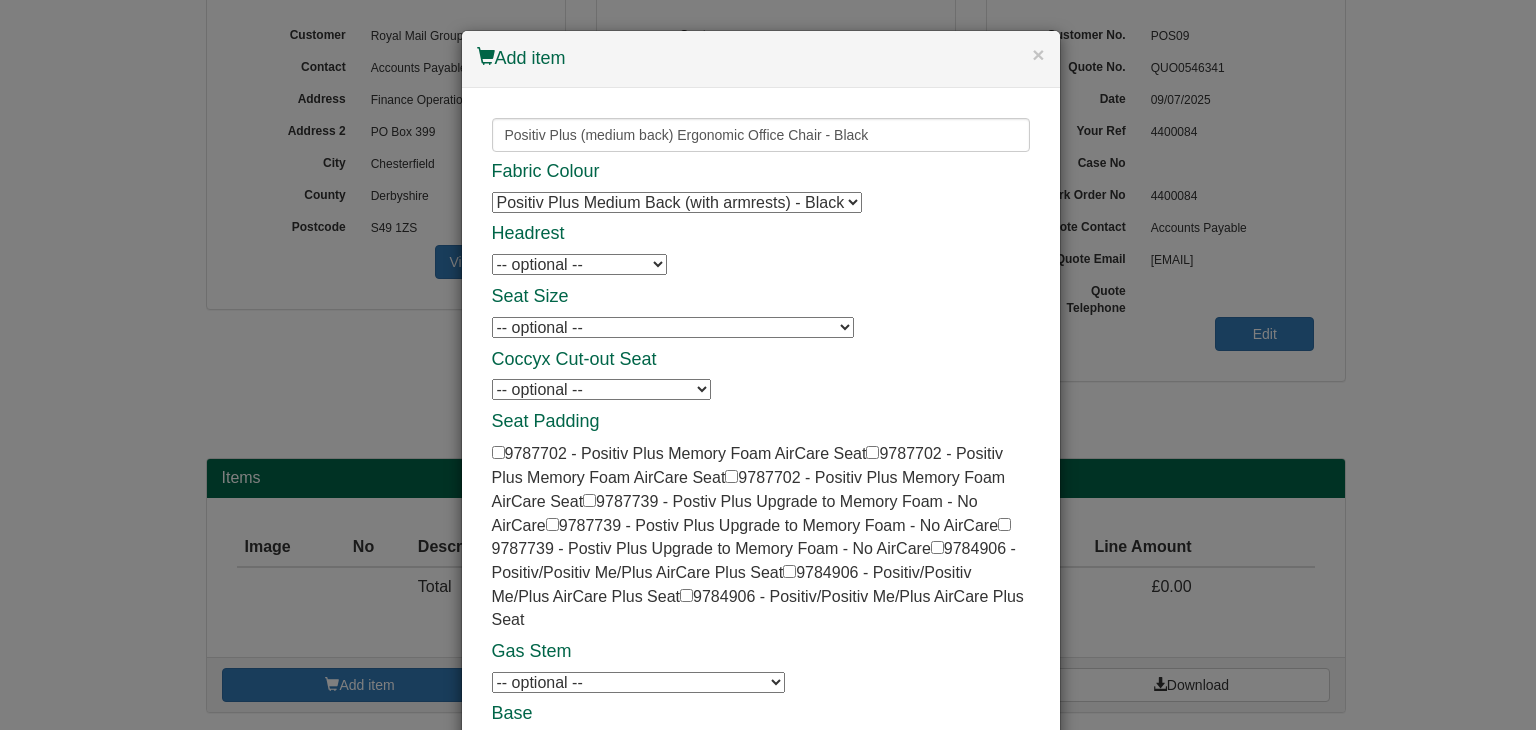 click on "-- optional -- XL Seat - 540(w) x 570(d) mm (no seat slide) XL Seat - 540(w) x 570(d) mm (no seat slide) XL Seat - 540(w) x 570(d) mm (no seat slide) Small Seat - 460(w) x 410(d) mm (no seat slide) Small Seat - 460(w) x 410(d) mm (no seat slide) Small Seat - 460(w) x 410(d) mm (no seat slide)" at bounding box center (673, 327) 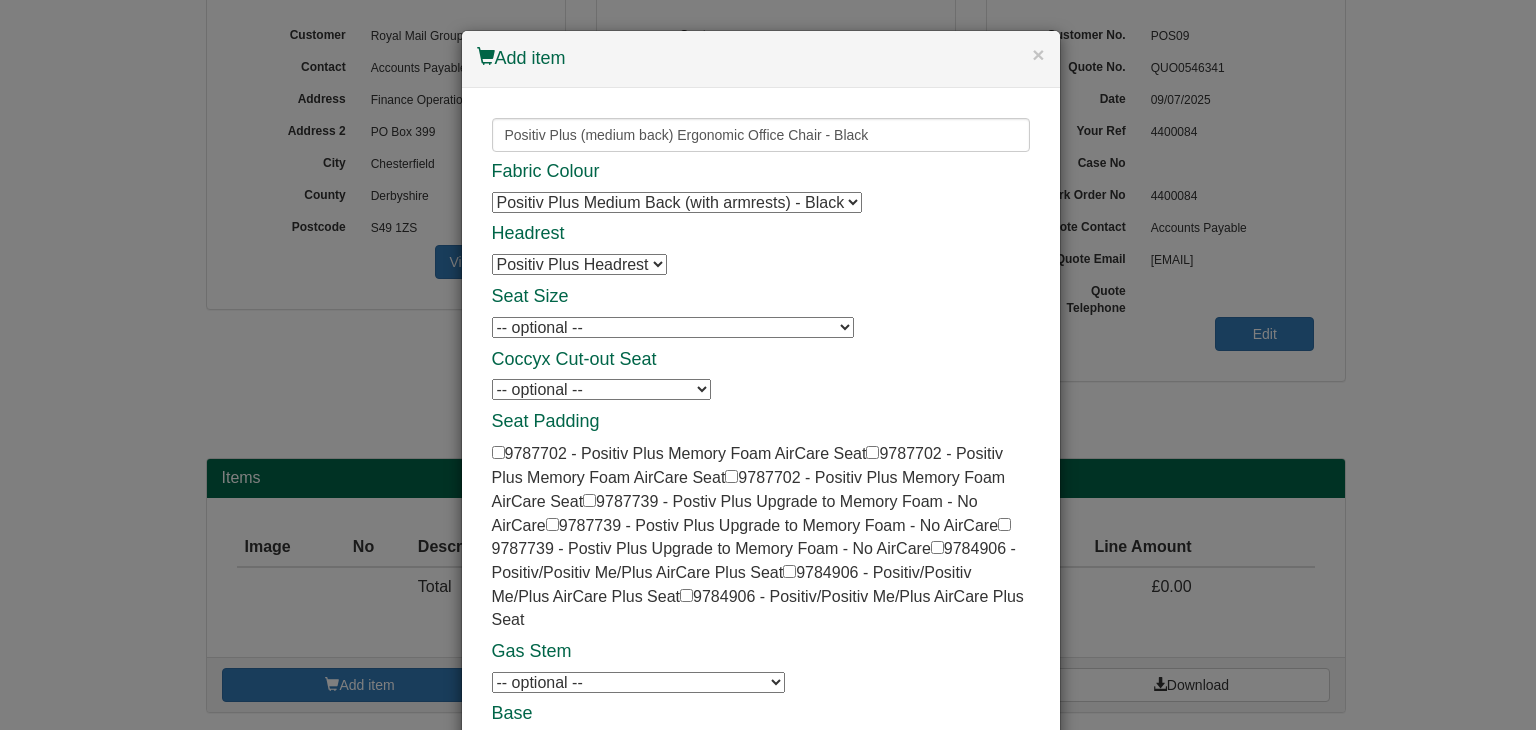 click on "-- optional -- Positiv Plus Headrest Positiv Plus Headrest Positiv Plus Headrest" at bounding box center [579, 264] 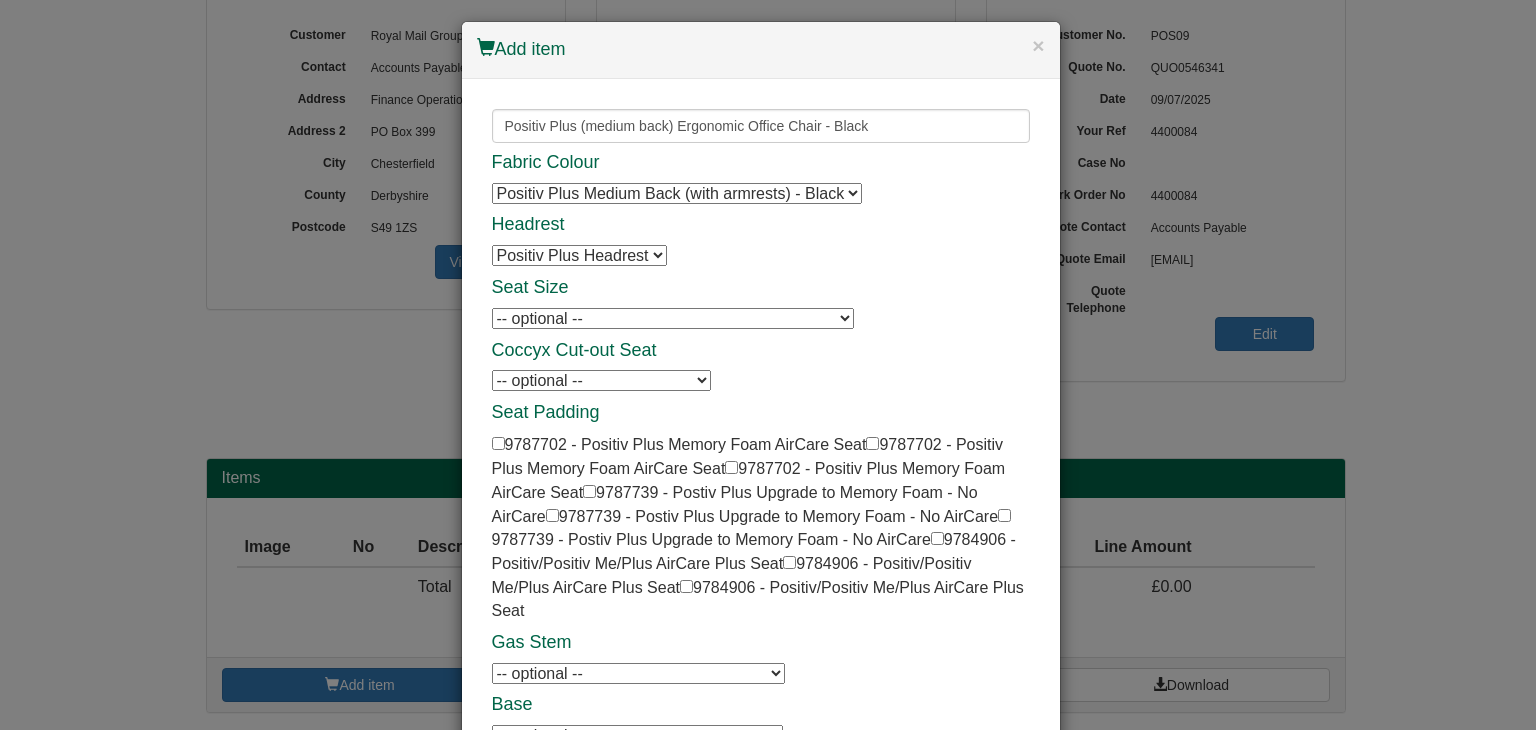 scroll, scrollTop: 209, scrollLeft: 0, axis: vertical 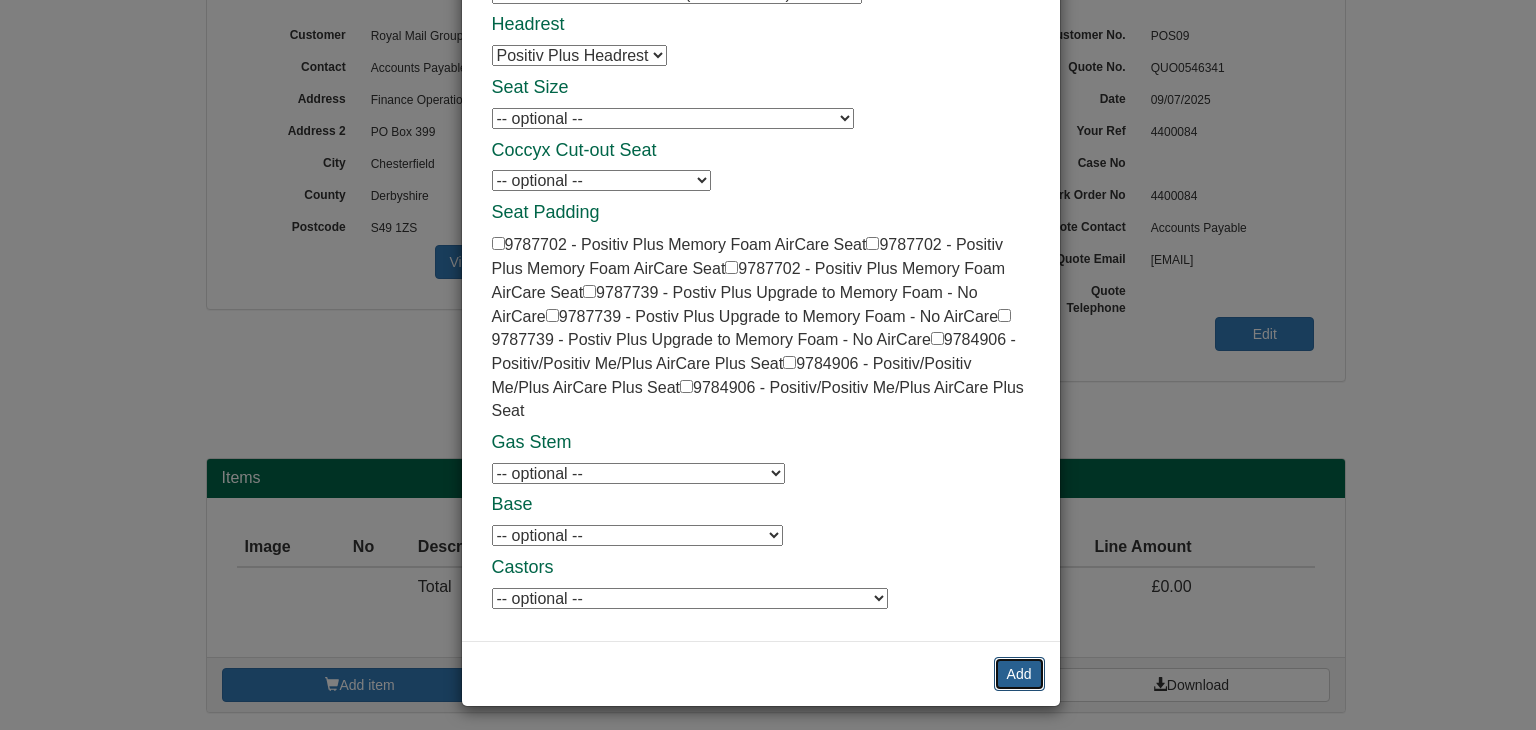click on "Add" at bounding box center (1019, 674) 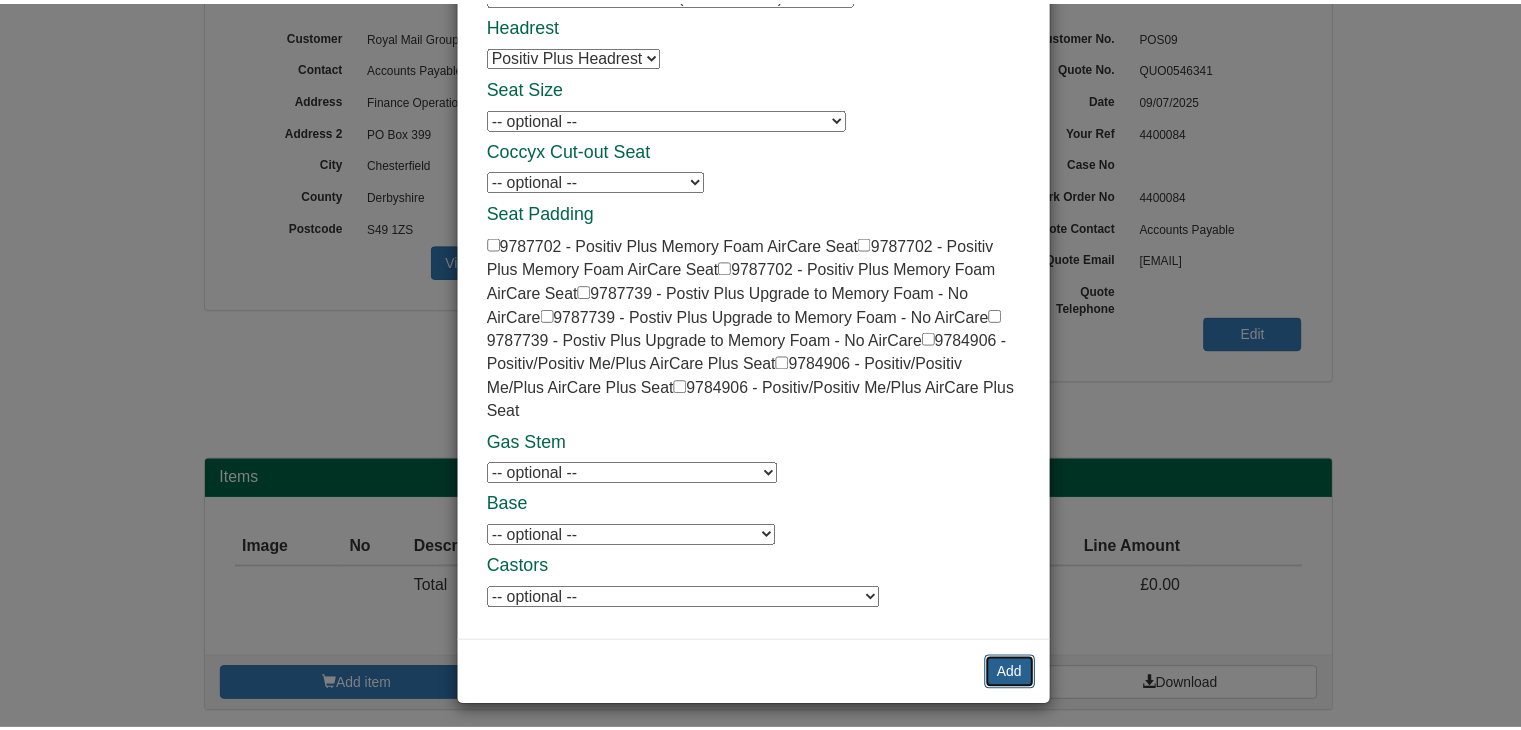 scroll, scrollTop: 0, scrollLeft: 0, axis: both 